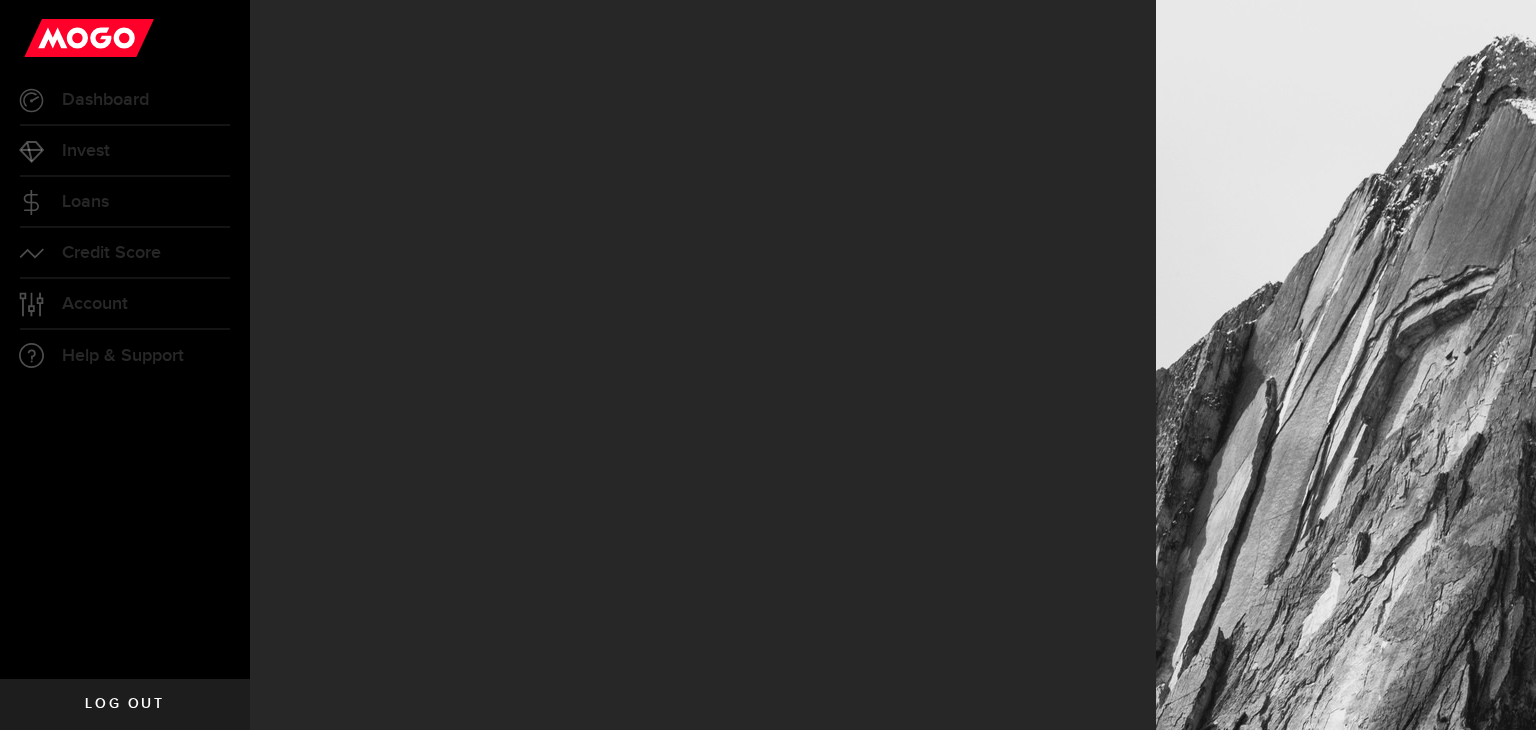 scroll, scrollTop: 0, scrollLeft: 0, axis: both 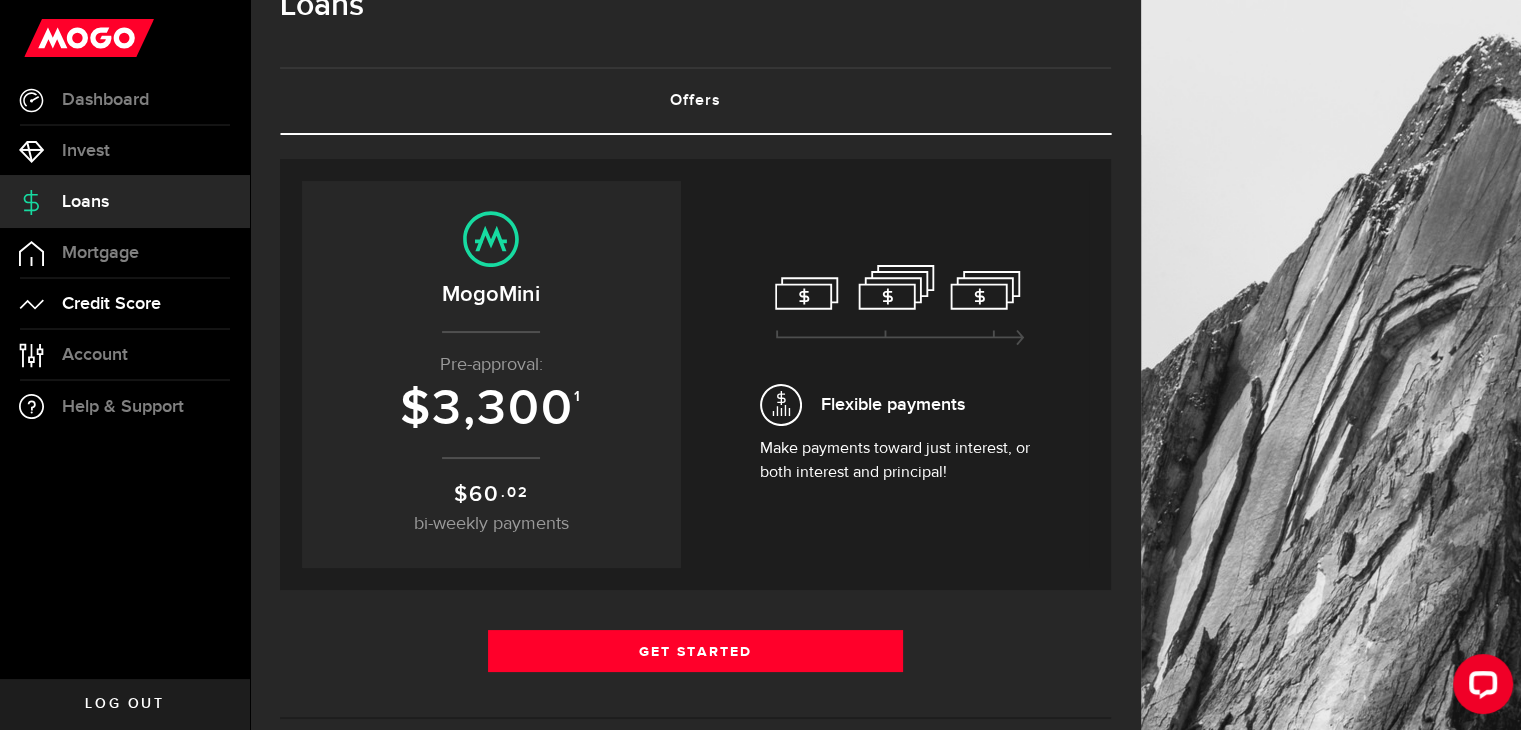 click on "Credit Score" at bounding box center (125, 304) 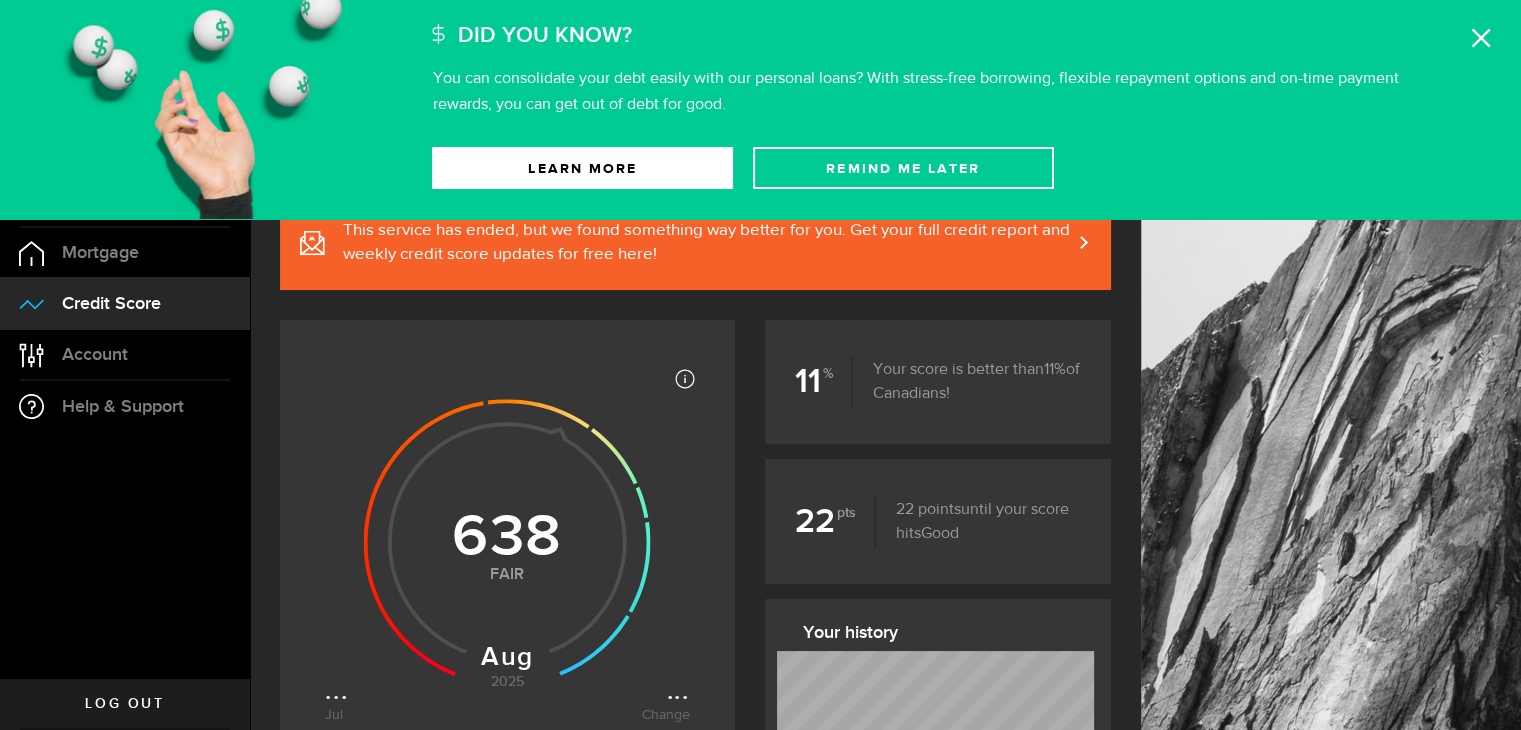 click 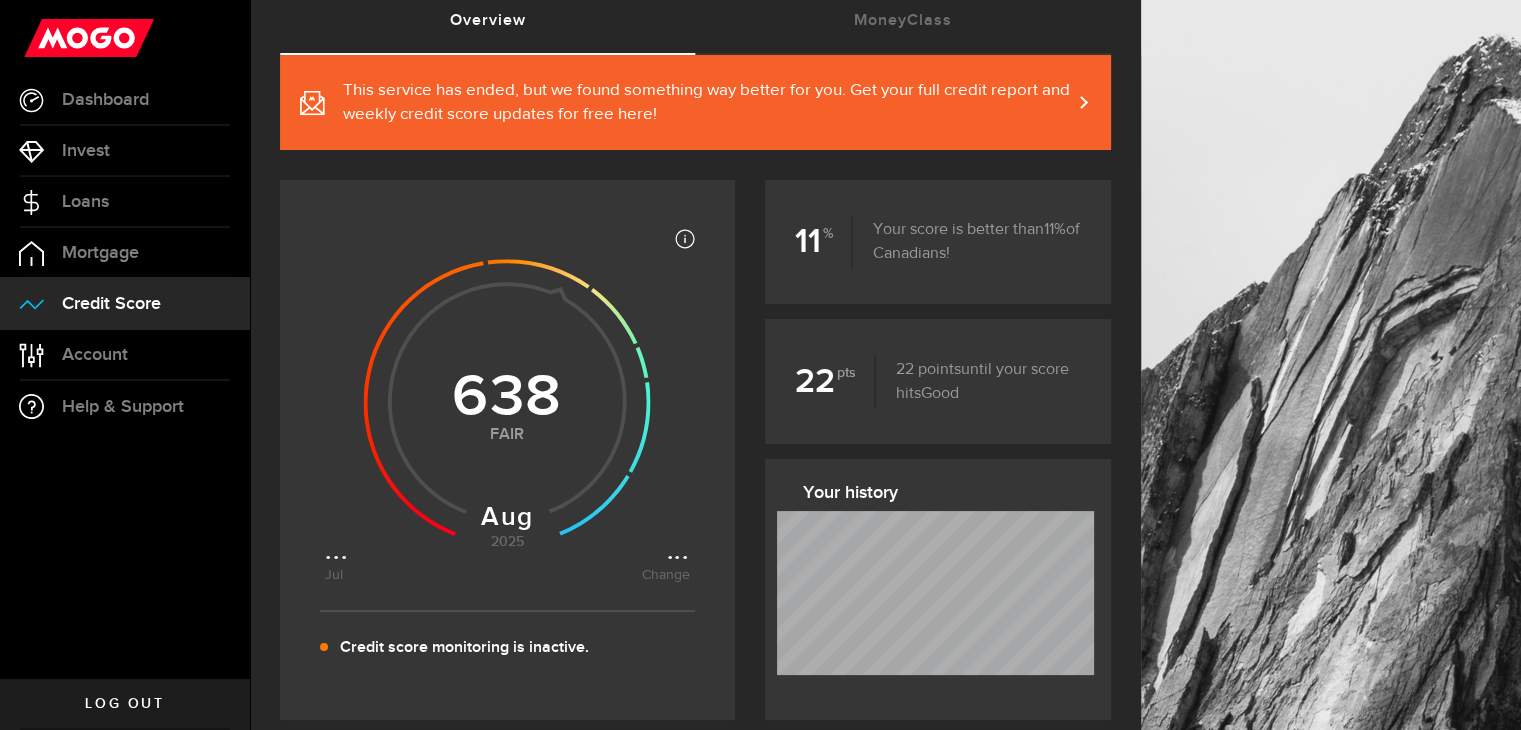 scroll, scrollTop: 140, scrollLeft: 0, axis: vertical 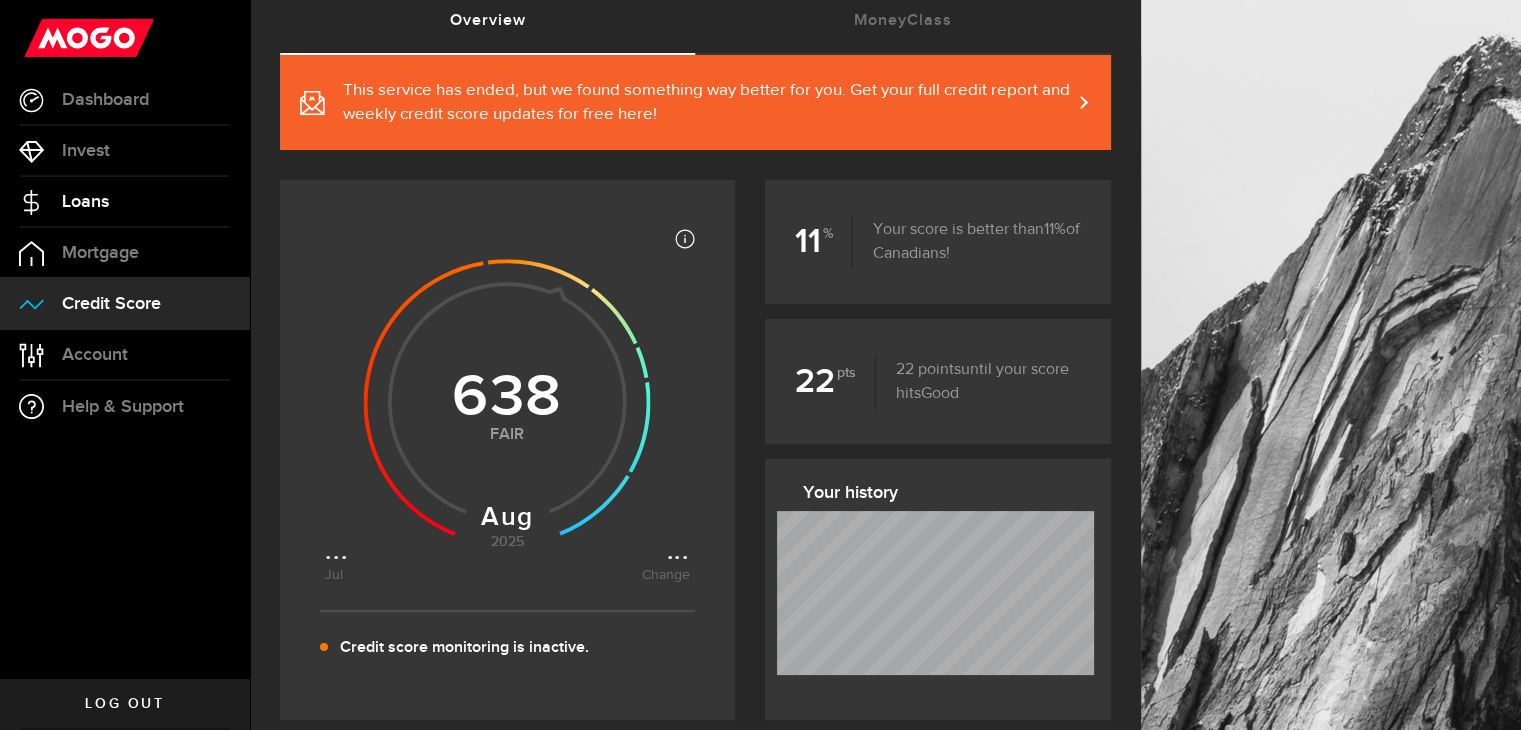 click on "Loans" at bounding box center [125, 202] 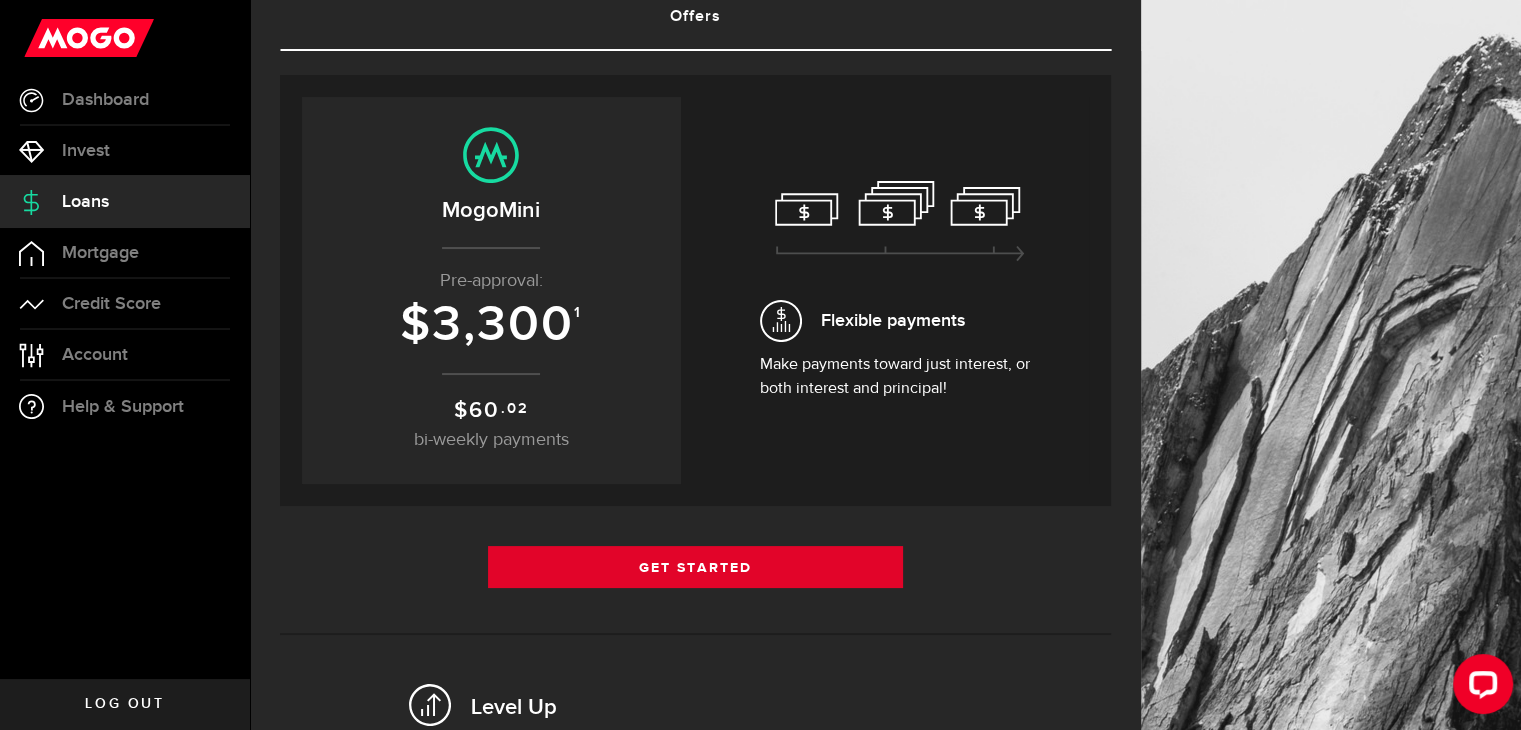 scroll, scrollTop: 154, scrollLeft: 0, axis: vertical 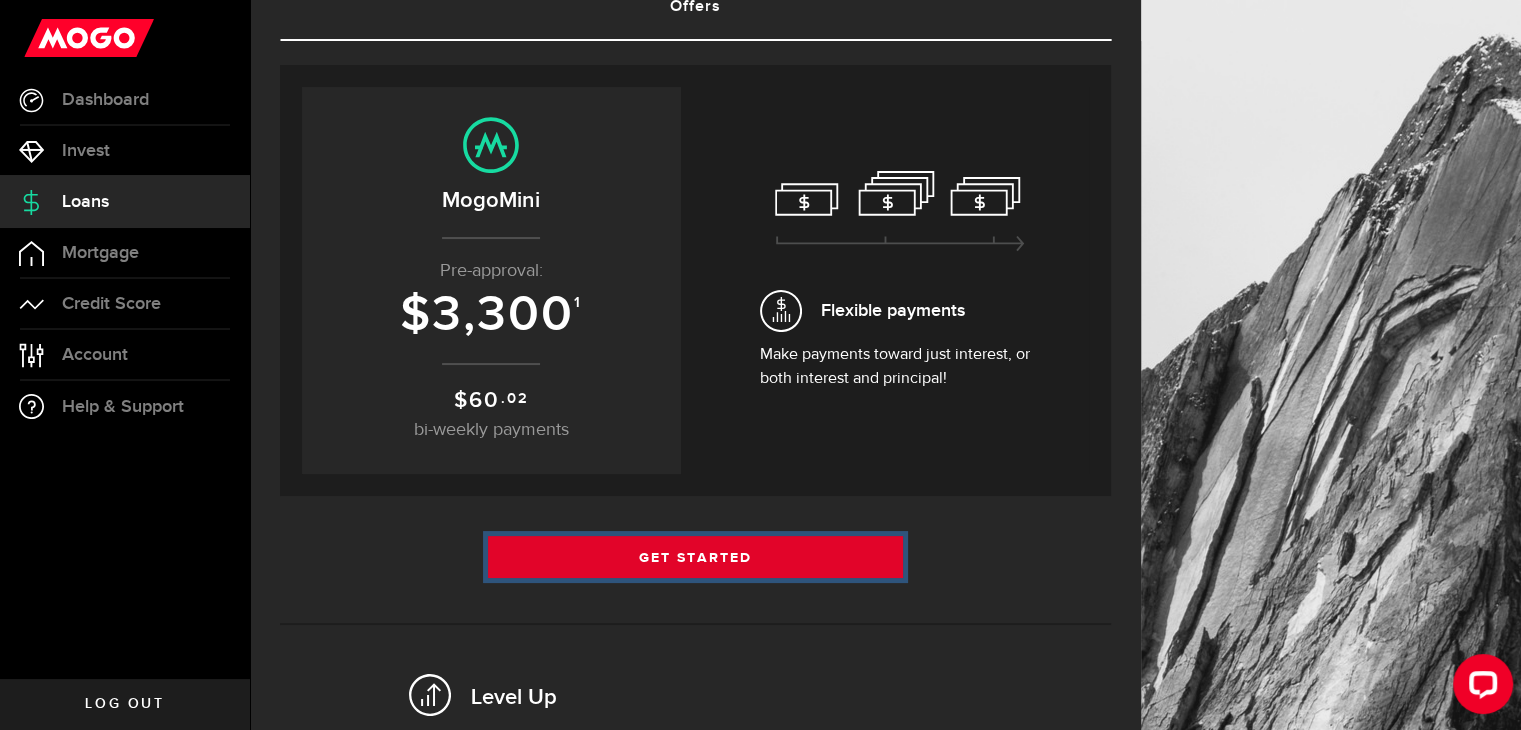 click on "Get Started" at bounding box center (696, 557) 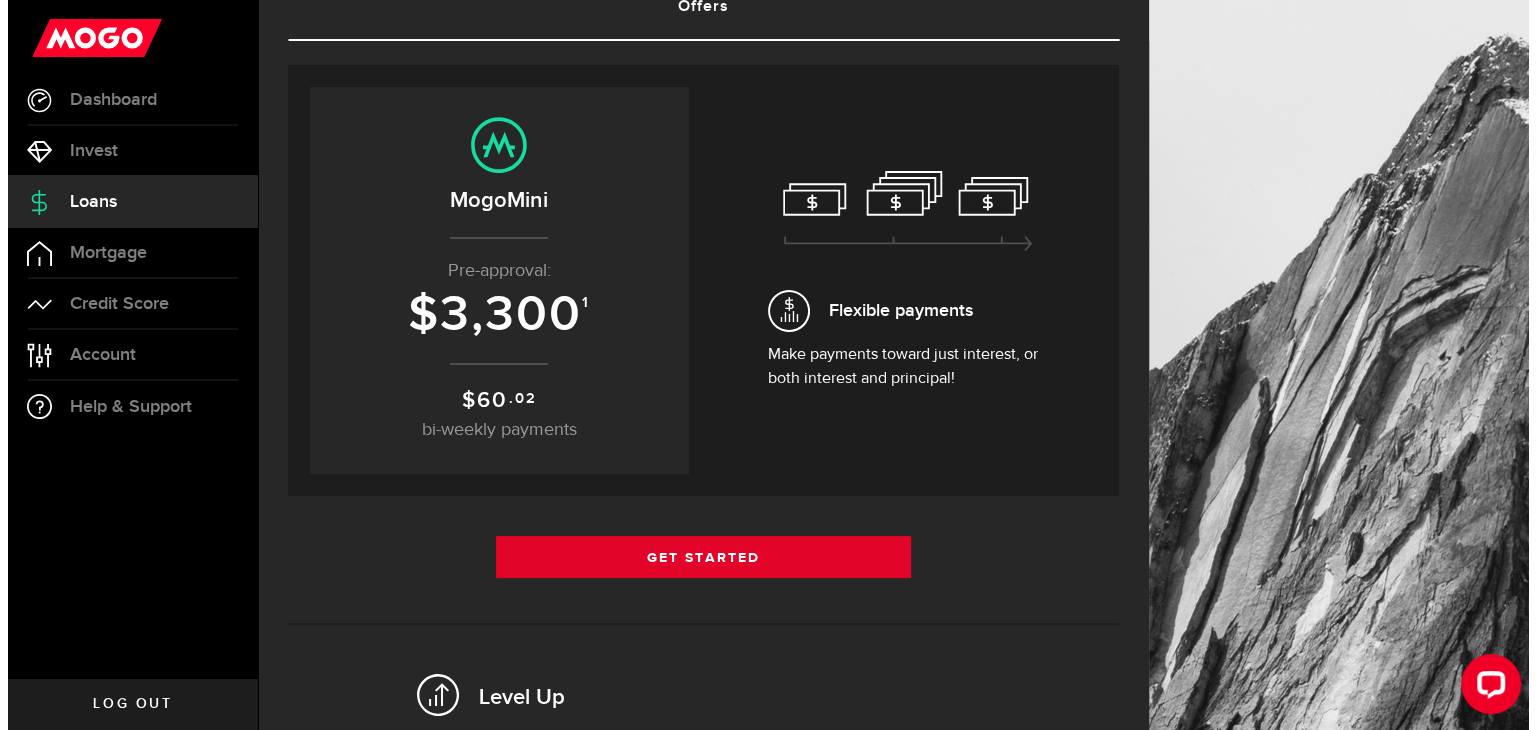 scroll, scrollTop: 0, scrollLeft: 0, axis: both 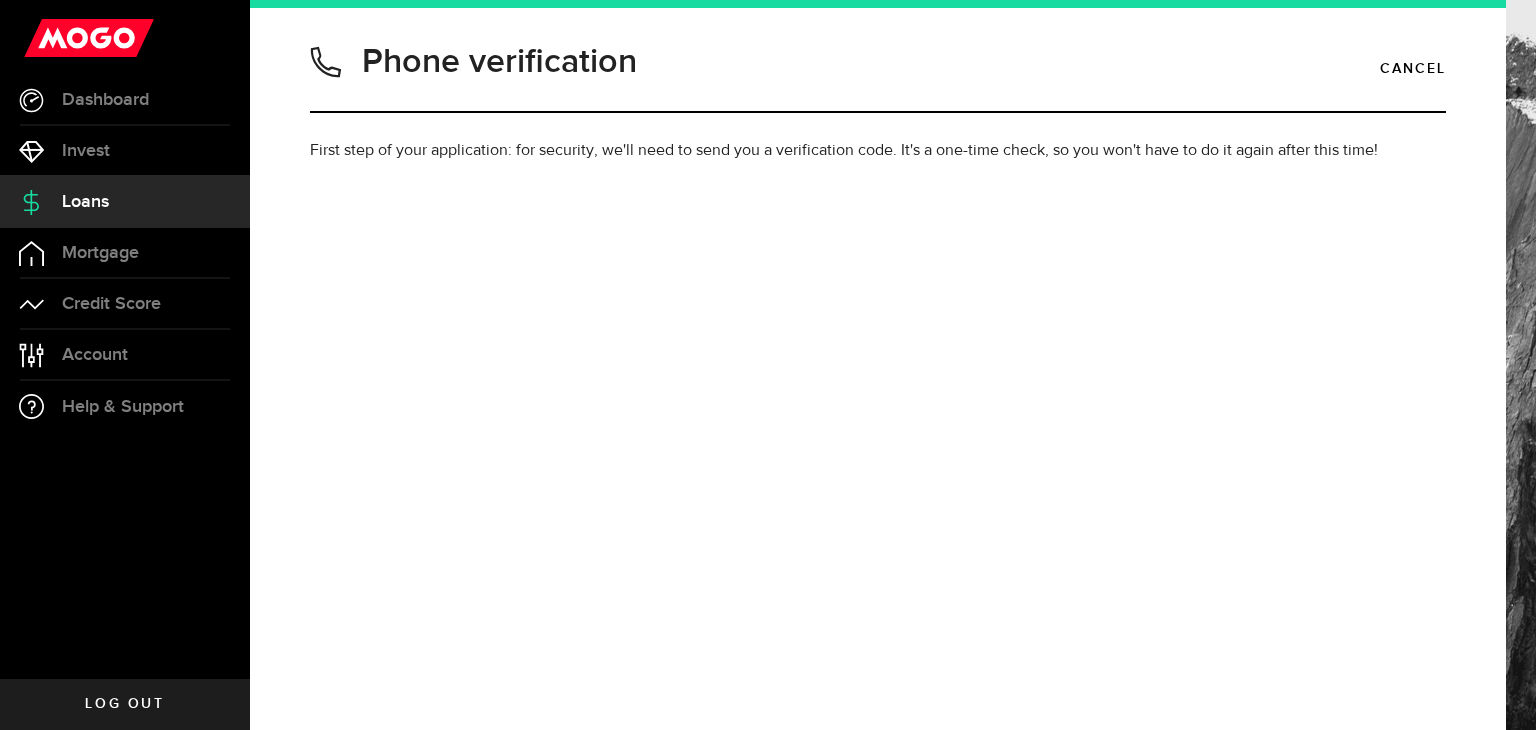 type on "6479897452" 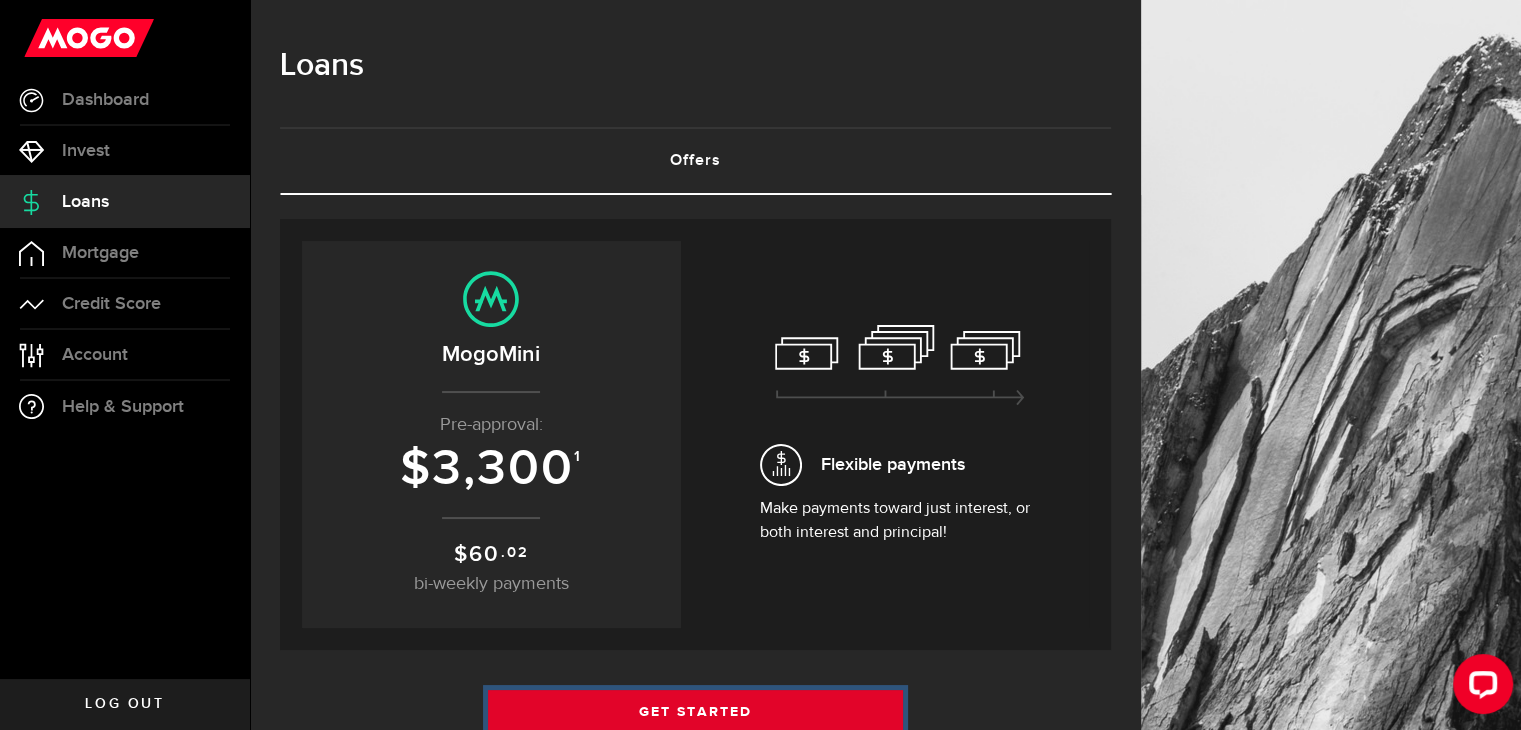 click on "Get Started" at bounding box center (696, 711) 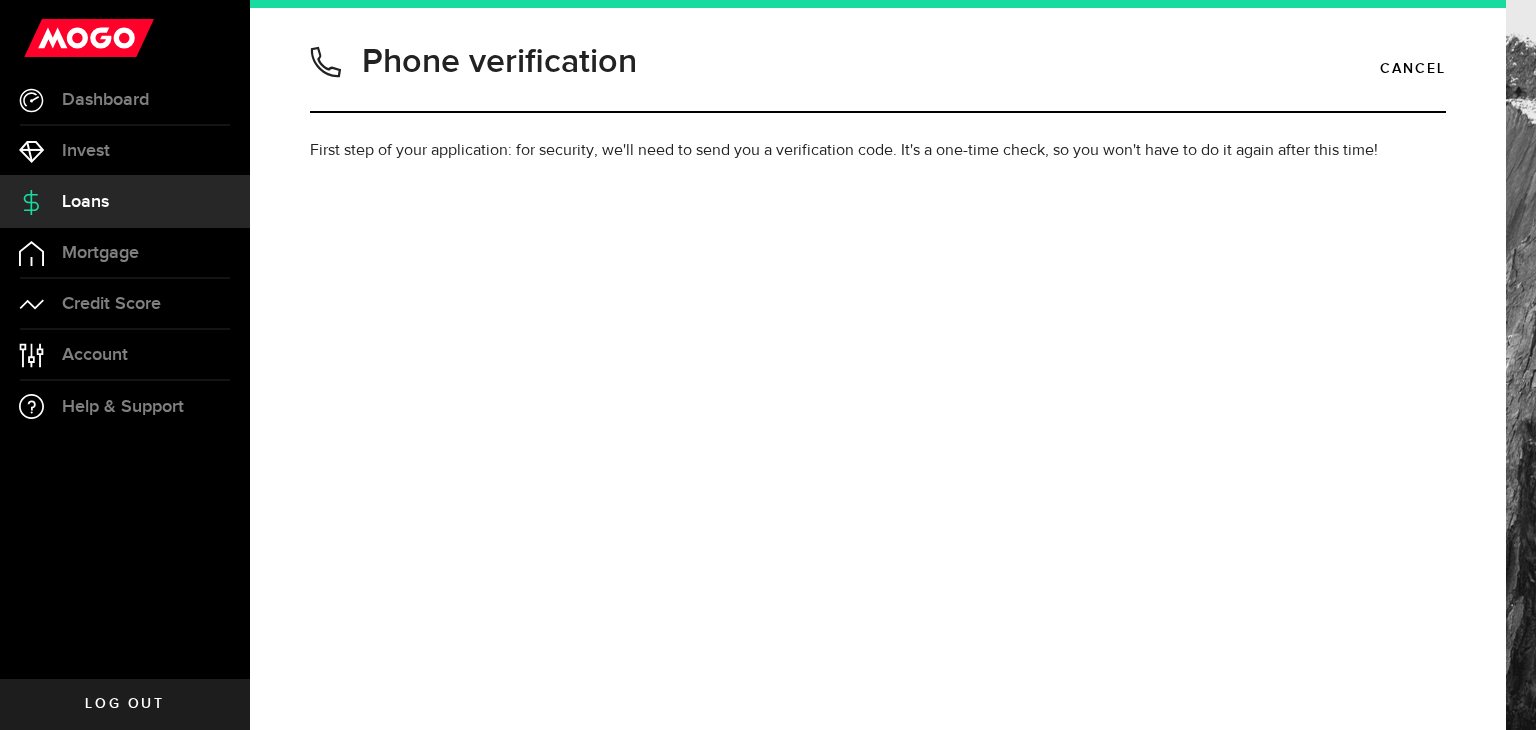 type on "6479897452" 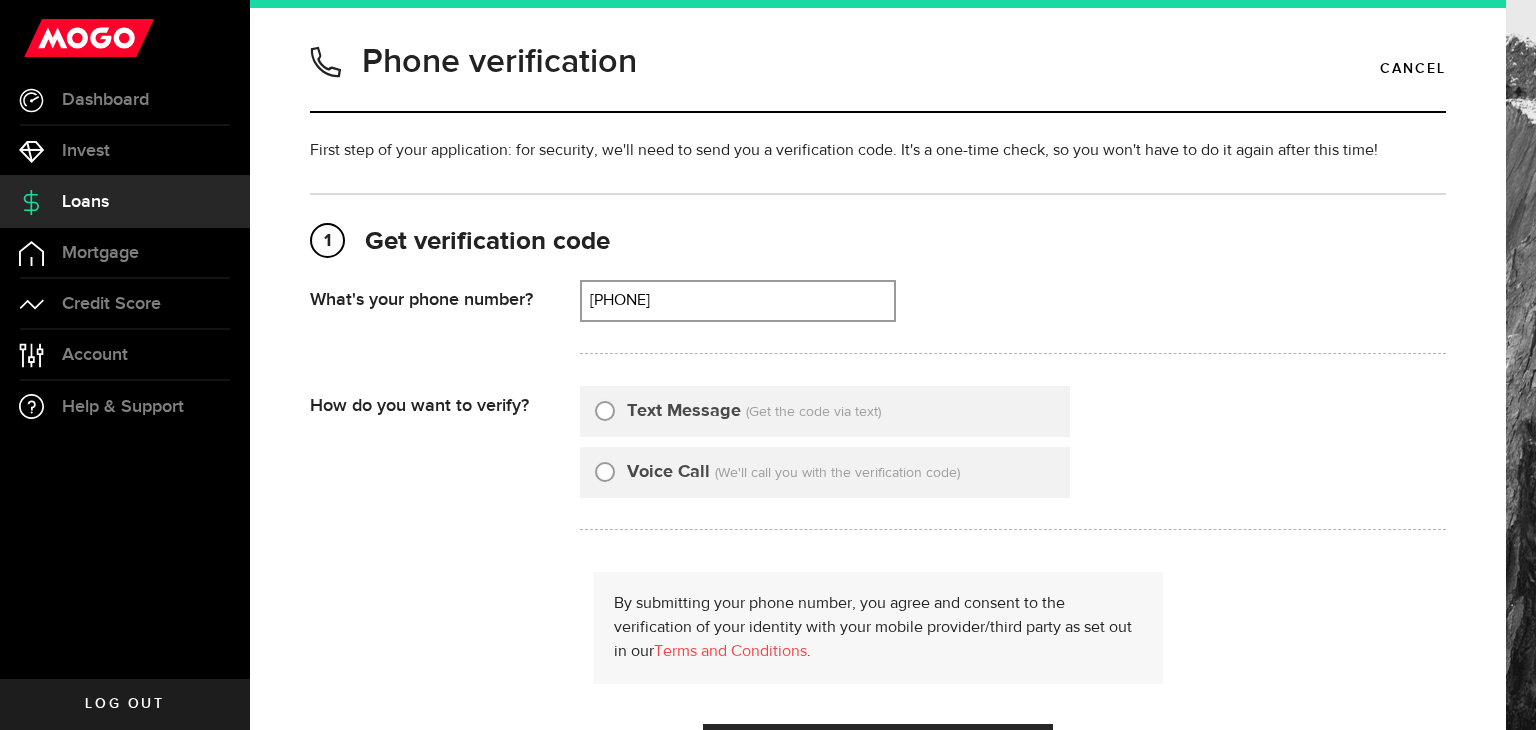click on "Text Message" at bounding box center (684, 411) 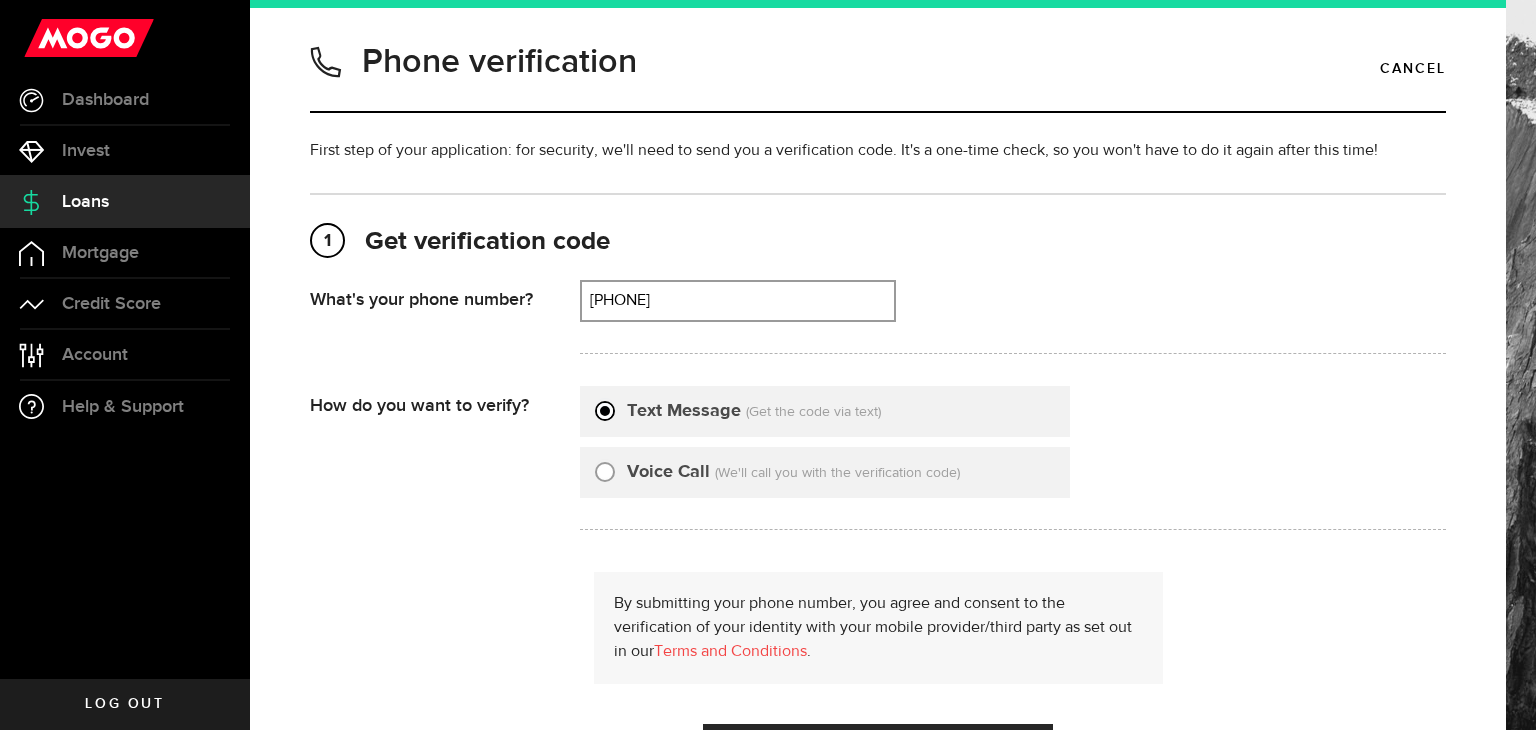 type on "6479897452" 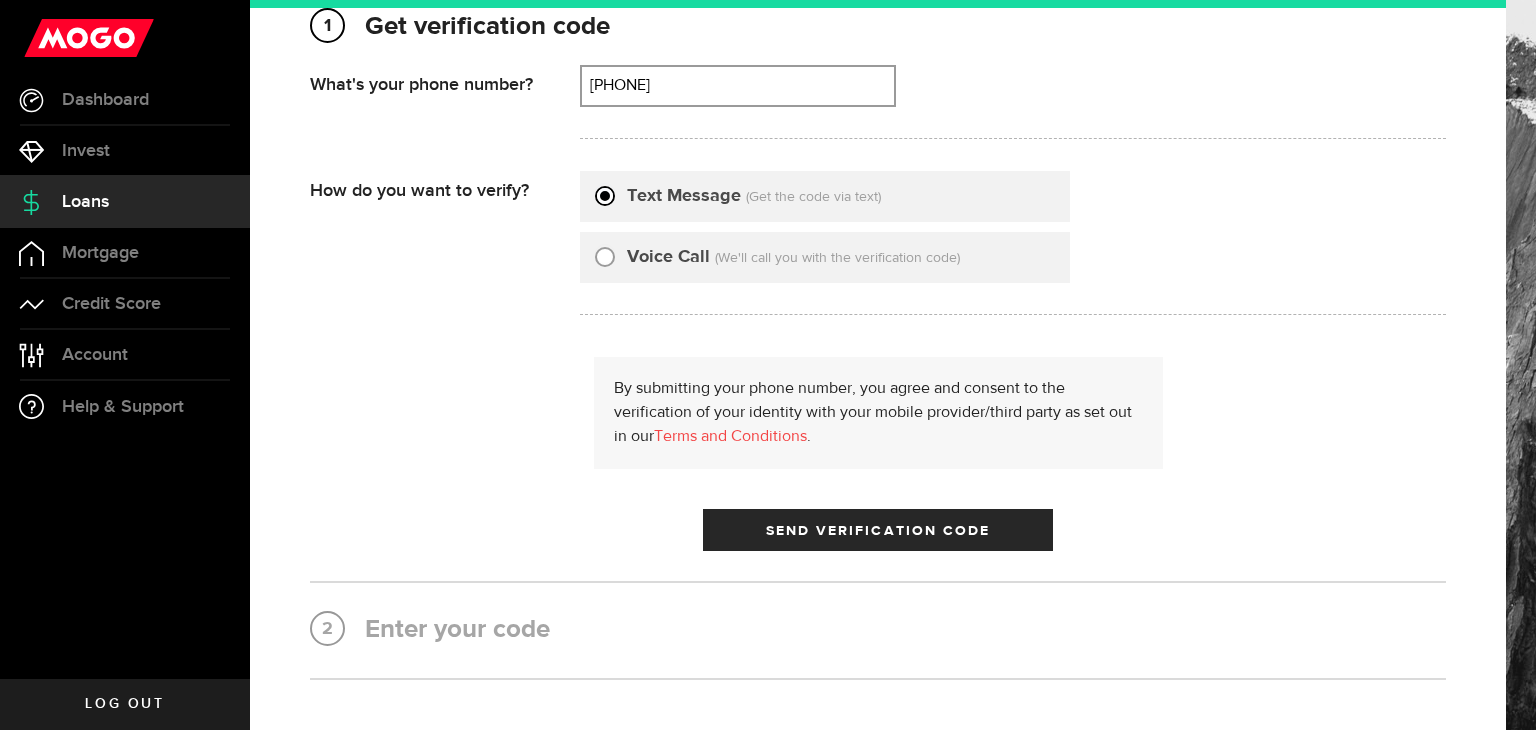 scroll, scrollTop: 216, scrollLeft: 0, axis: vertical 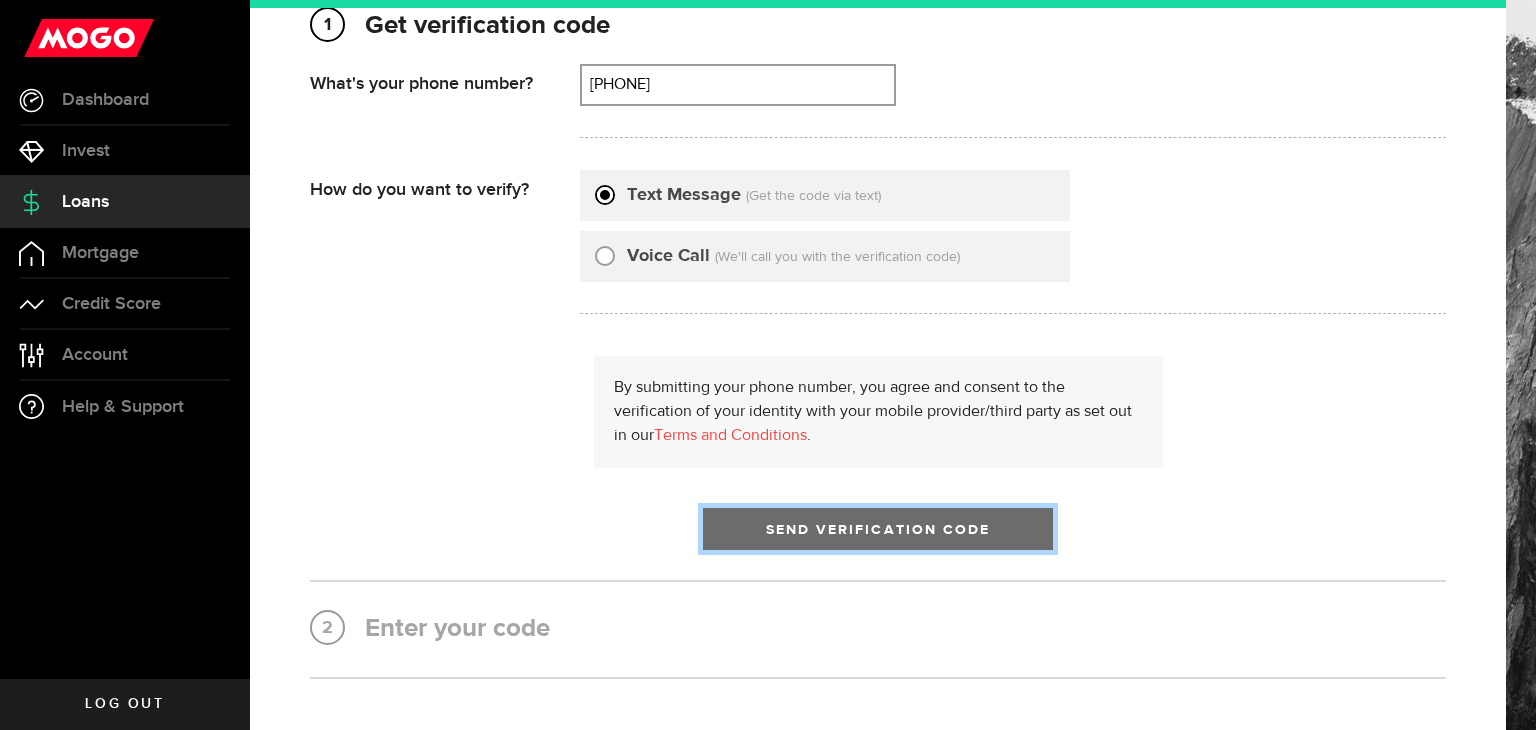 click on "Send Verification Code" at bounding box center [878, 529] 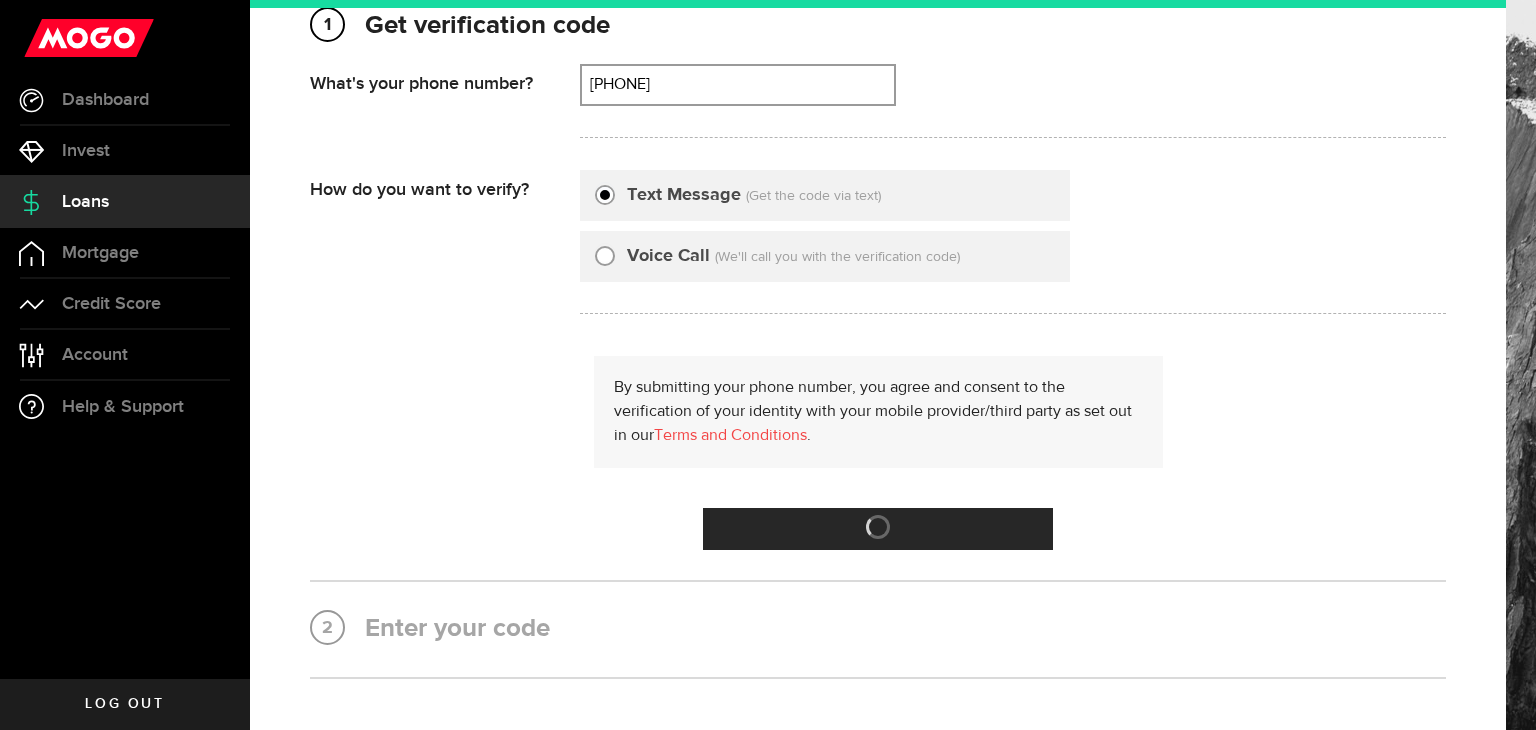 scroll, scrollTop: 0, scrollLeft: 0, axis: both 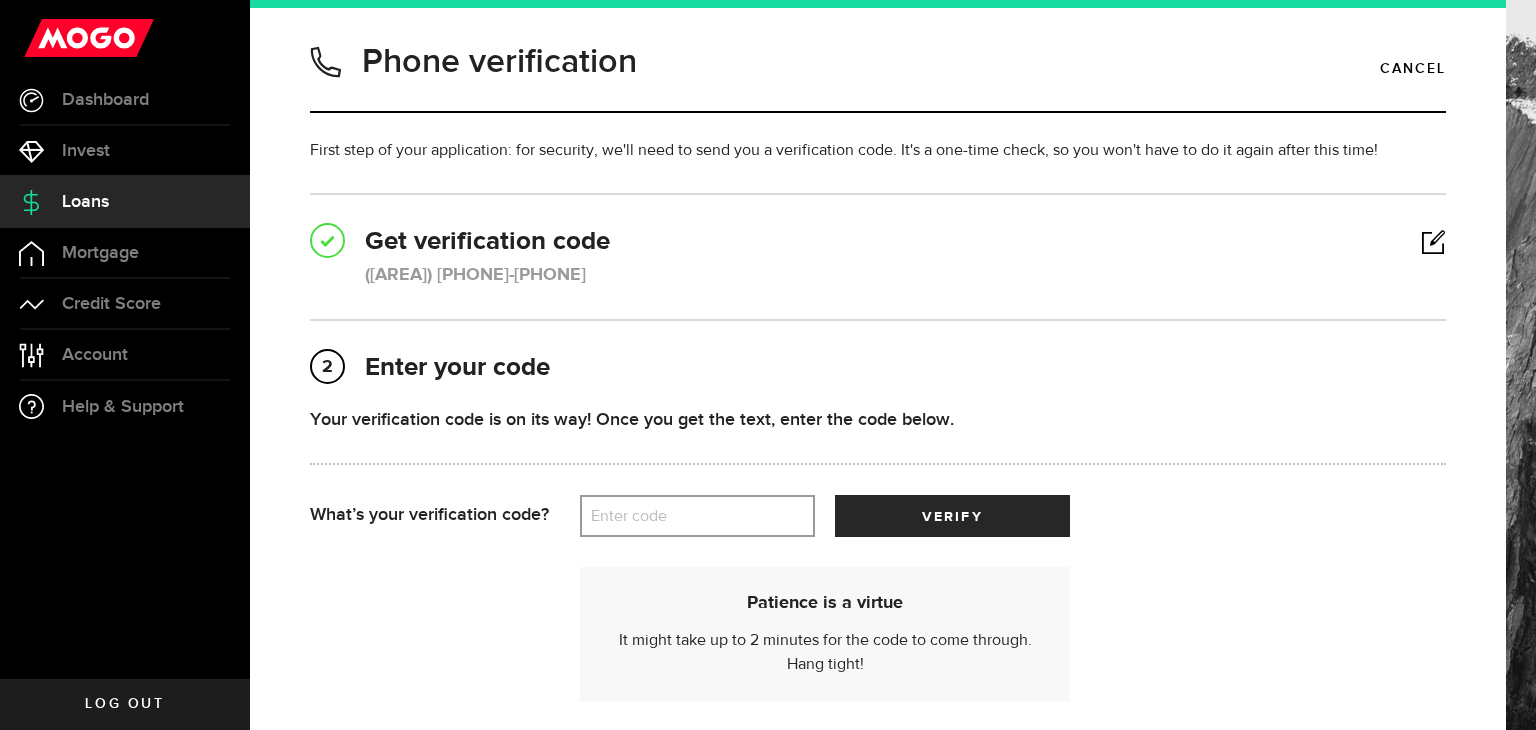 click on "Enter code" at bounding box center (697, 516) 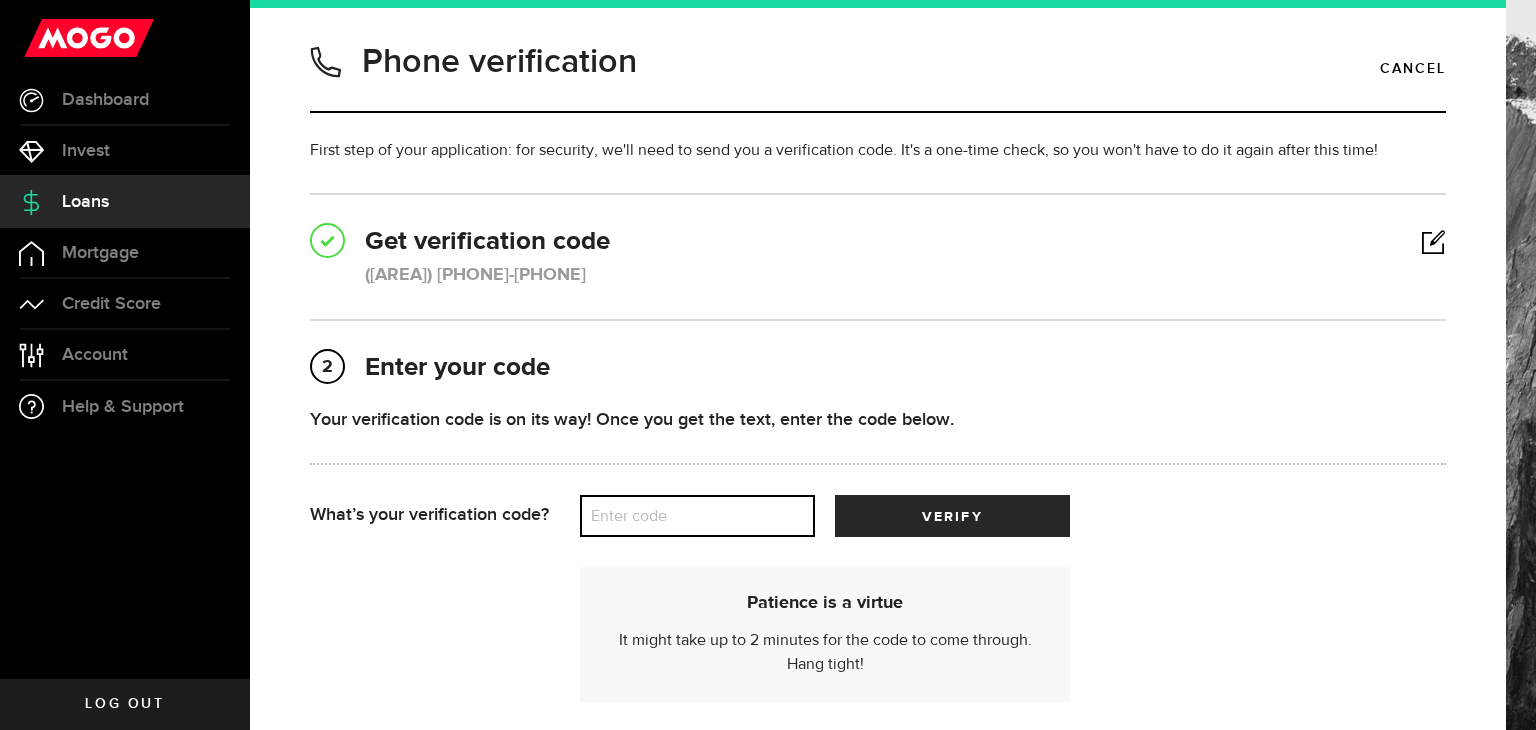 click on "Enter code" at bounding box center [697, 516] 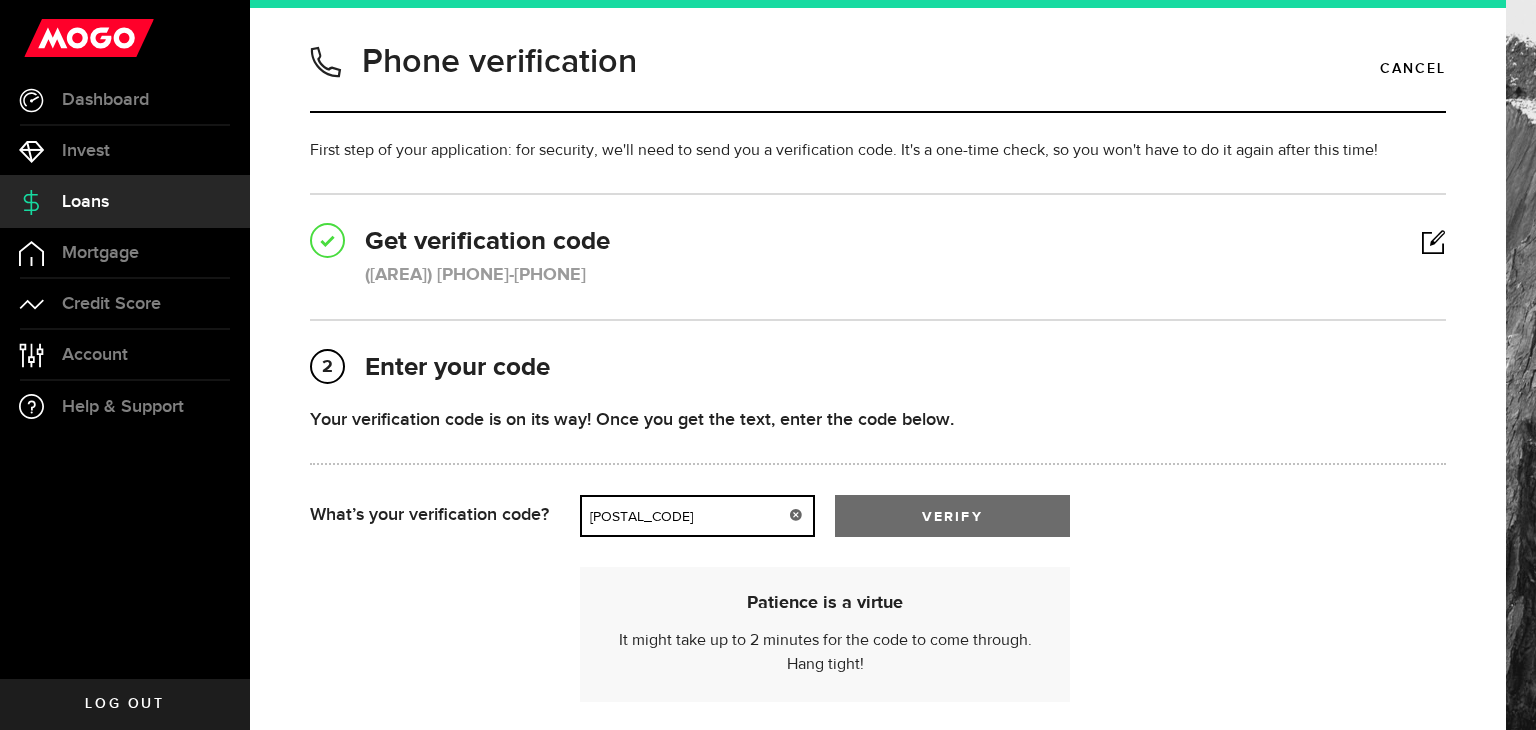 type on "56606" 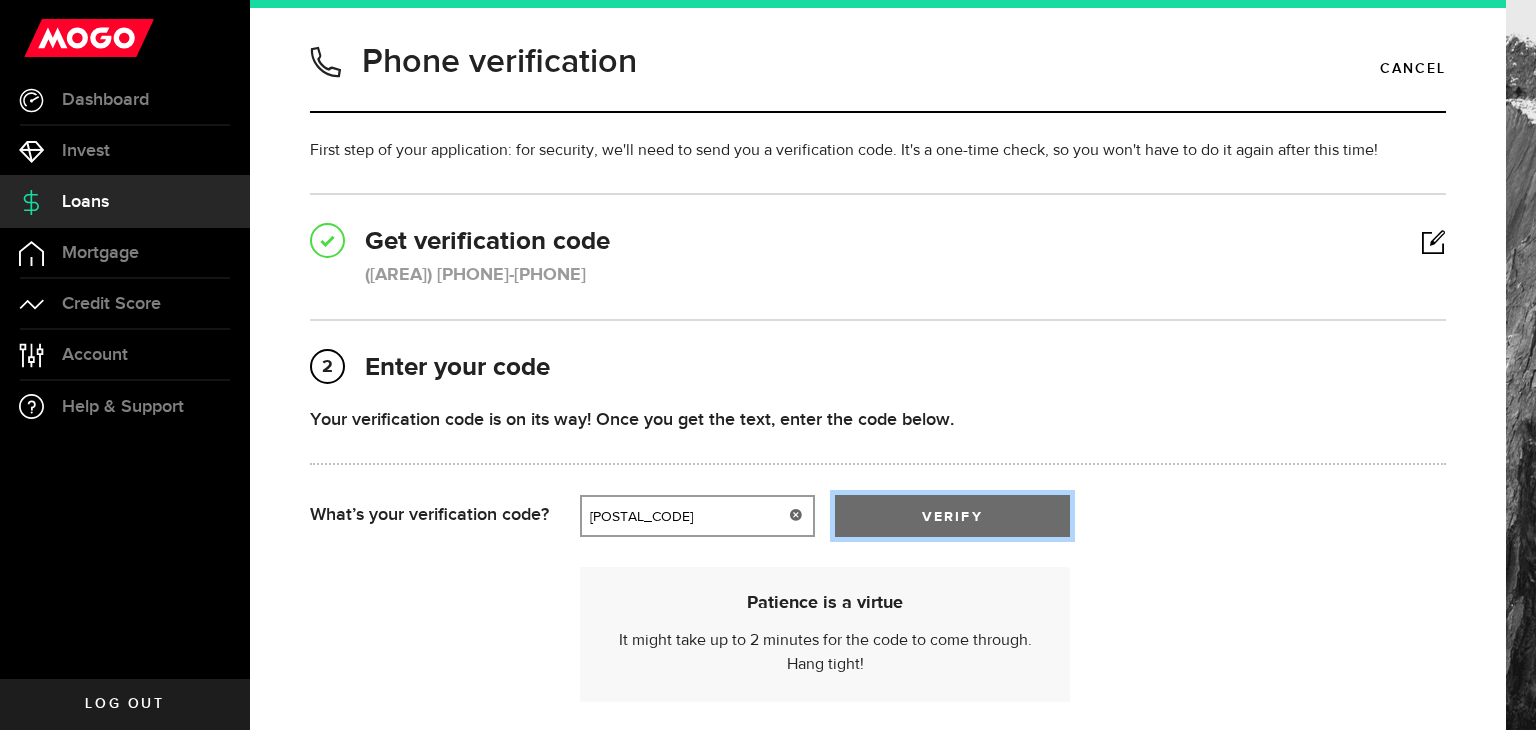 click on "verify" at bounding box center [952, 516] 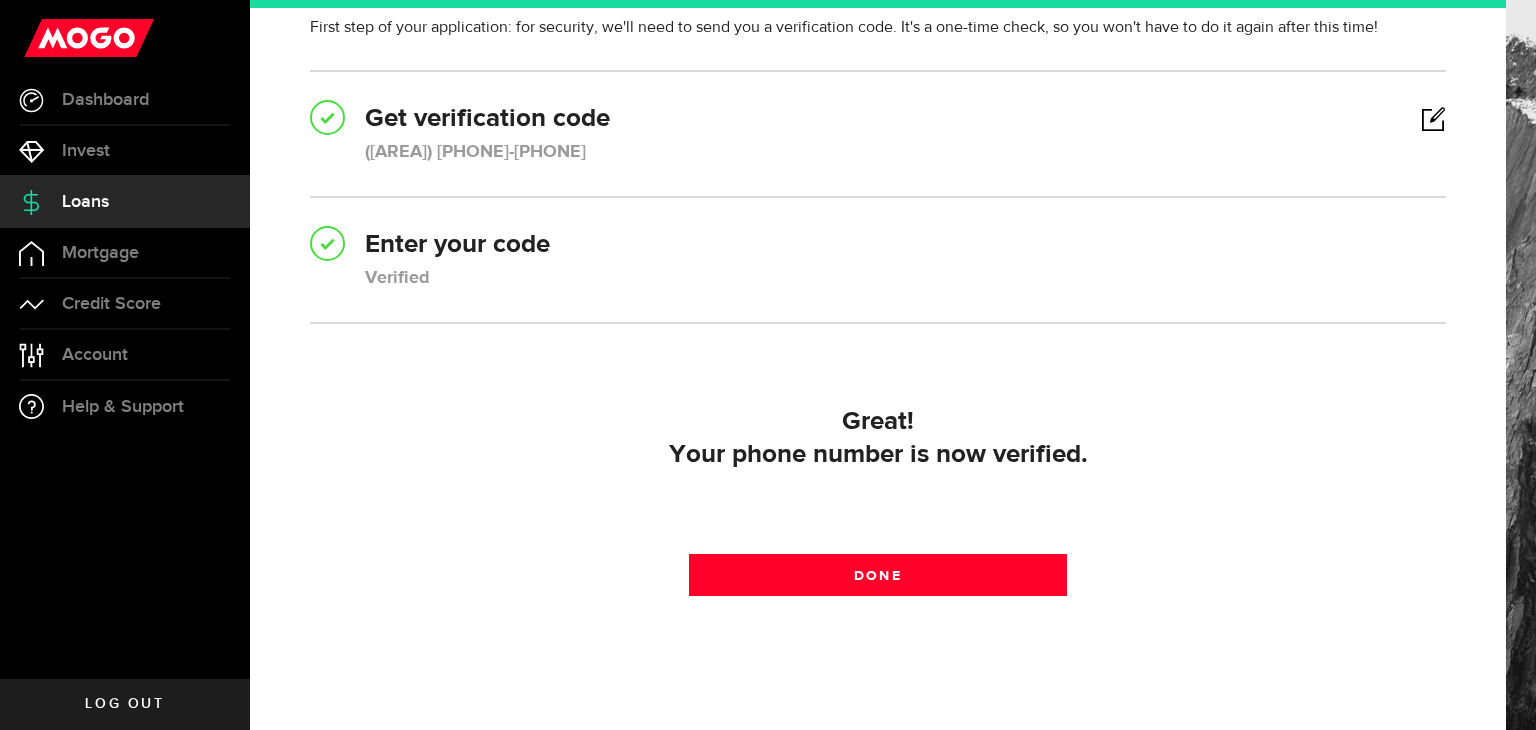 scroll, scrollTop: 149, scrollLeft: 0, axis: vertical 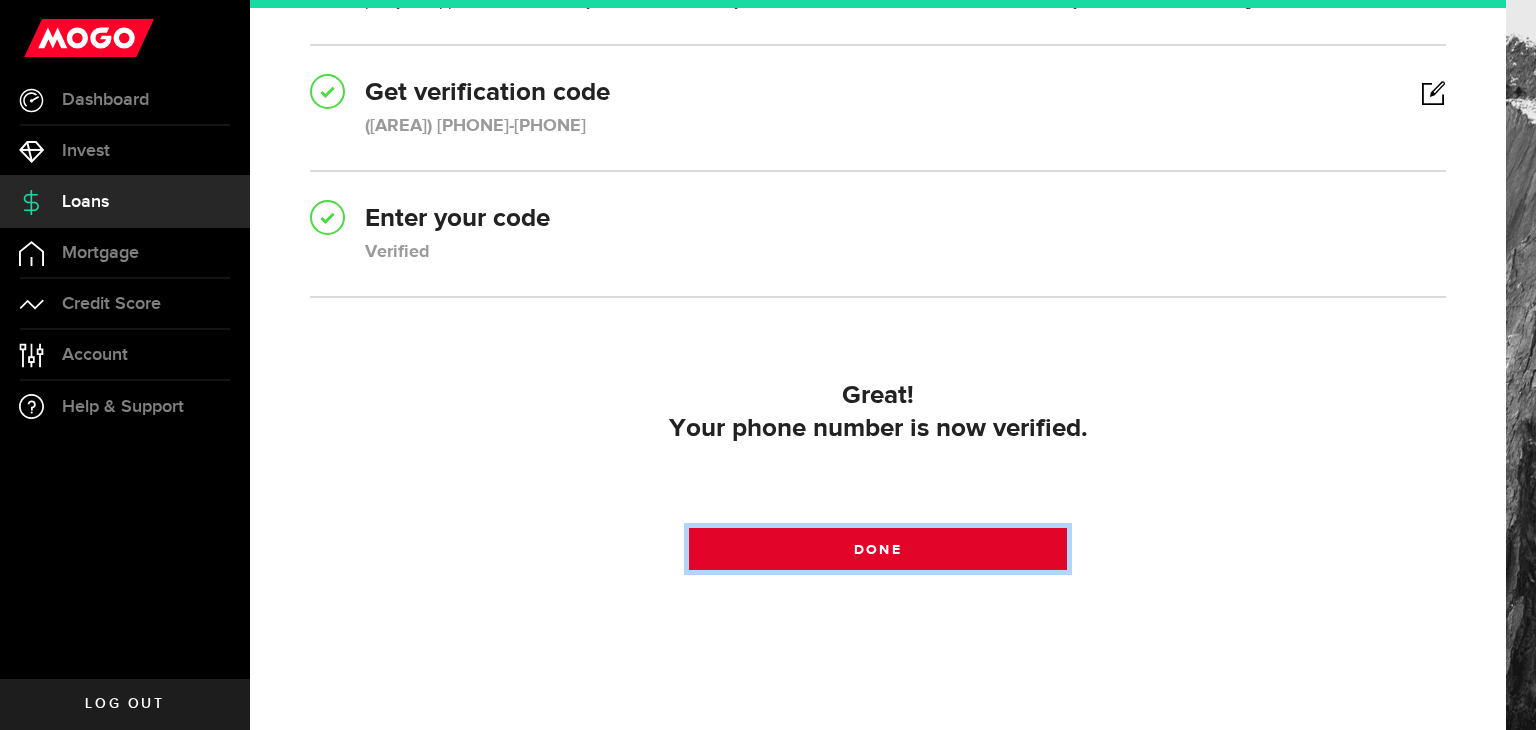 click on "Done" at bounding box center (878, 549) 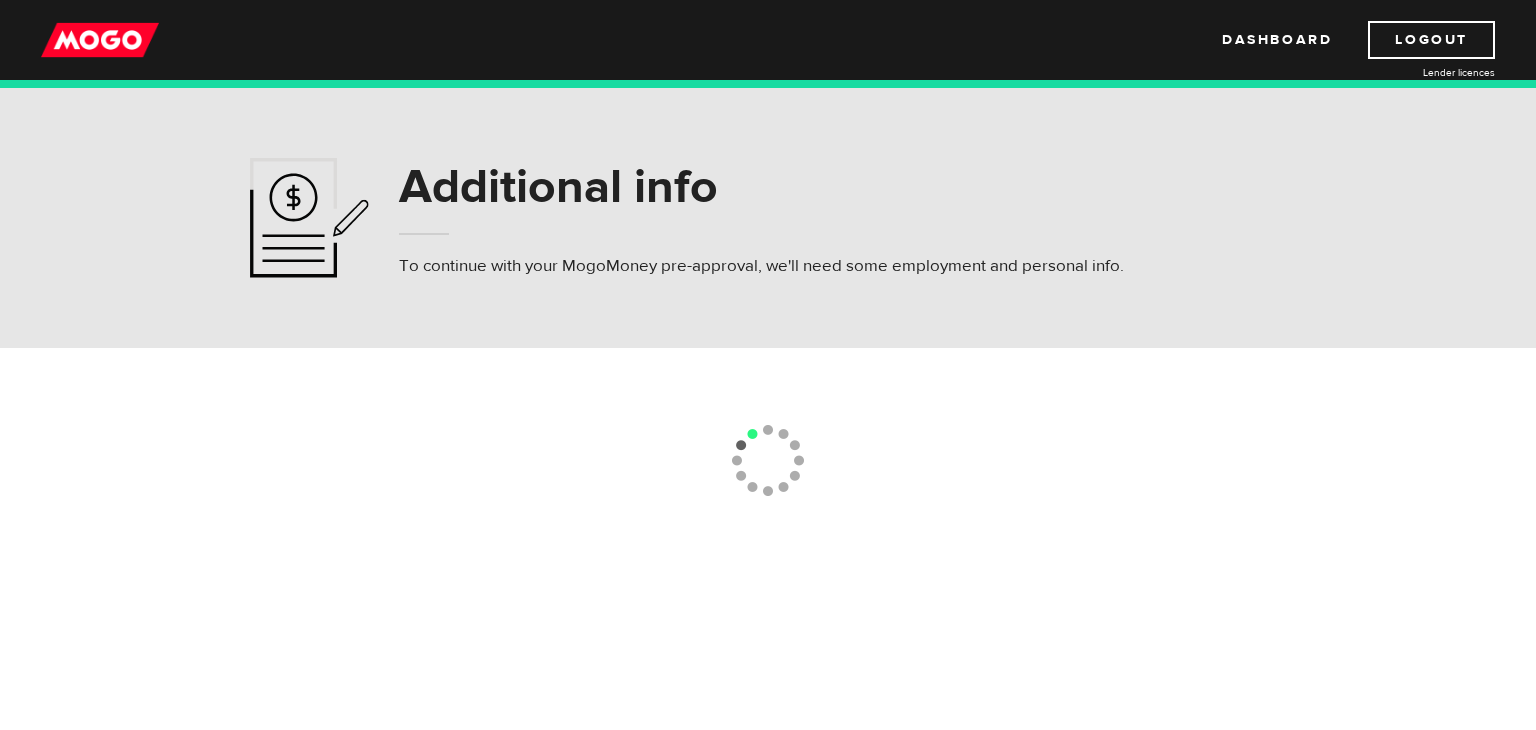scroll, scrollTop: 0, scrollLeft: 0, axis: both 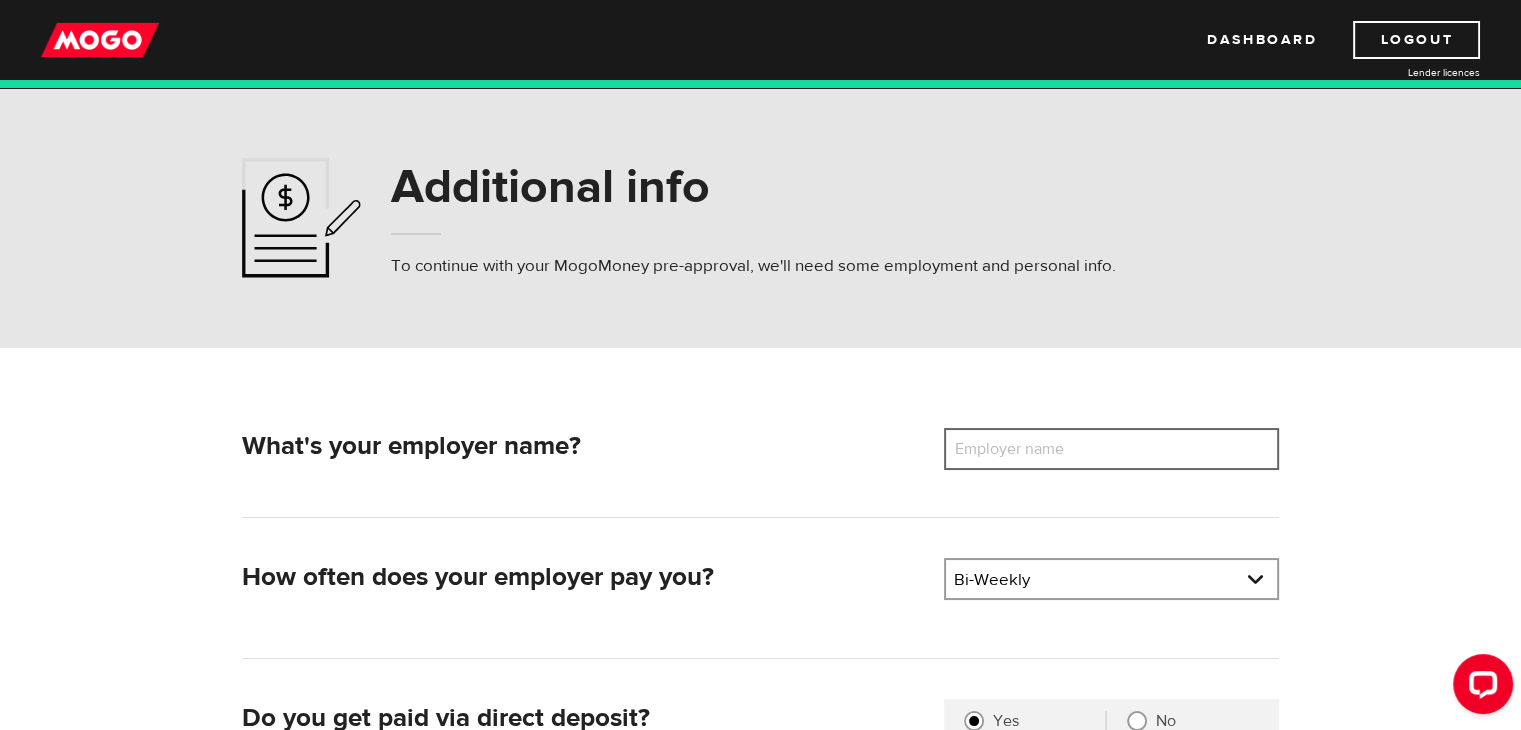 click on "Employer name" at bounding box center (1111, 449) 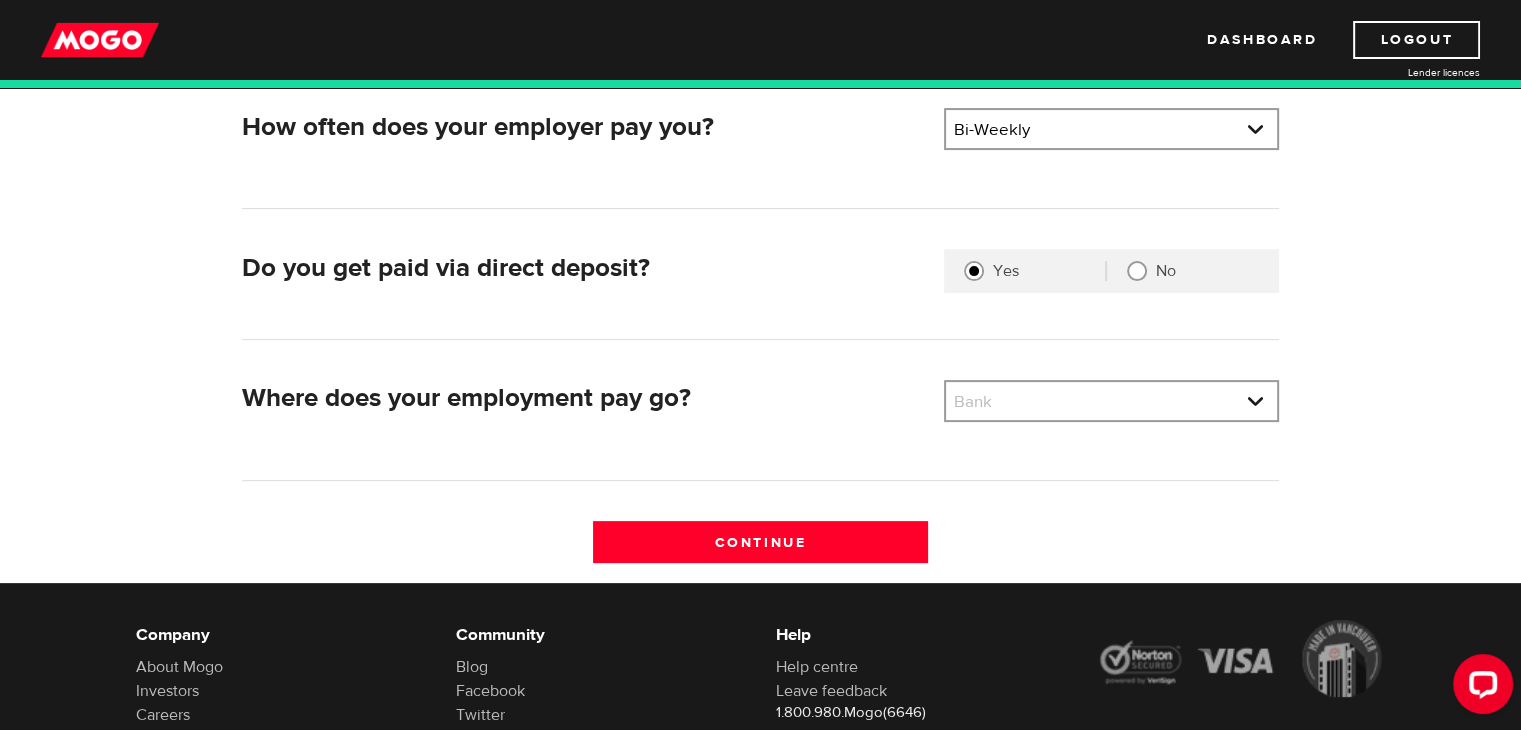 scroll, scrollTop: 452, scrollLeft: 0, axis: vertical 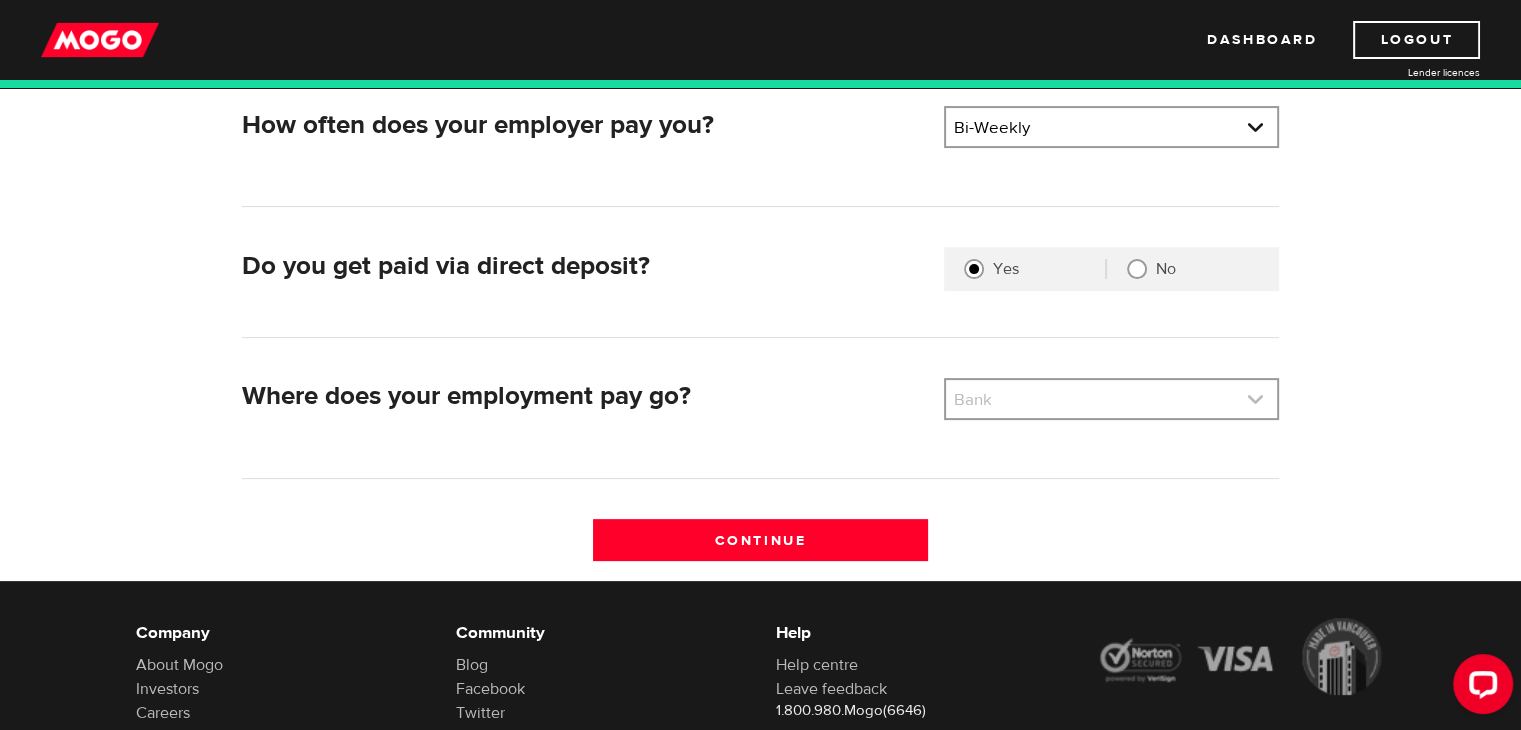 type on "extendicare" 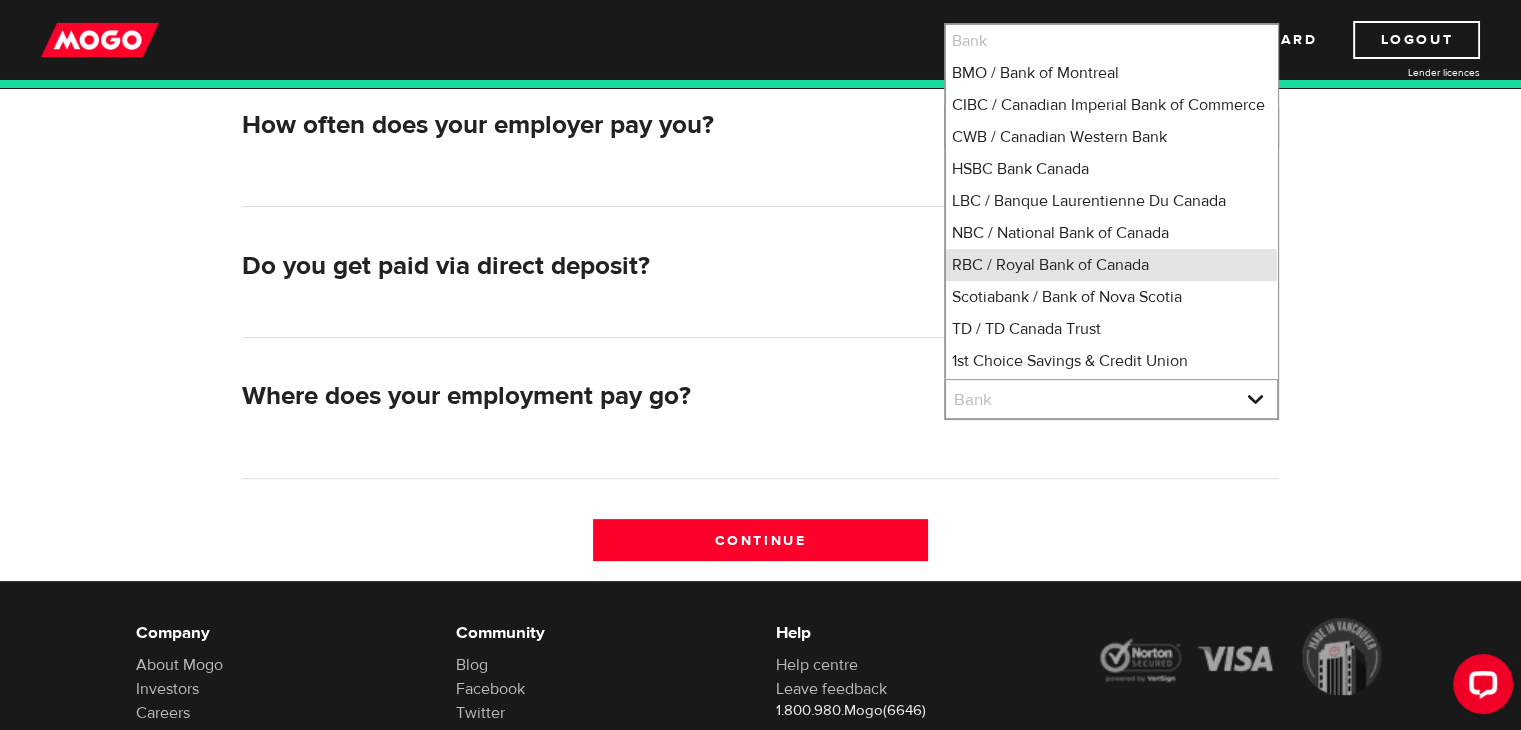 scroll, scrollTop: 22, scrollLeft: 0, axis: vertical 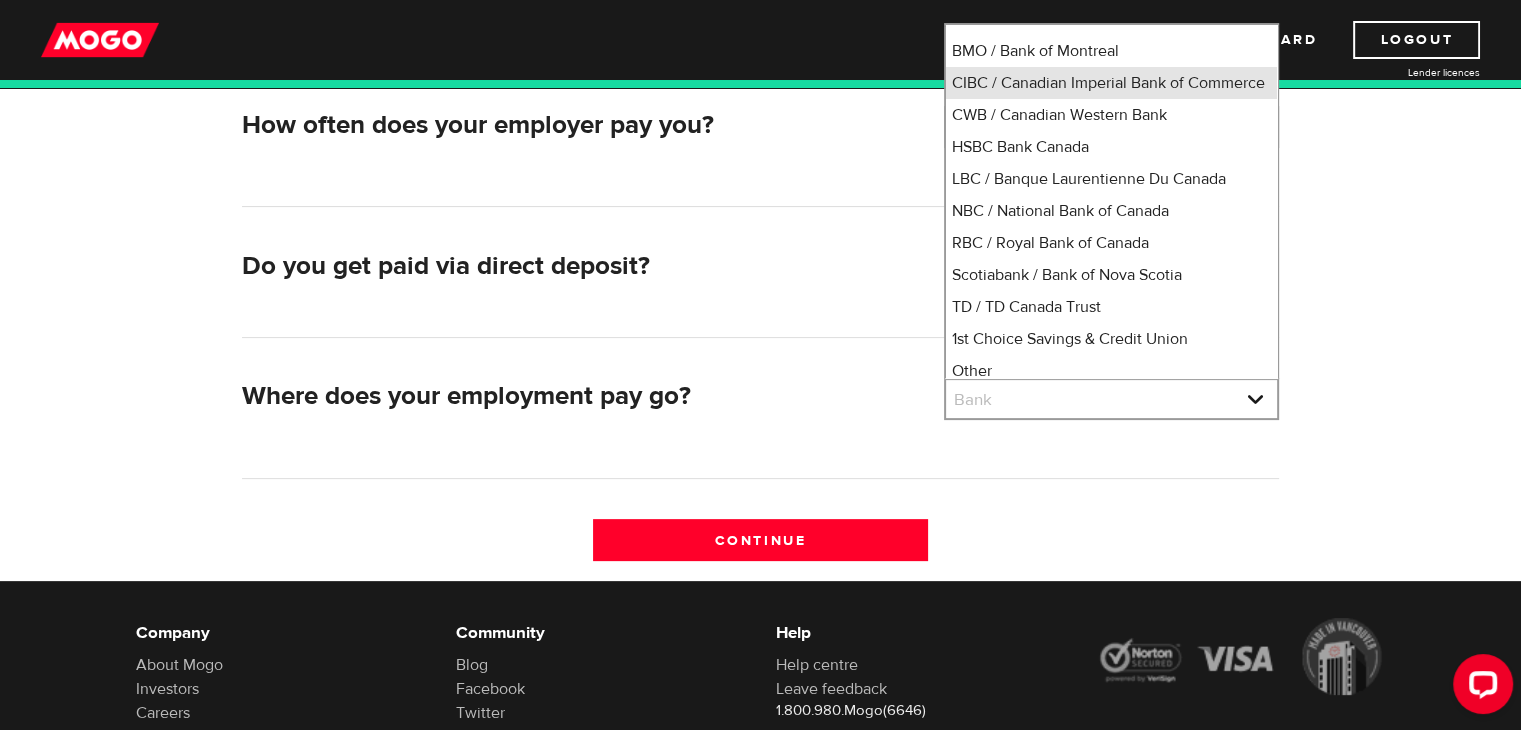 click on "CIBC / Canadian Imperial Bank of Commerce" at bounding box center (1111, 83) 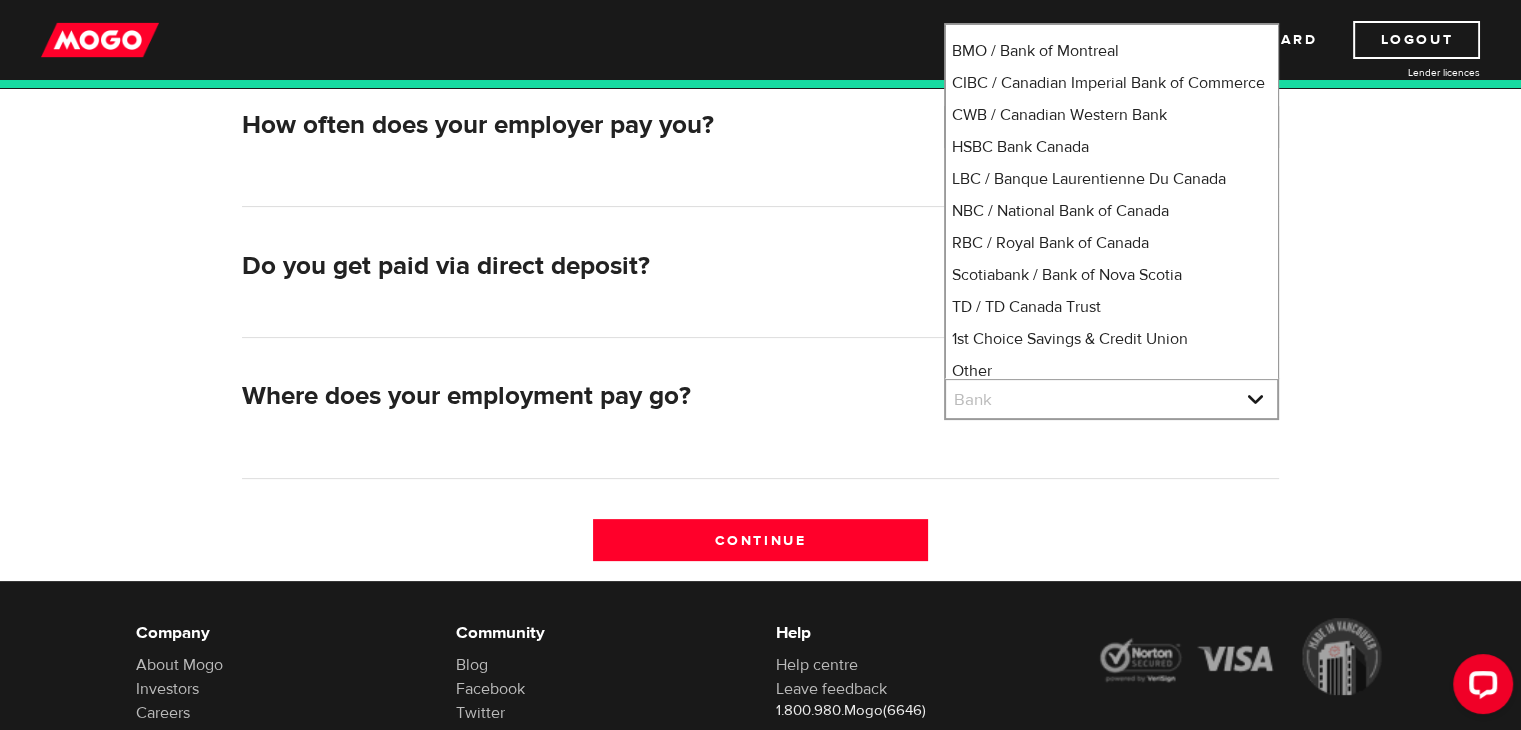 select on "4" 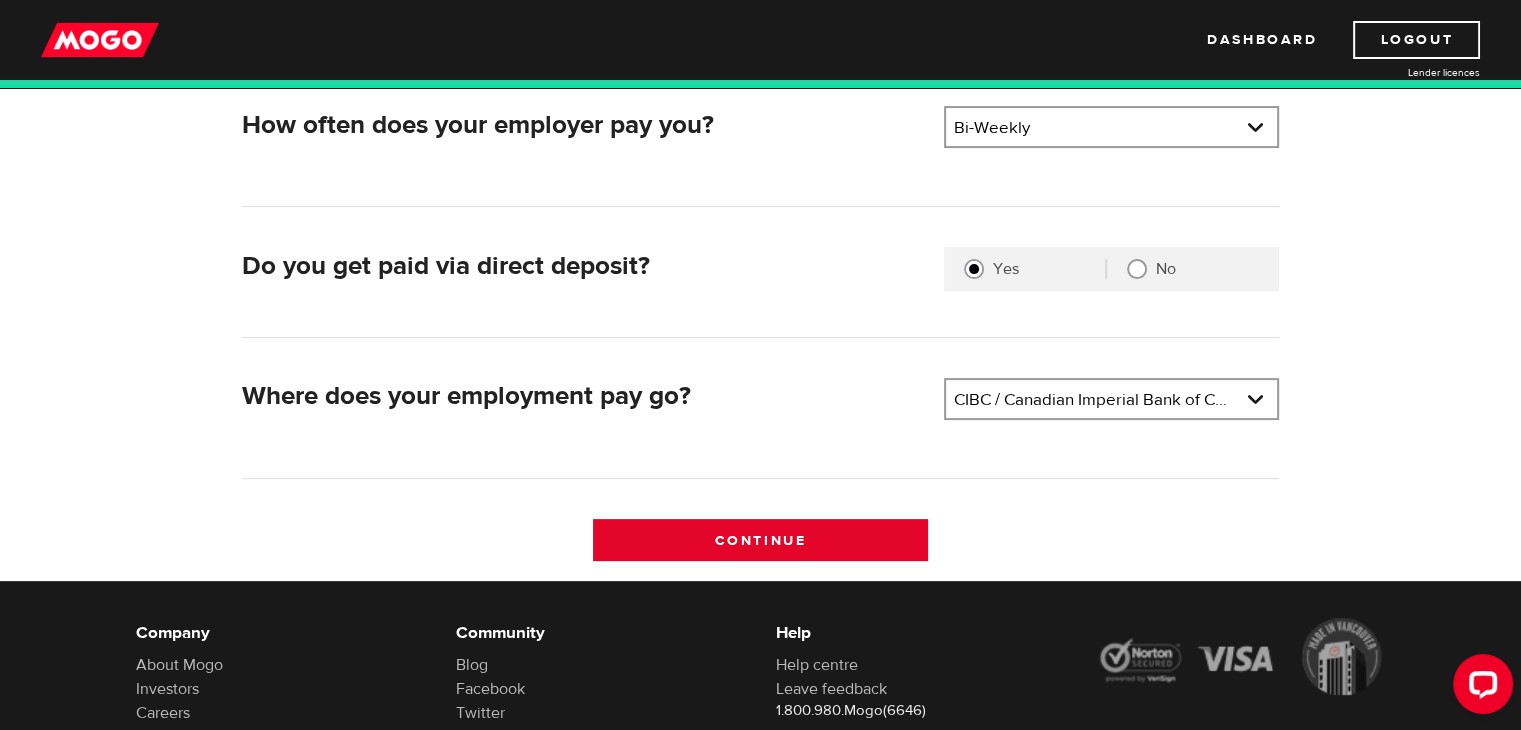 click on "Continue" at bounding box center (760, 540) 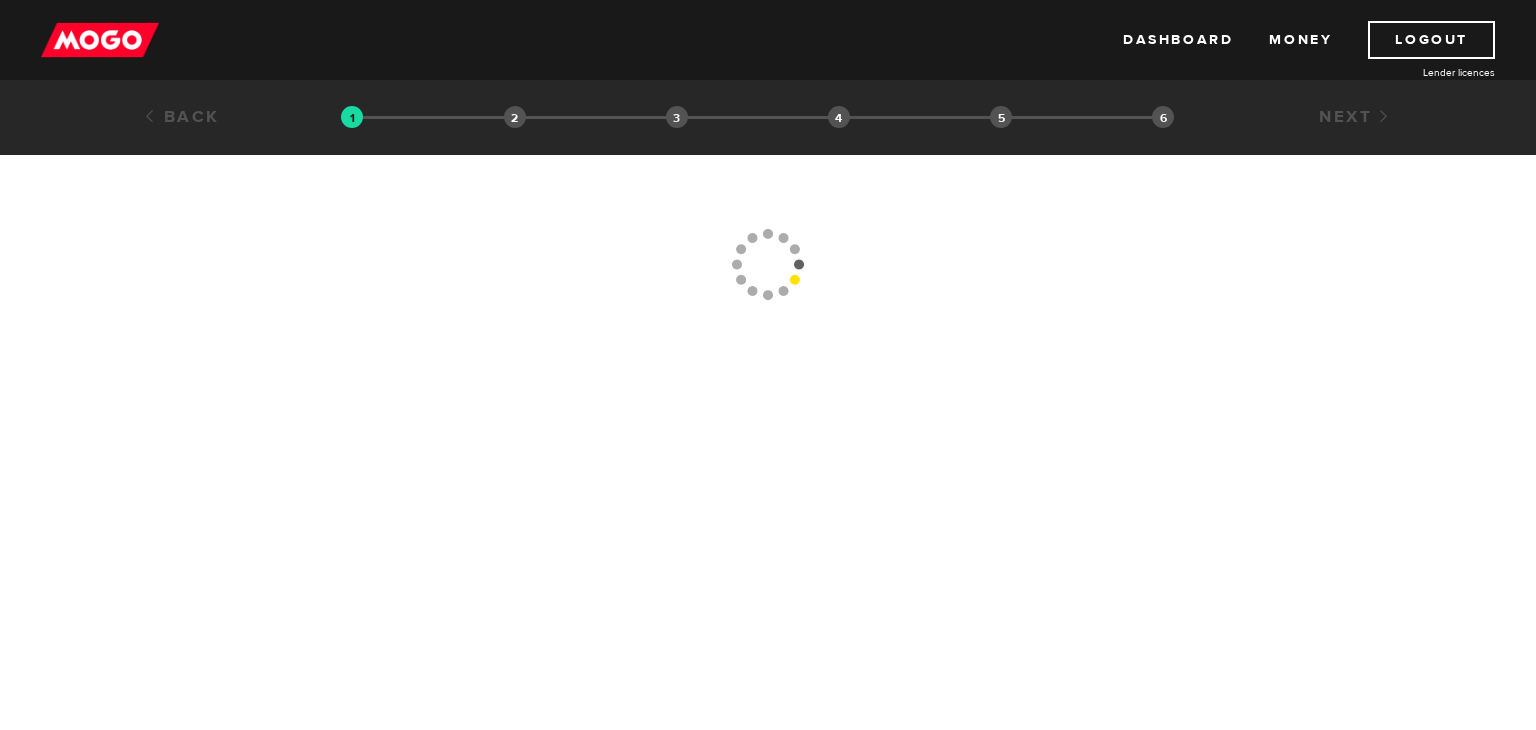 scroll, scrollTop: 0, scrollLeft: 0, axis: both 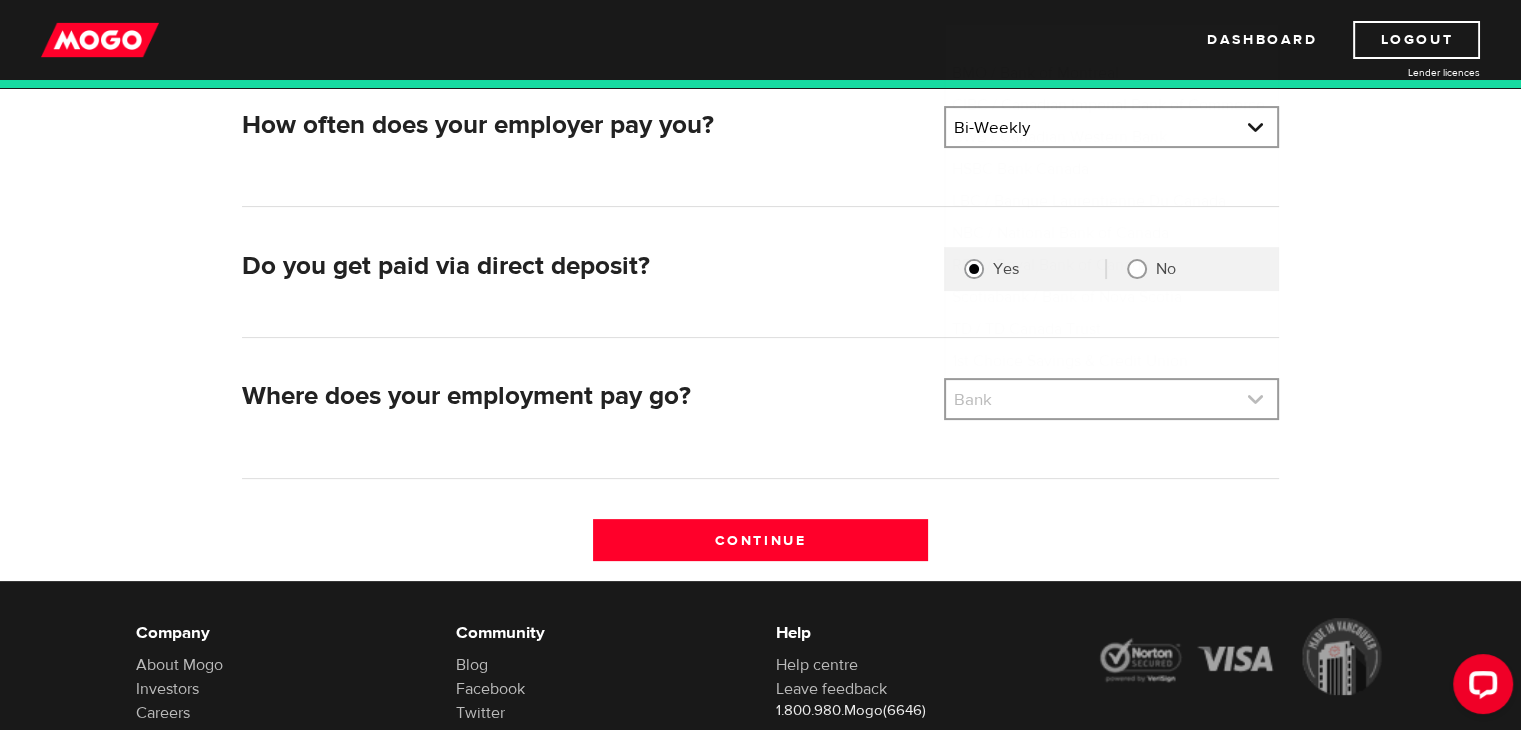 click at bounding box center [1111, 399] 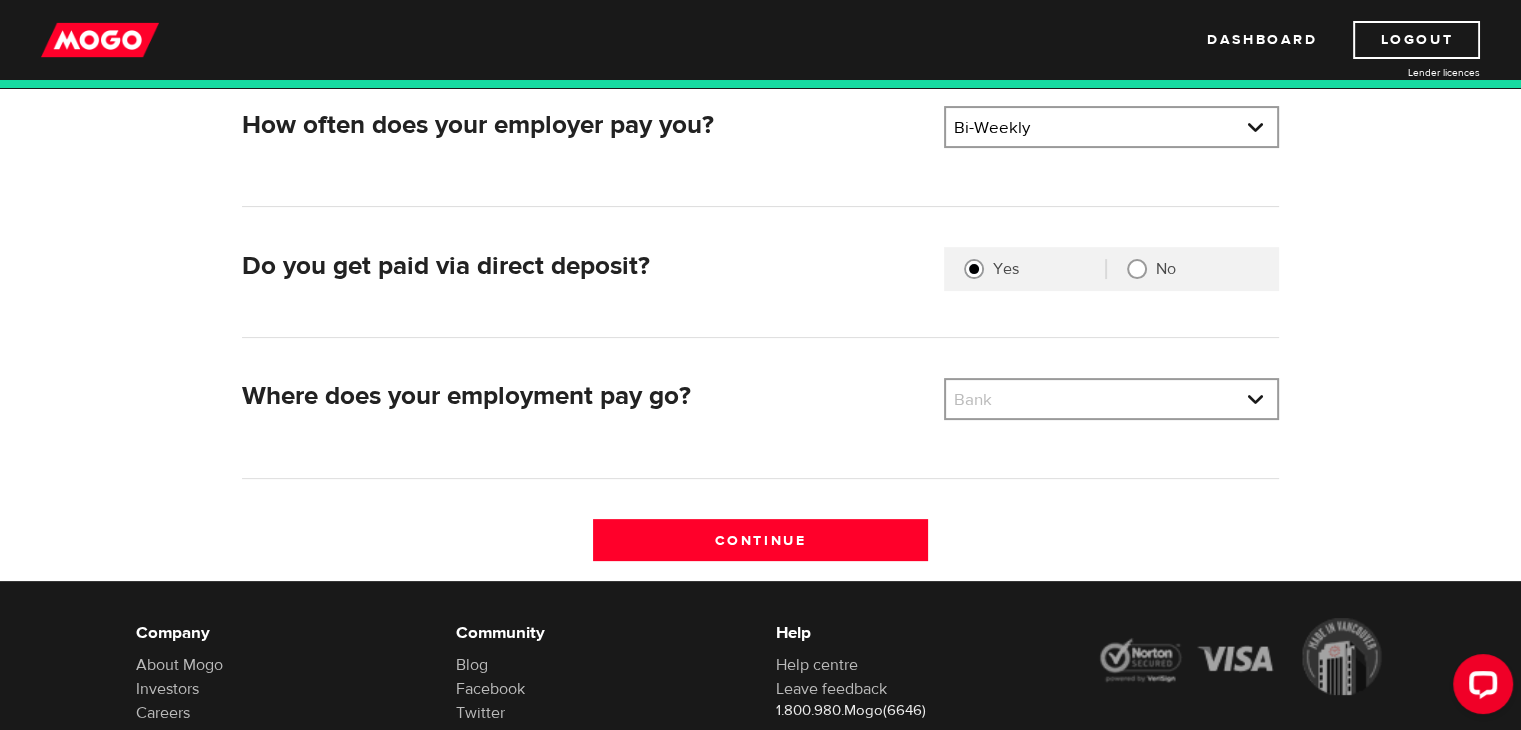 click on "What's your employer name? Employer name Please enter your employer's name extendicare How often does your employer pay you? Pay frequency Please select the frequency of payment Bi-Weekly Pay frequency Weekly
Bi-Weekly
Semi-Monthly
Monthly Pay frequency Weekly Bi-Weekly Semi-Monthly Monthly Do you get paid via direct deposit? Are you paid by direct deposit? Selection required Yes No Where does your employment pay go? Bank Please select your bank Bank Bank BMO / Bank of Montreal
CIBC / Canadian Imperial Bank of Commerce
CWB / Canadian Western Bank
HSBC Bank Canada
LBC / Banque Laurentienne Du Canada
NBC / National Bank of Canada
RBC / Royal Bank of Canada
Scotiabank / Bank of Nova Scotia
TD / TD Canada Trust
1st Choice Savings & Credit Union
Other
Abn Amro Bank Nv
Acadian Credit Union
Accelerate Financial
Accent Credit Union
Access Credit Union
Achieva Financial
Adjala Credit Union
Advance Savings Credit Union
Advantage Credit Union
AGF Trust Company" at bounding box center (760, 278) 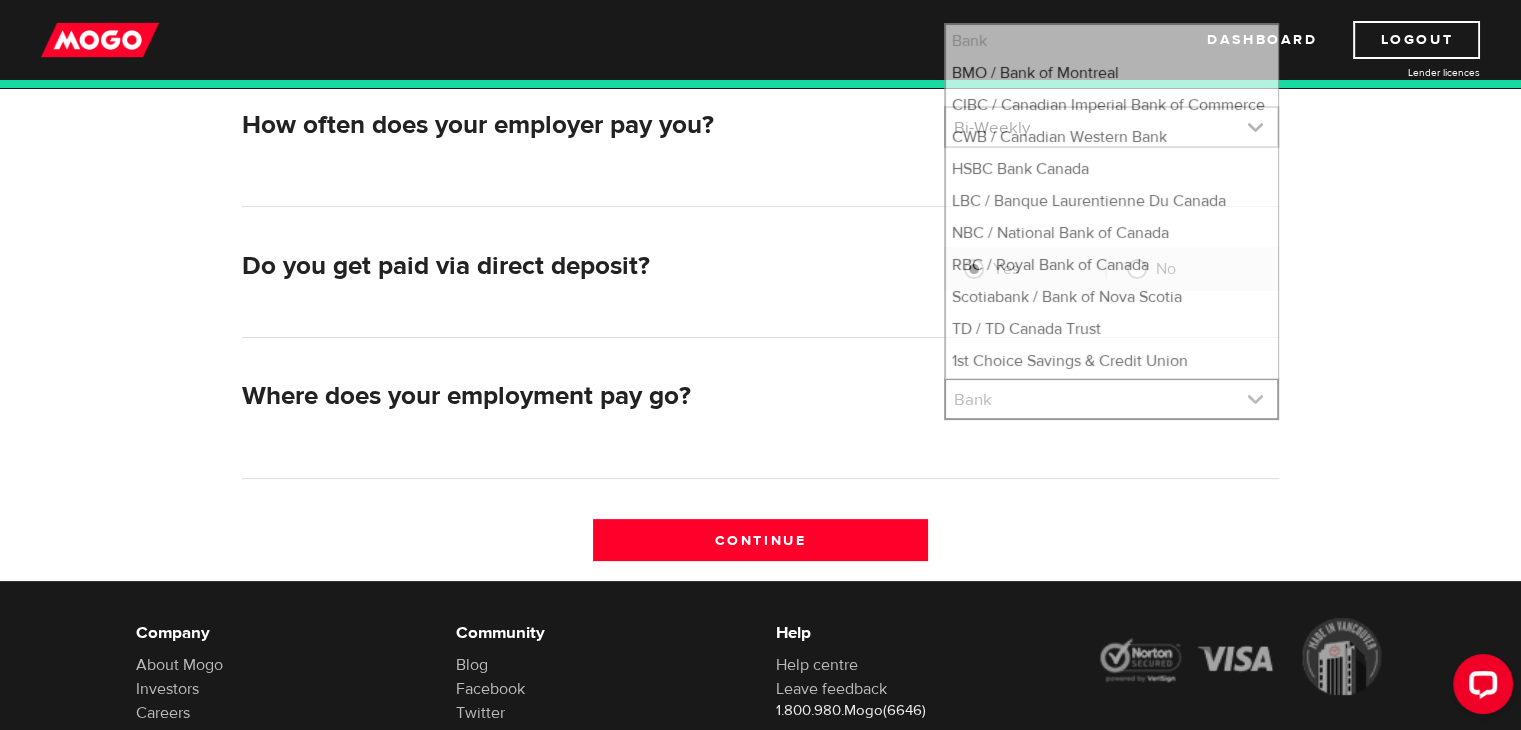 click at bounding box center [1111, 399] 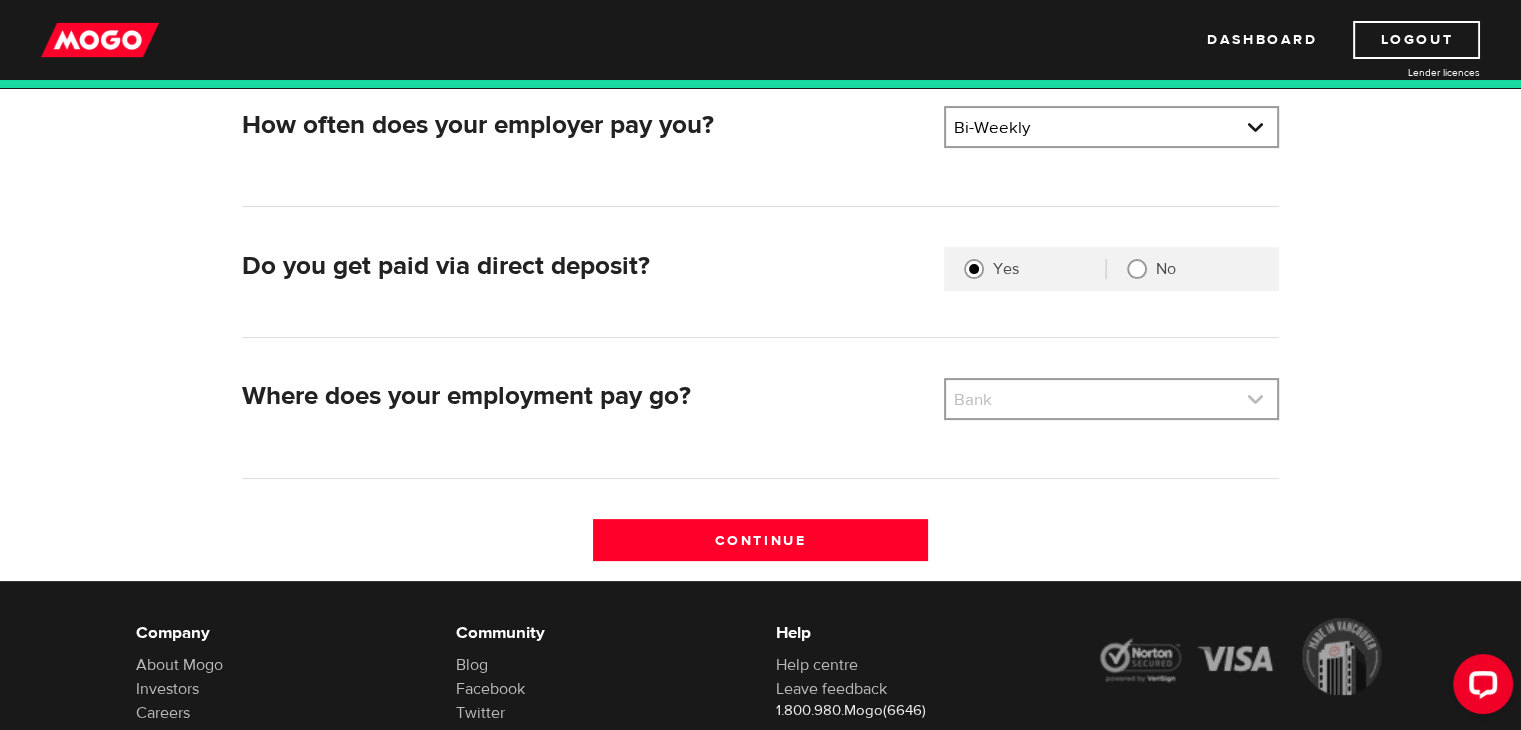 click at bounding box center [1111, 399] 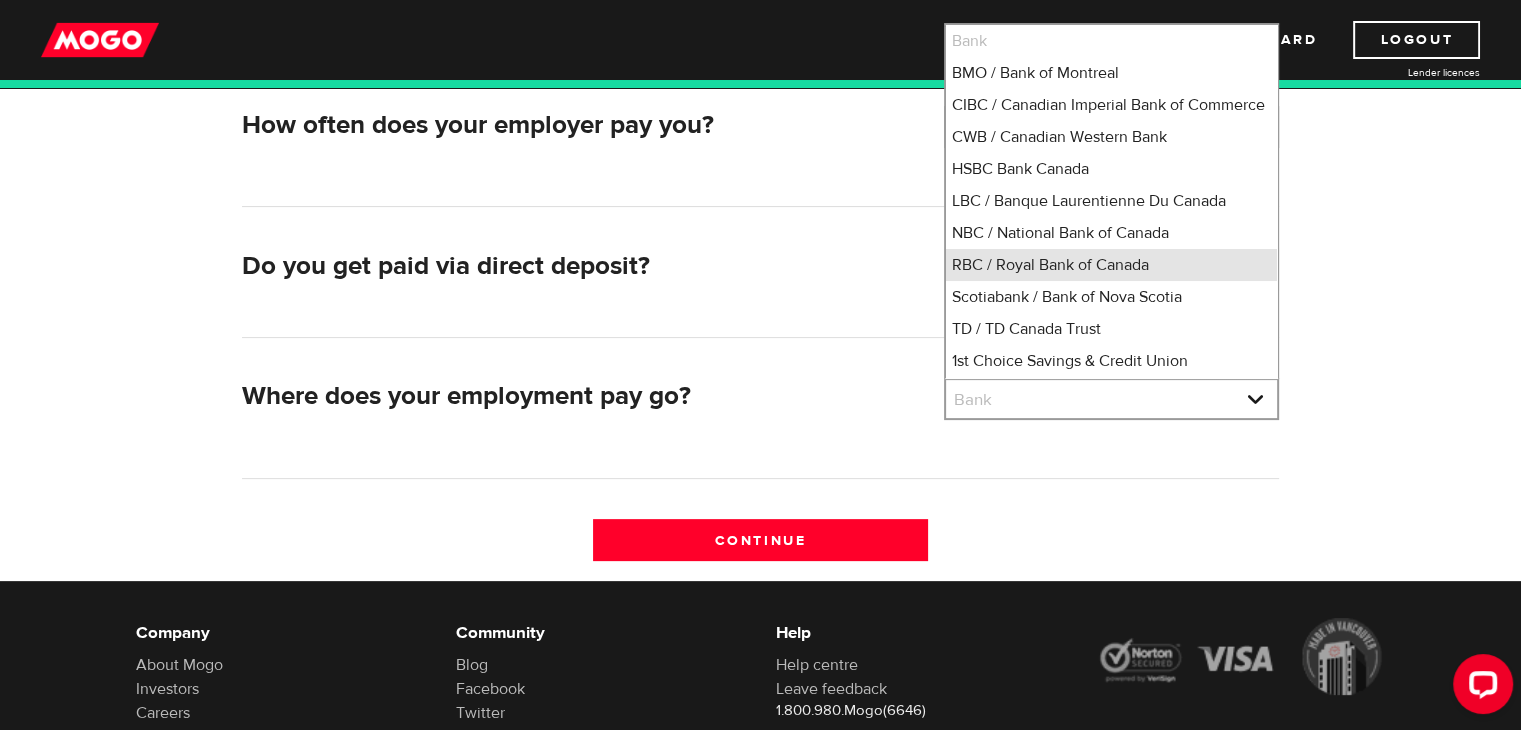 click on "RBC / Royal Bank of Canada" at bounding box center (1111, 265) 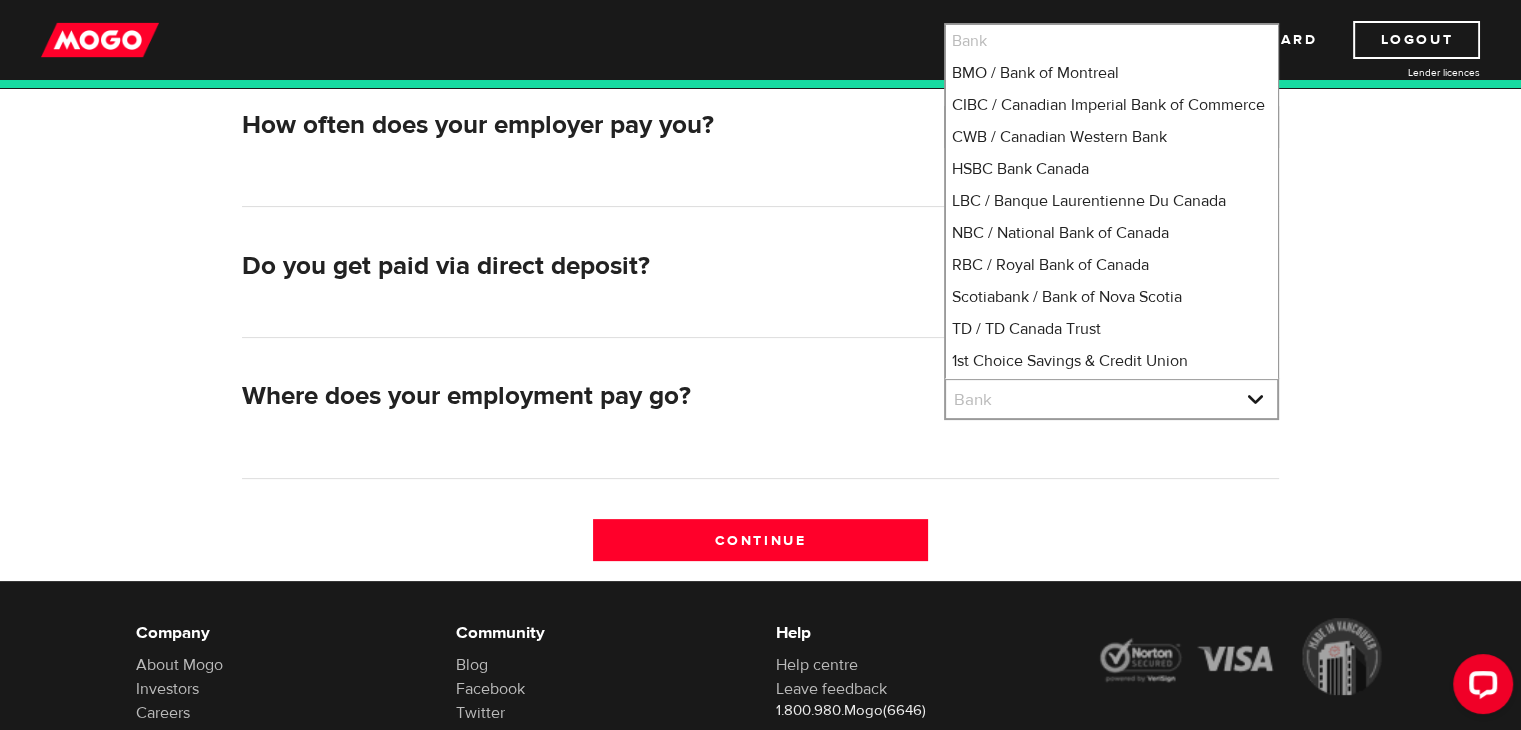 select on "8" 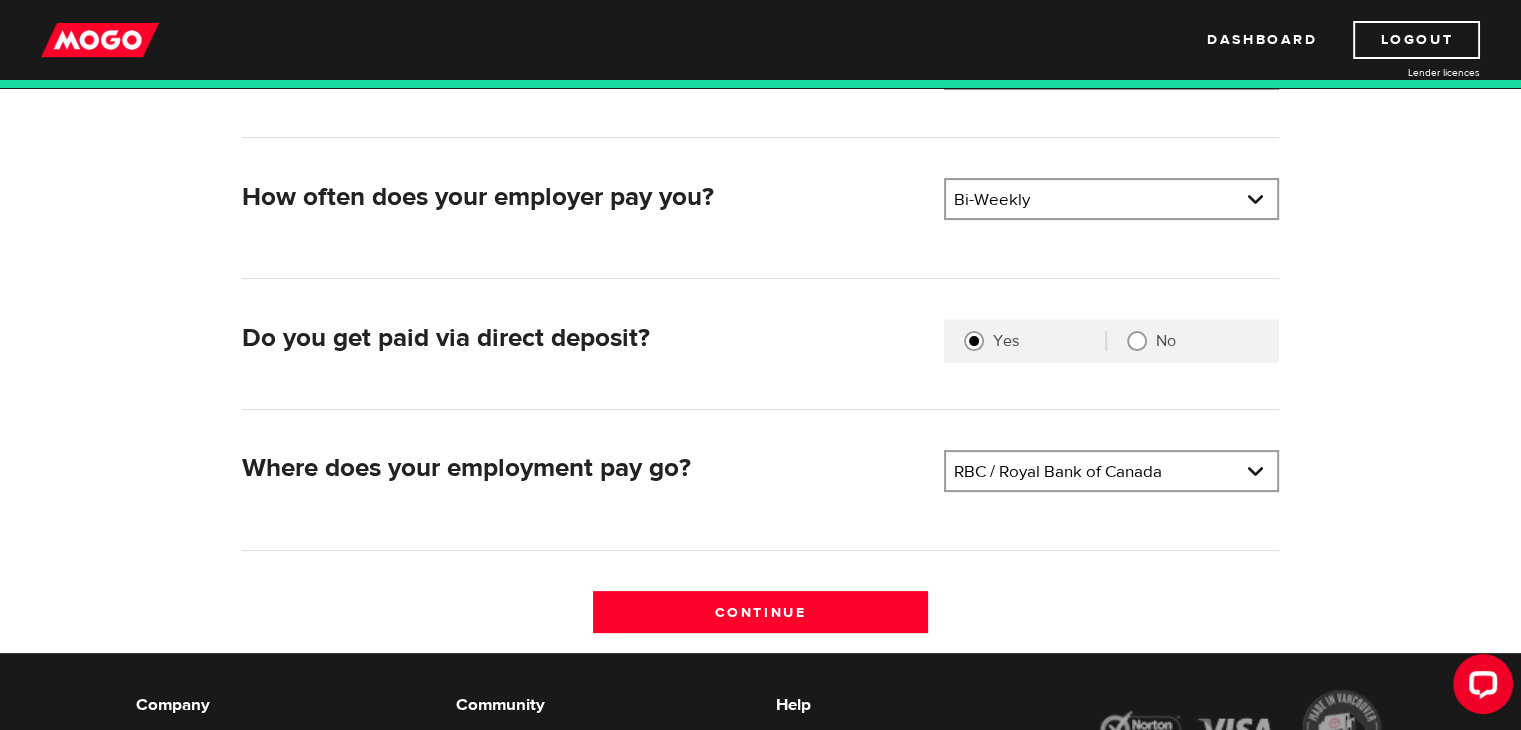 scroll, scrollTop: 380, scrollLeft: 0, axis: vertical 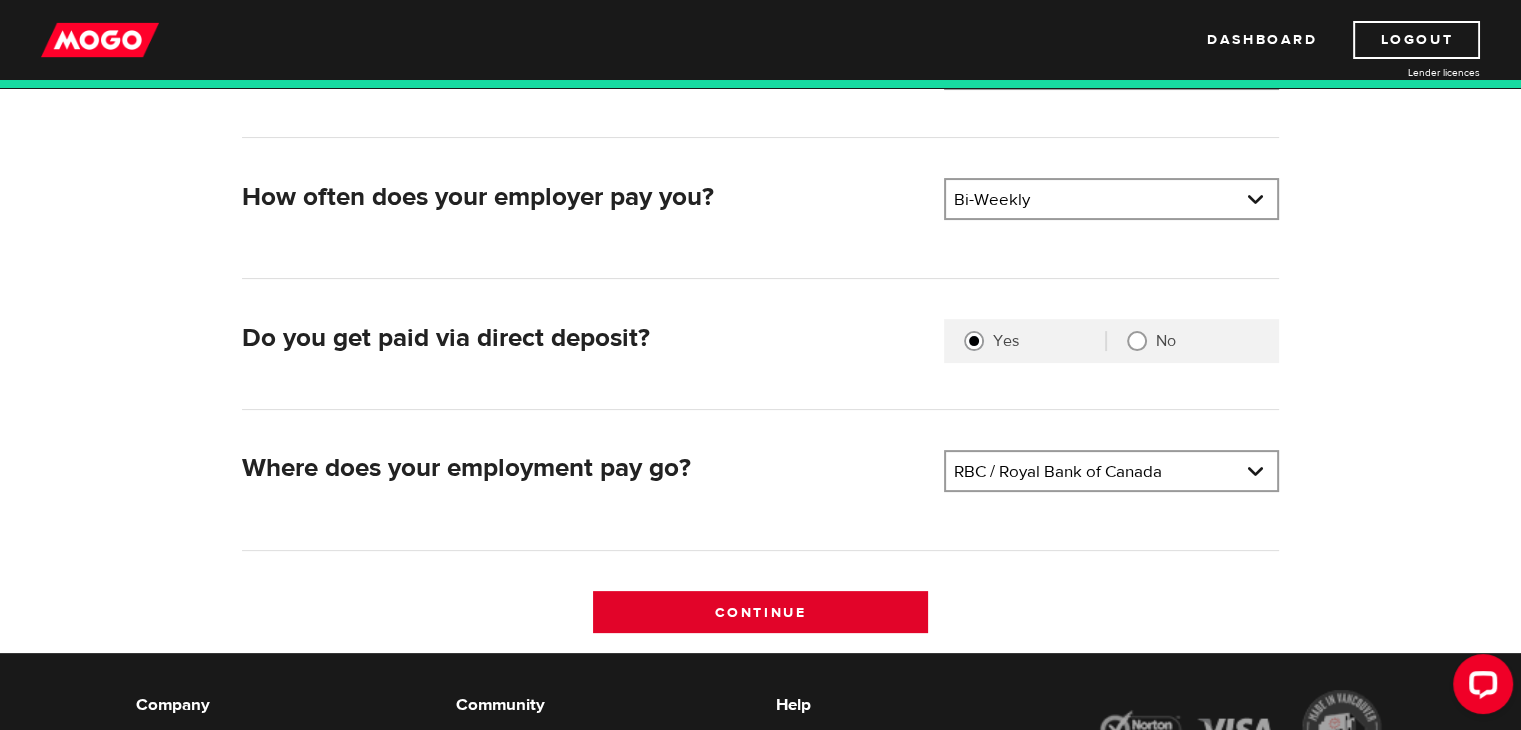 click on "Continue" at bounding box center [760, 612] 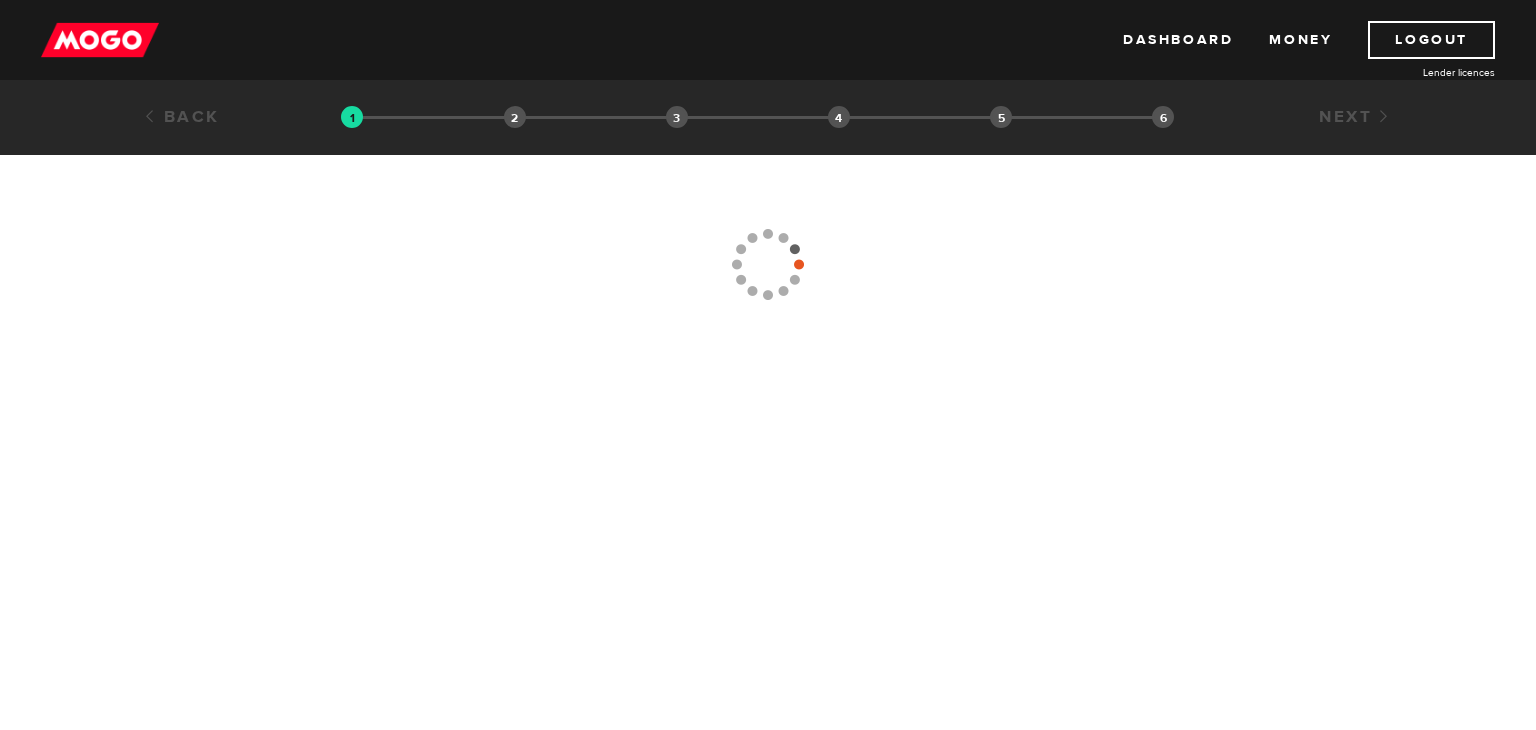 scroll, scrollTop: 0, scrollLeft: 0, axis: both 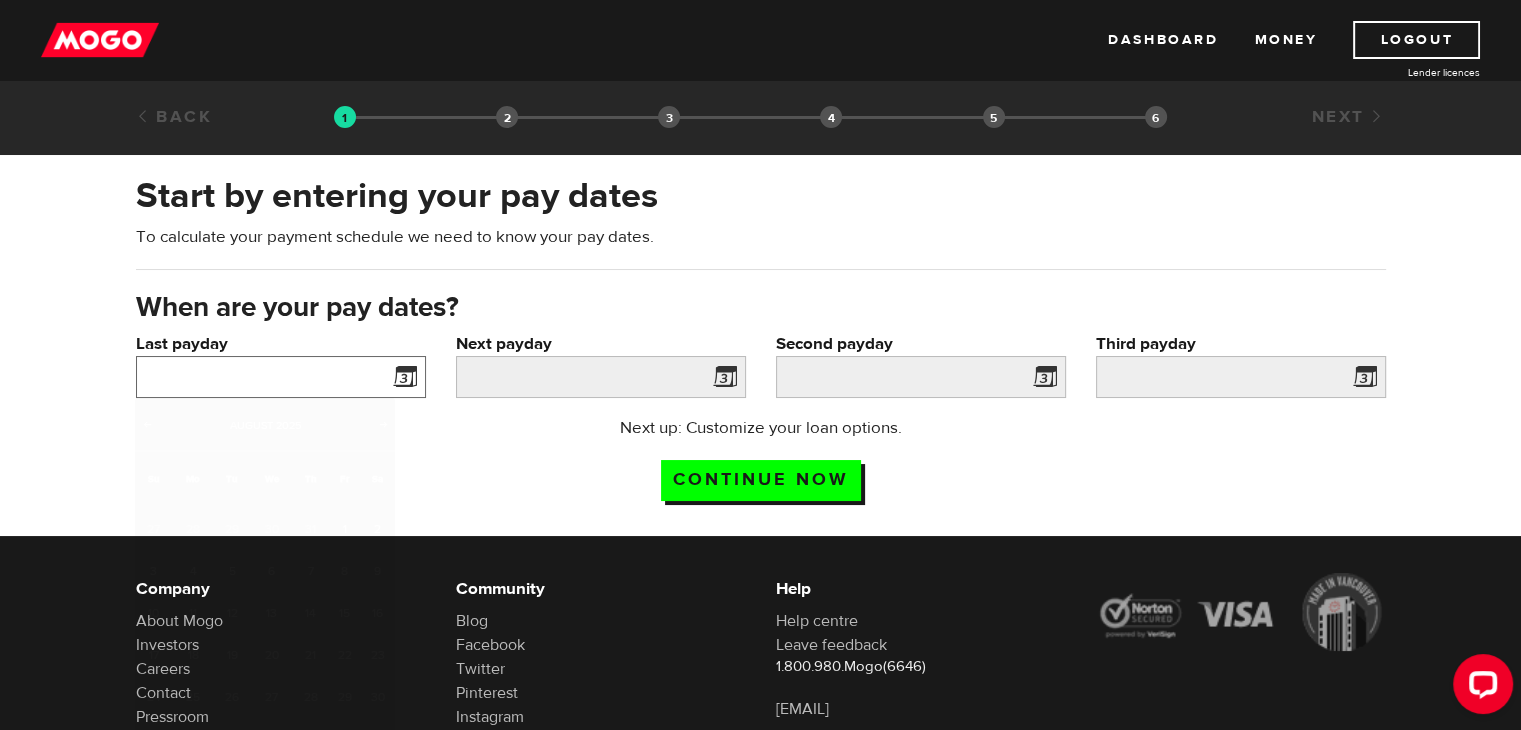 click on "Last payday" at bounding box center [281, 377] 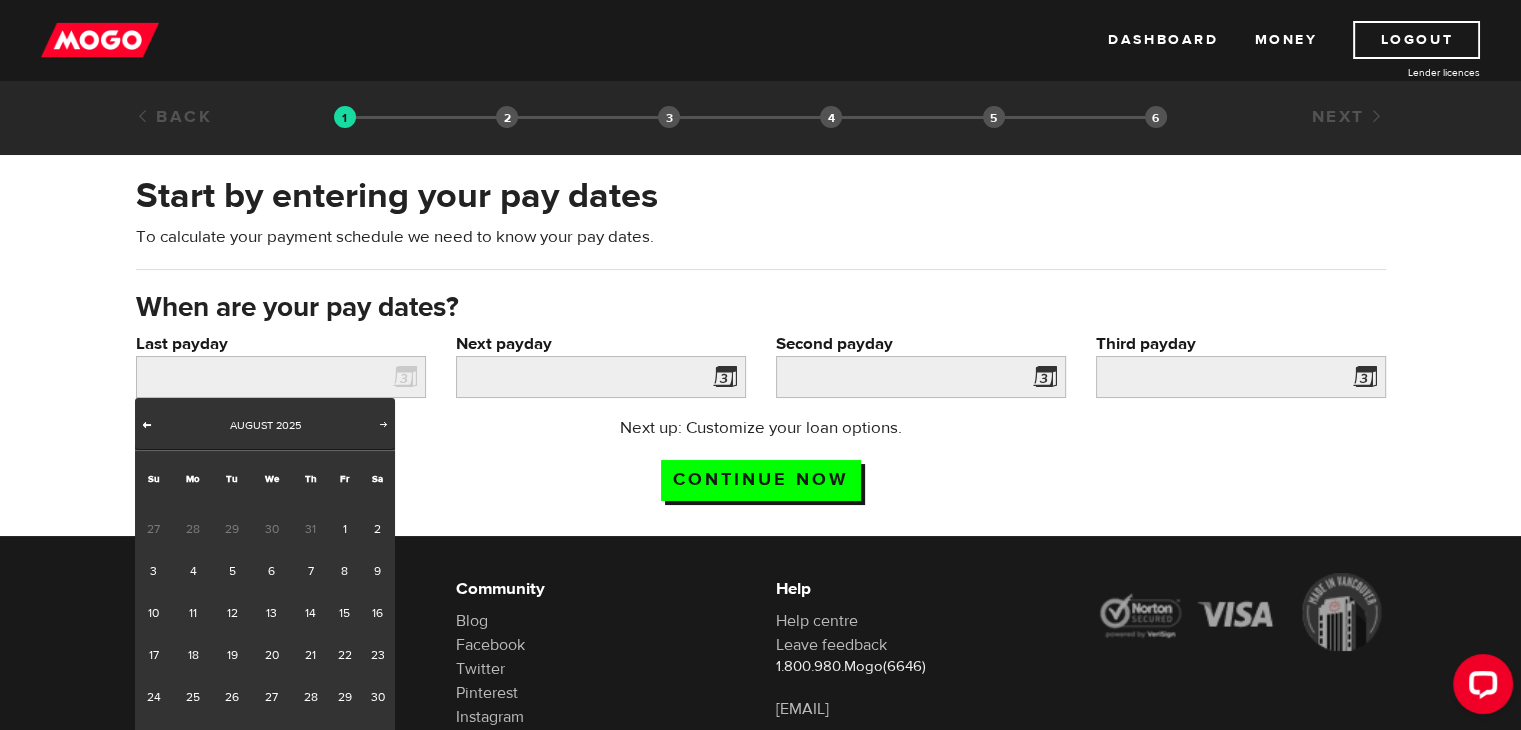 click on "Prev" at bounding box center (147, 424) 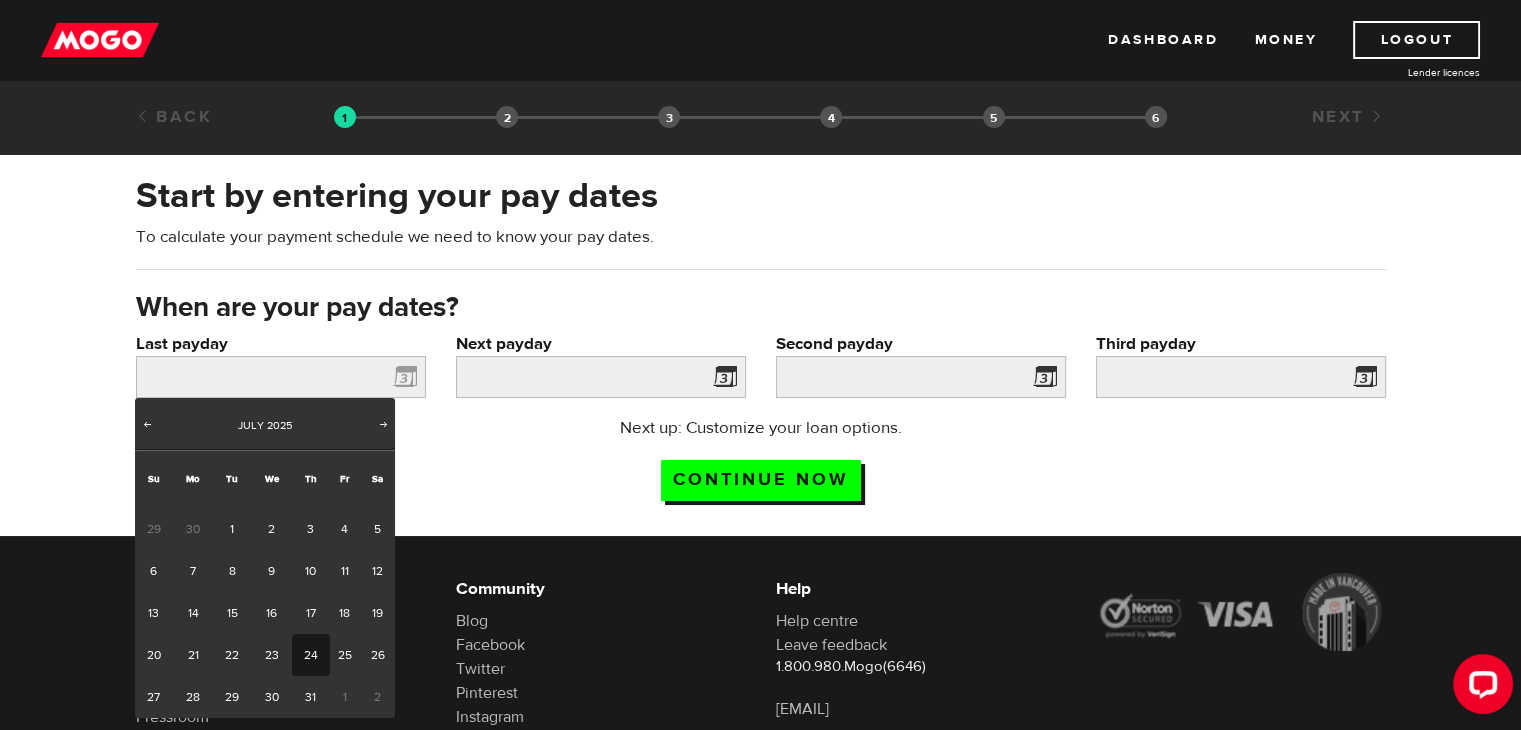 click on "24" at bounding box center (310, 655) 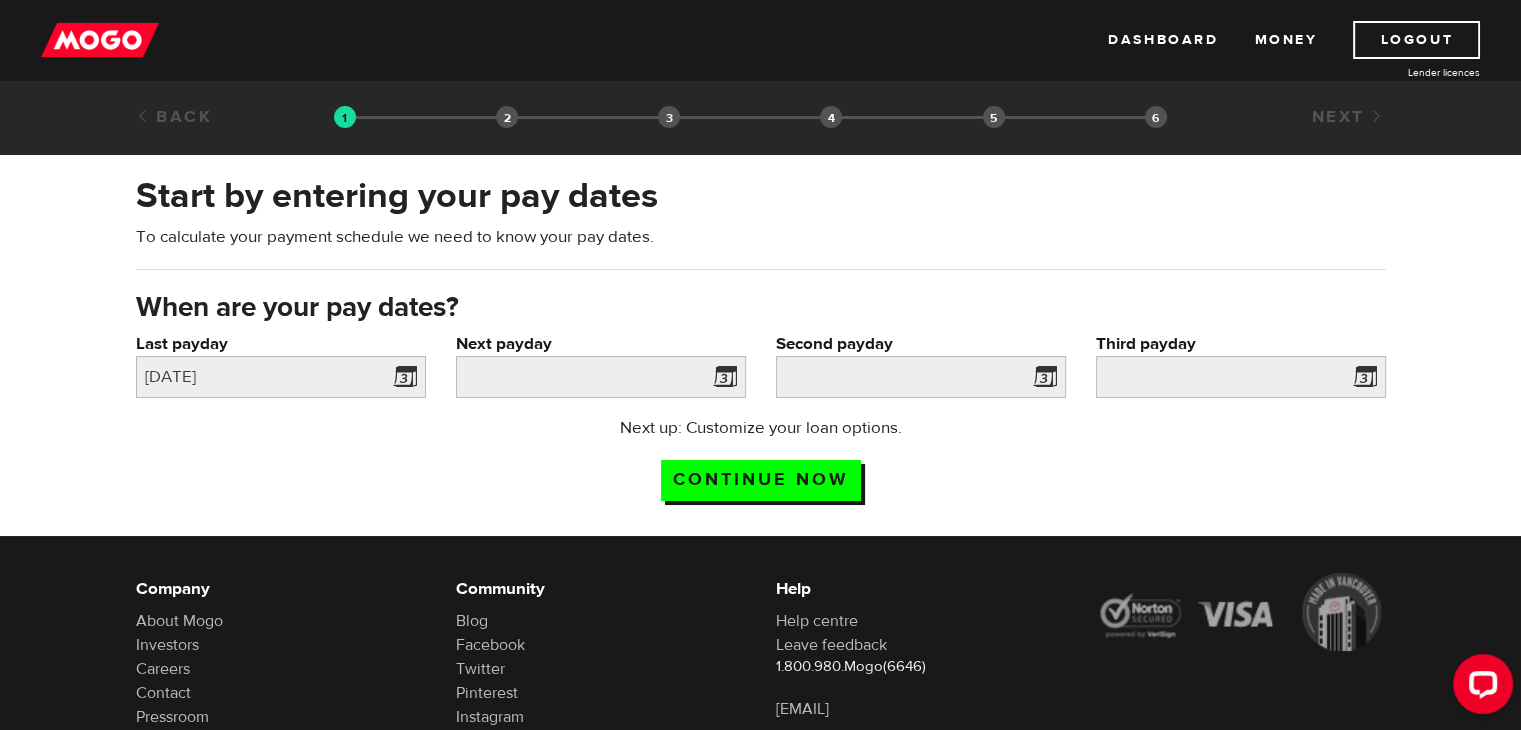 click at bounding box center [721, 380] 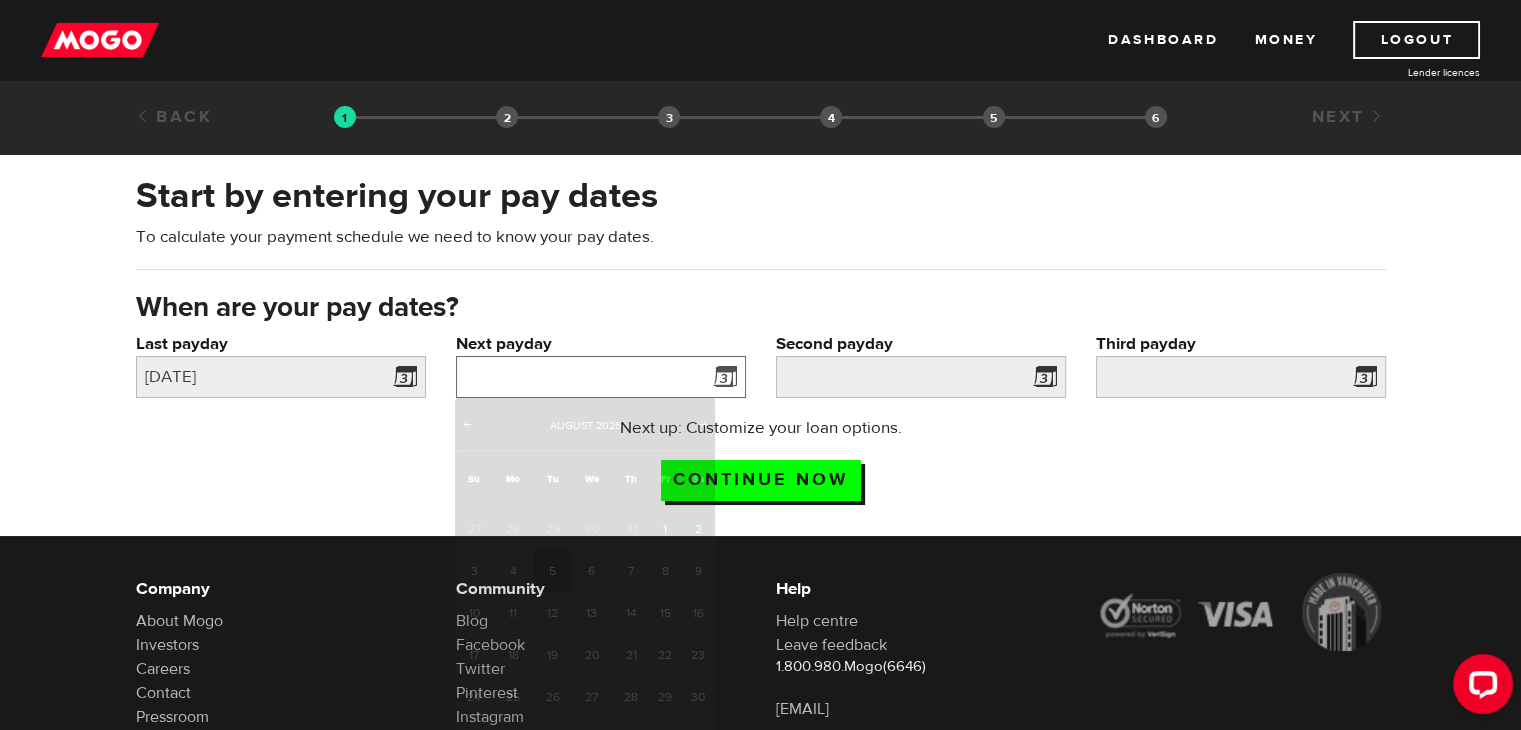 click on "Next payday" at bounding box center (601, 377) 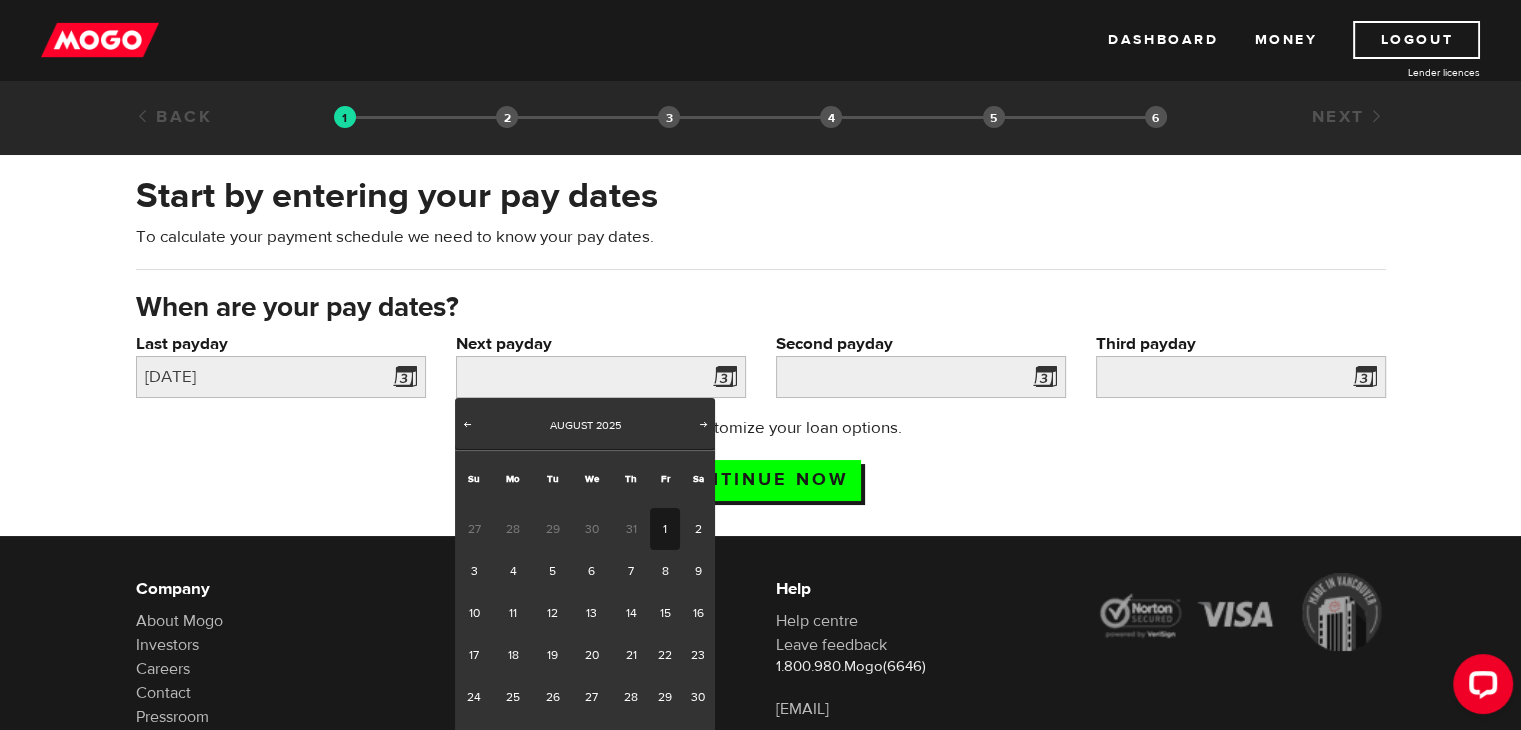 click on "1" at bounding box center [665, 529] 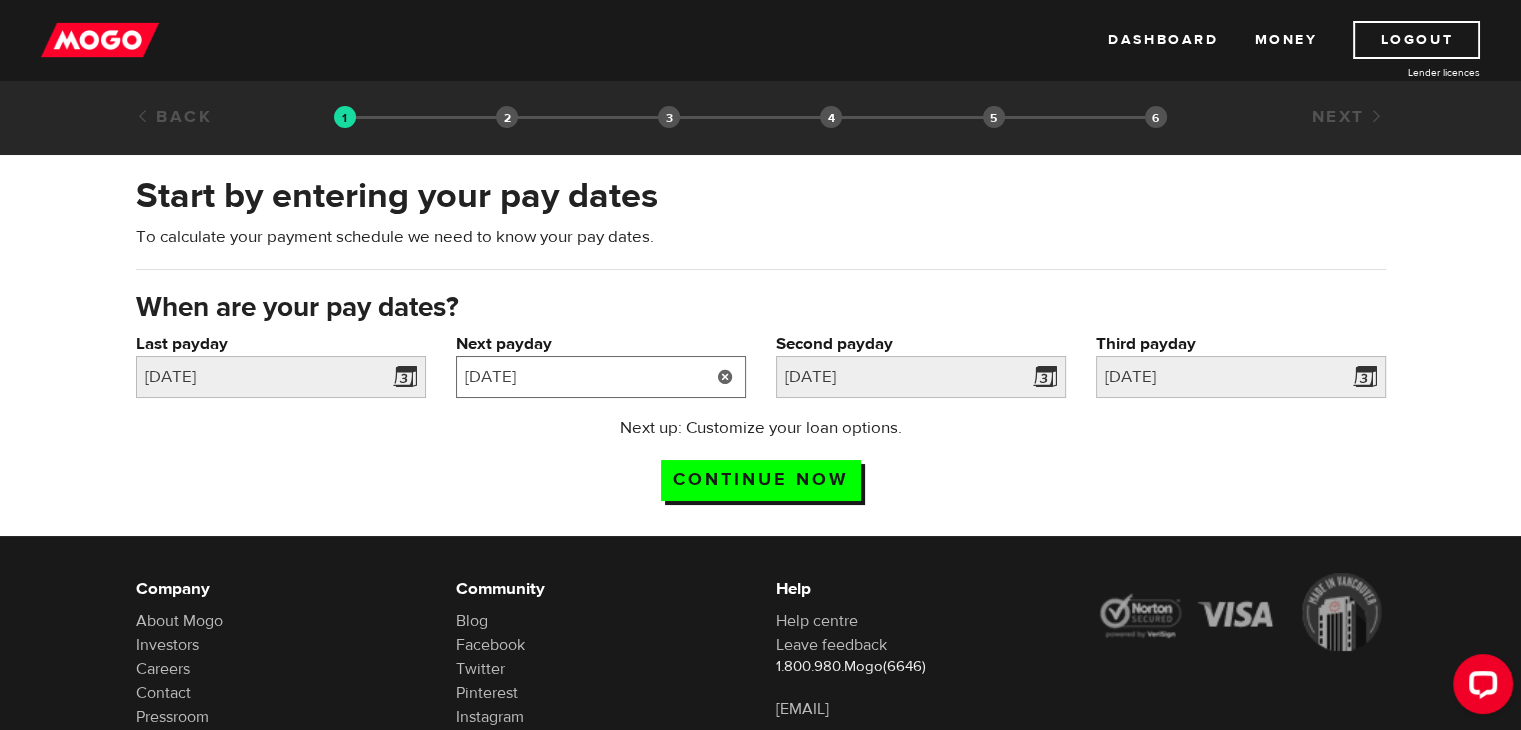 click on "2025/08/01" at bounding box center [601, 377] 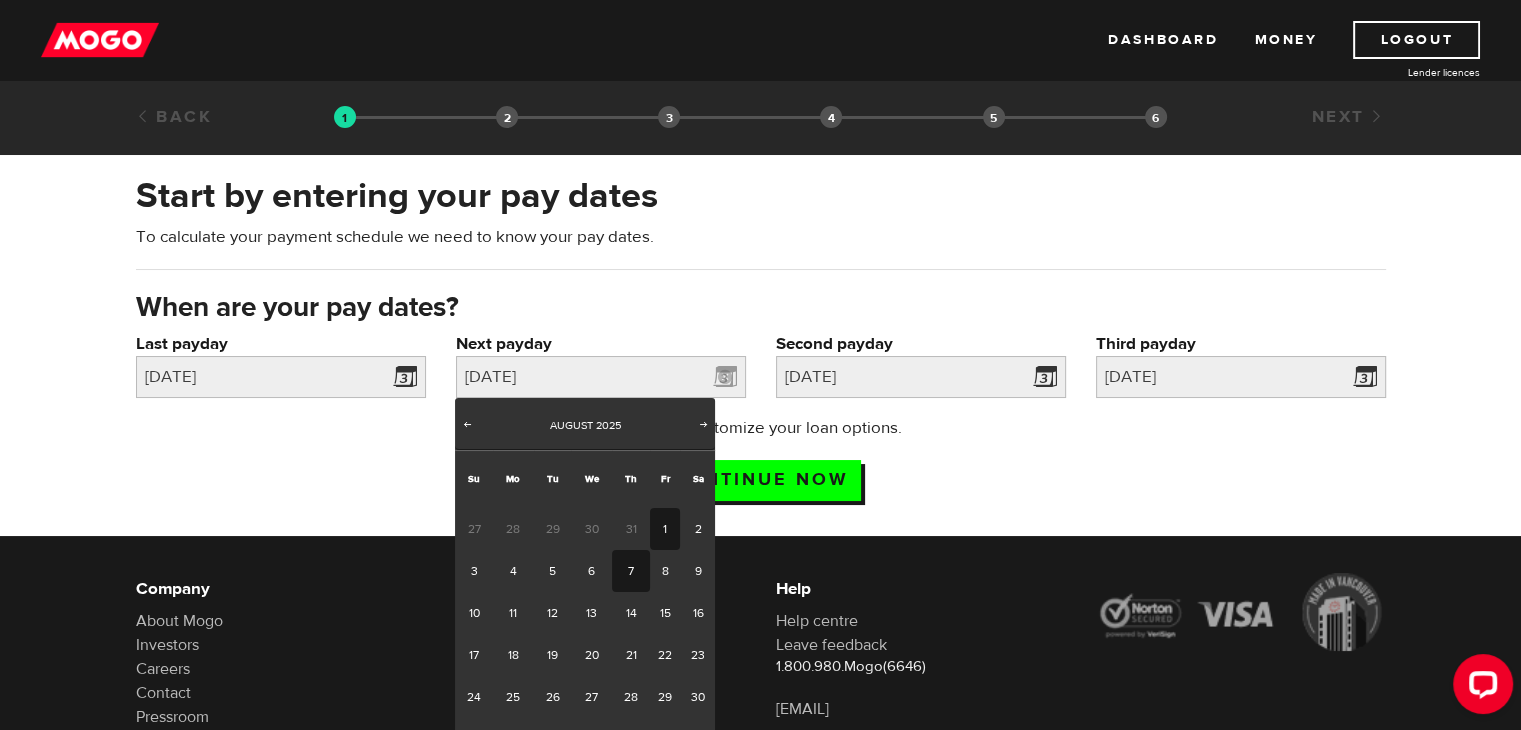 click on "7" at bounding box center [630, 571] 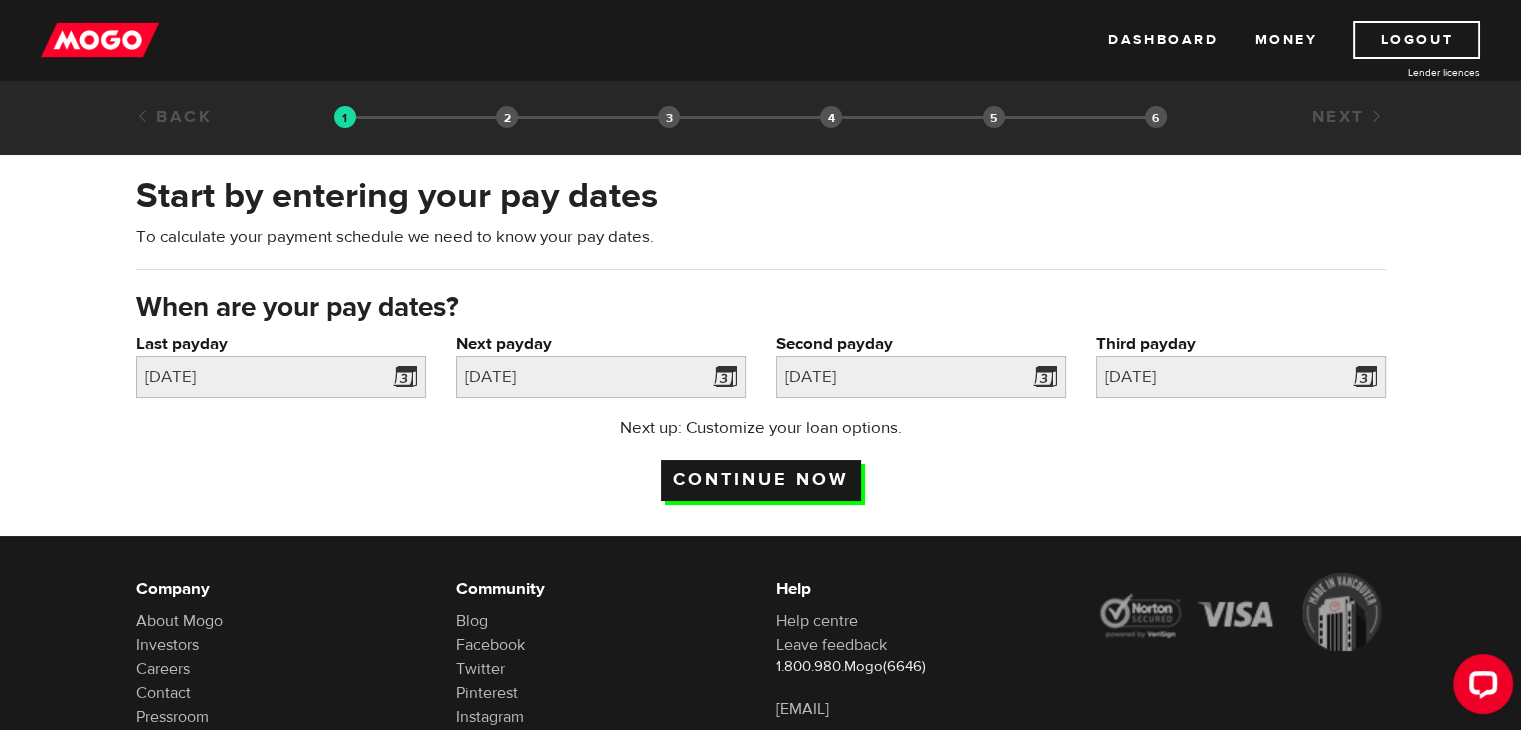 click on "Continue now" at bounding box center (761, 480) 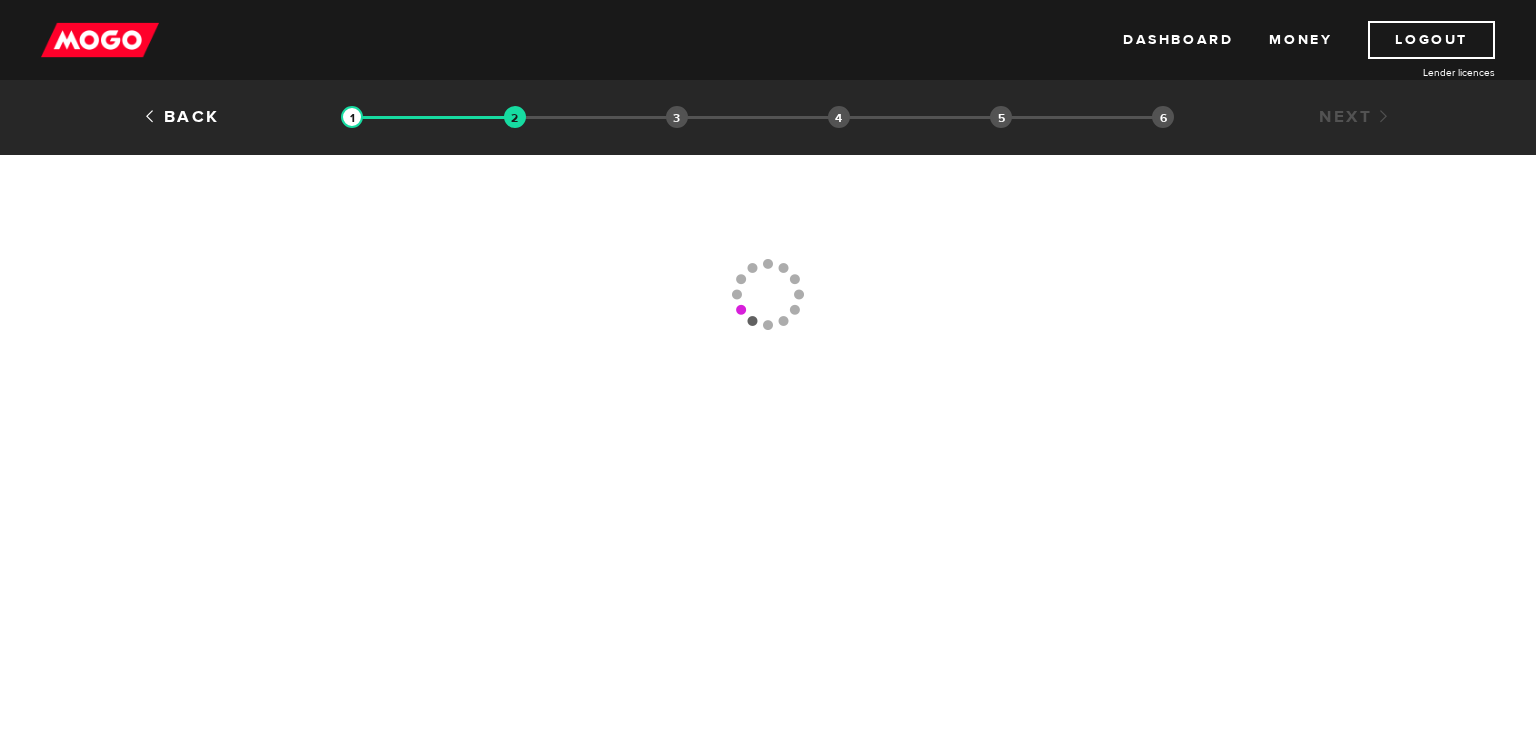scroll, scrollTop: 0, scrollLeft: 0, axis: both 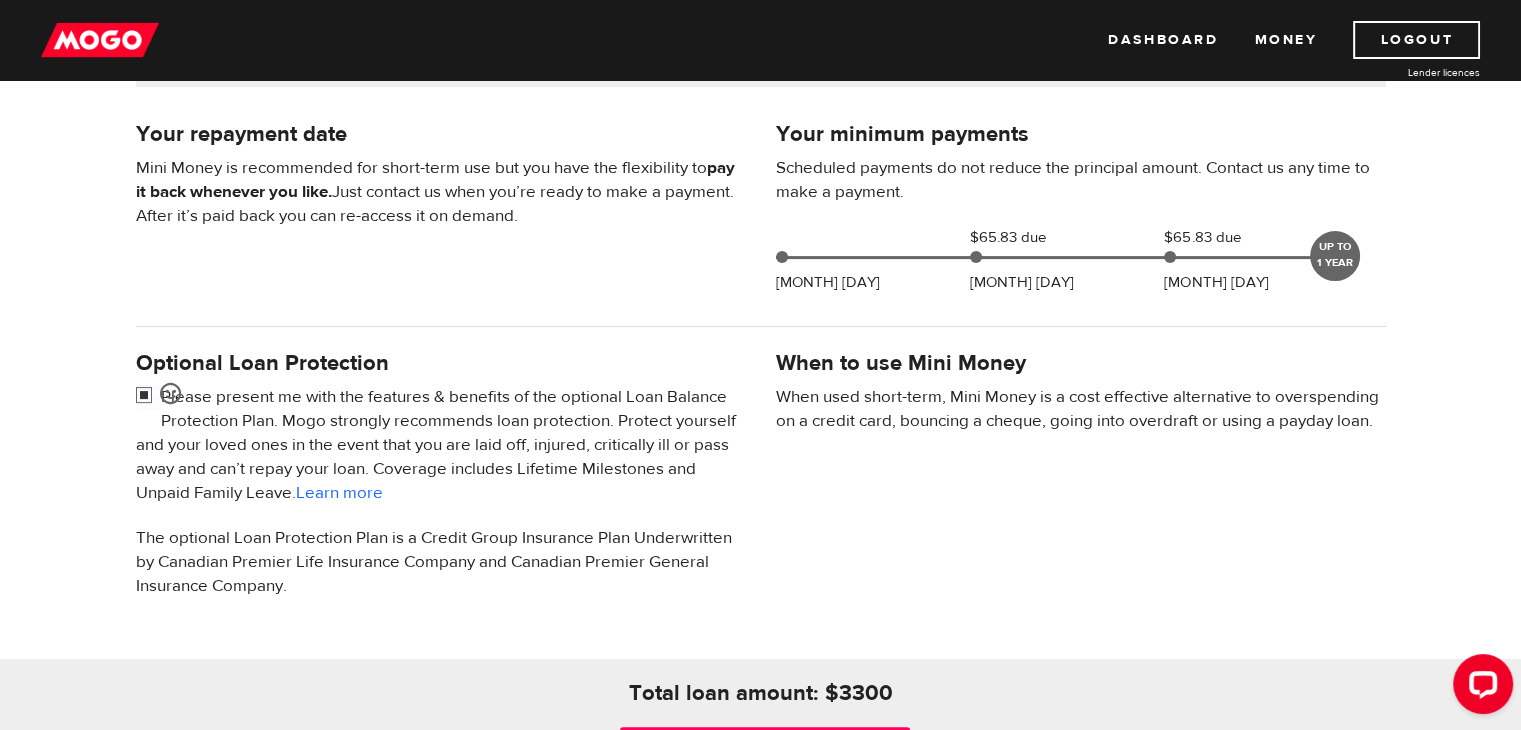 click at bounding box center (148, 397) 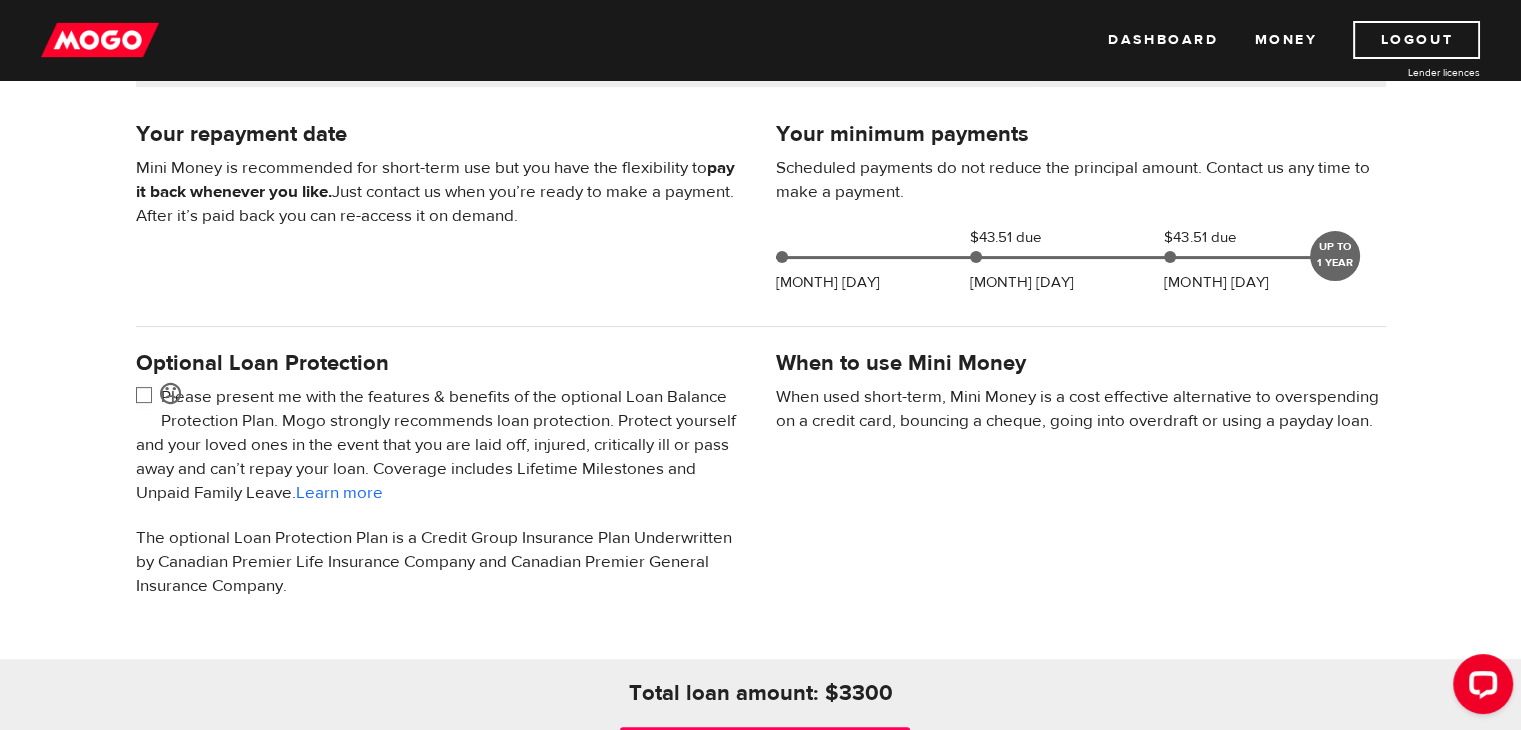 click at bounding box center (148, 397) 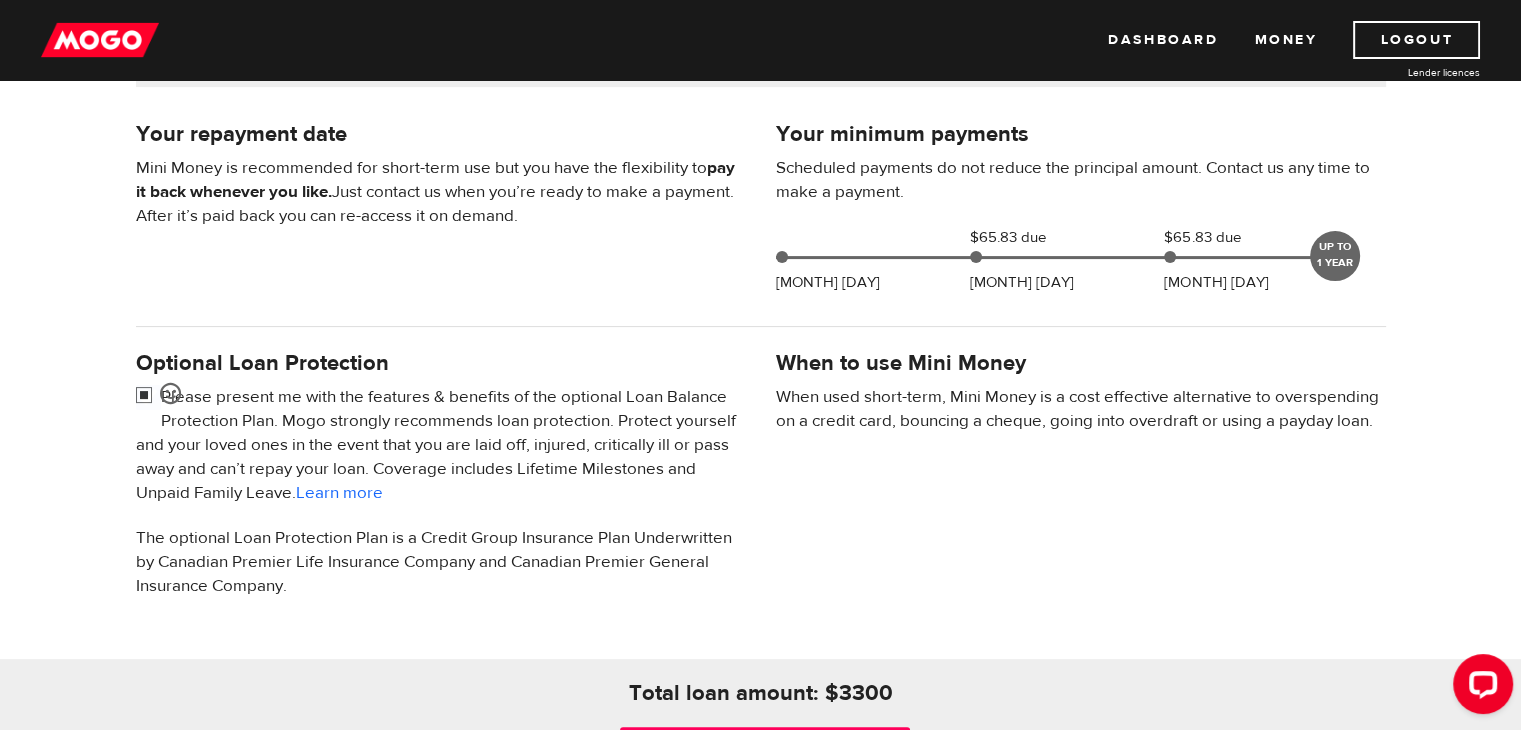 click at bounding box center [148, 397] 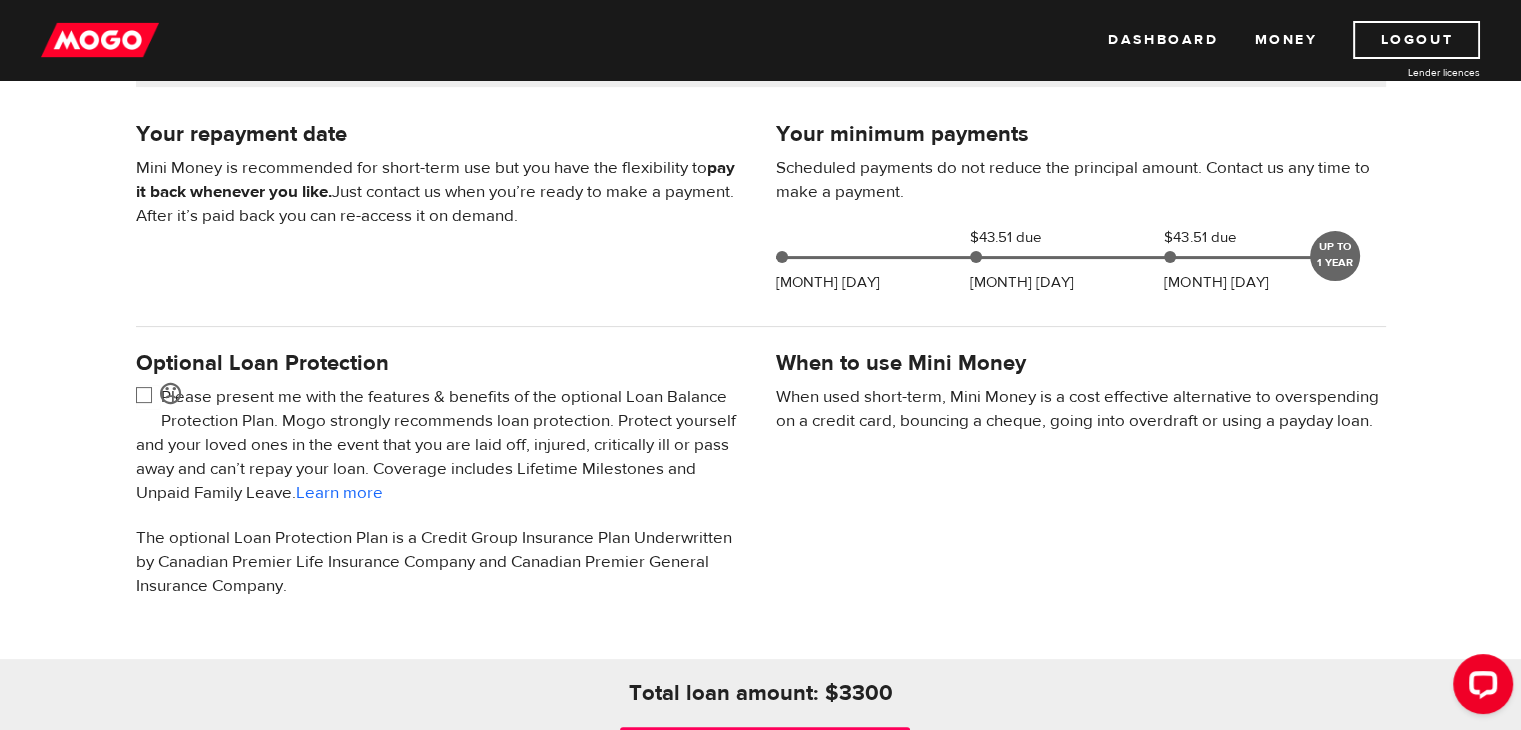 click at bounding box center (148, 397) 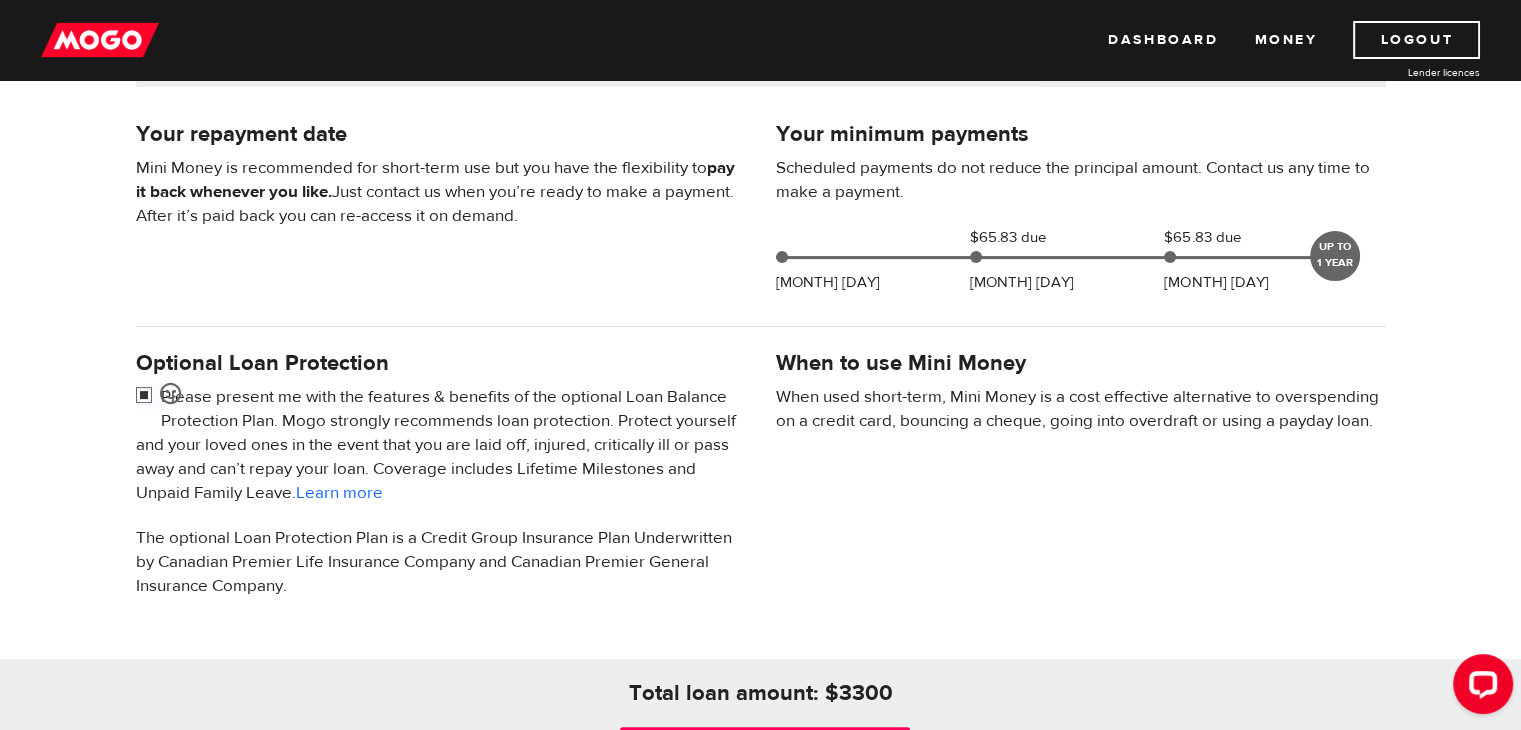 click at bounding box center (148, 397) 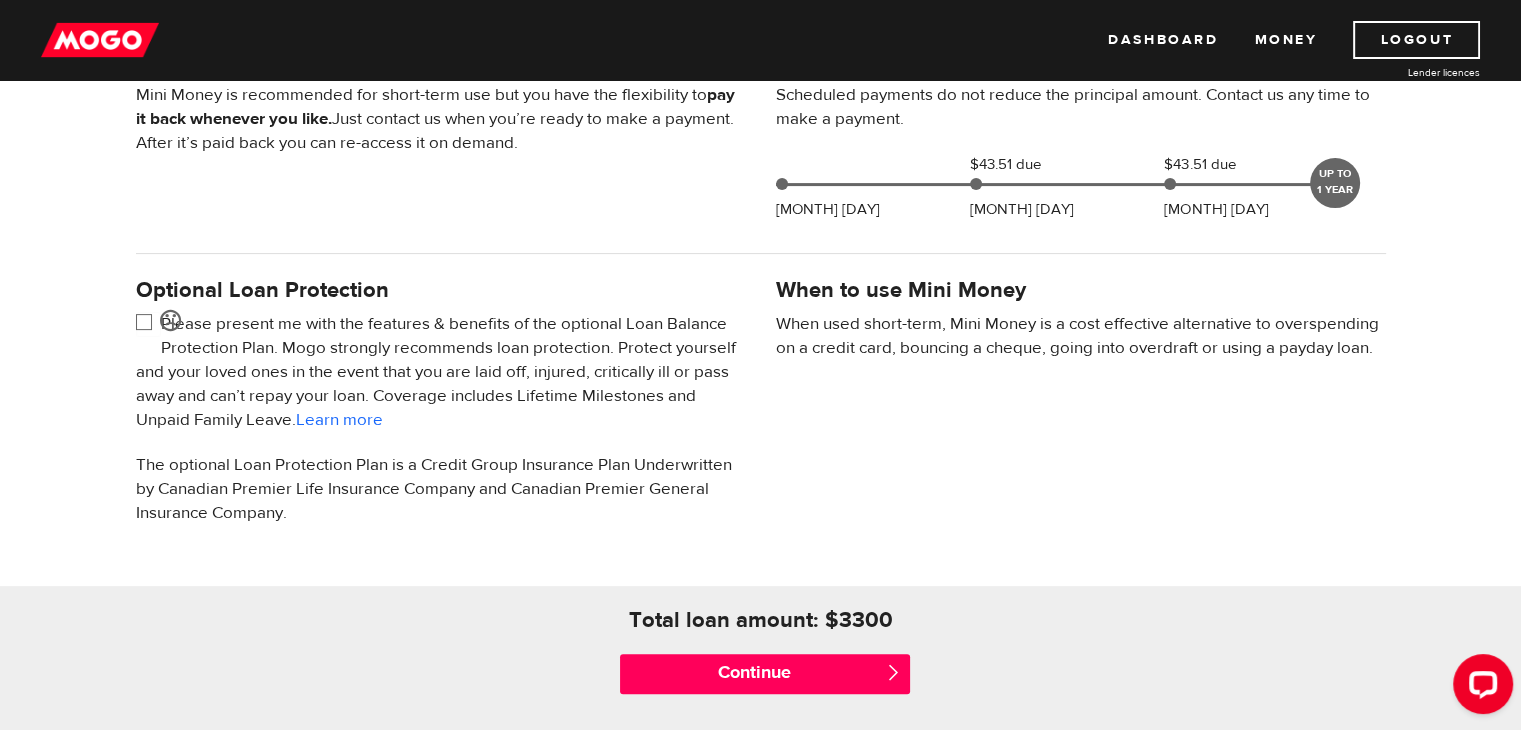 scroll, scrollTop: 506, scrollLeft: 0, axis: vertical 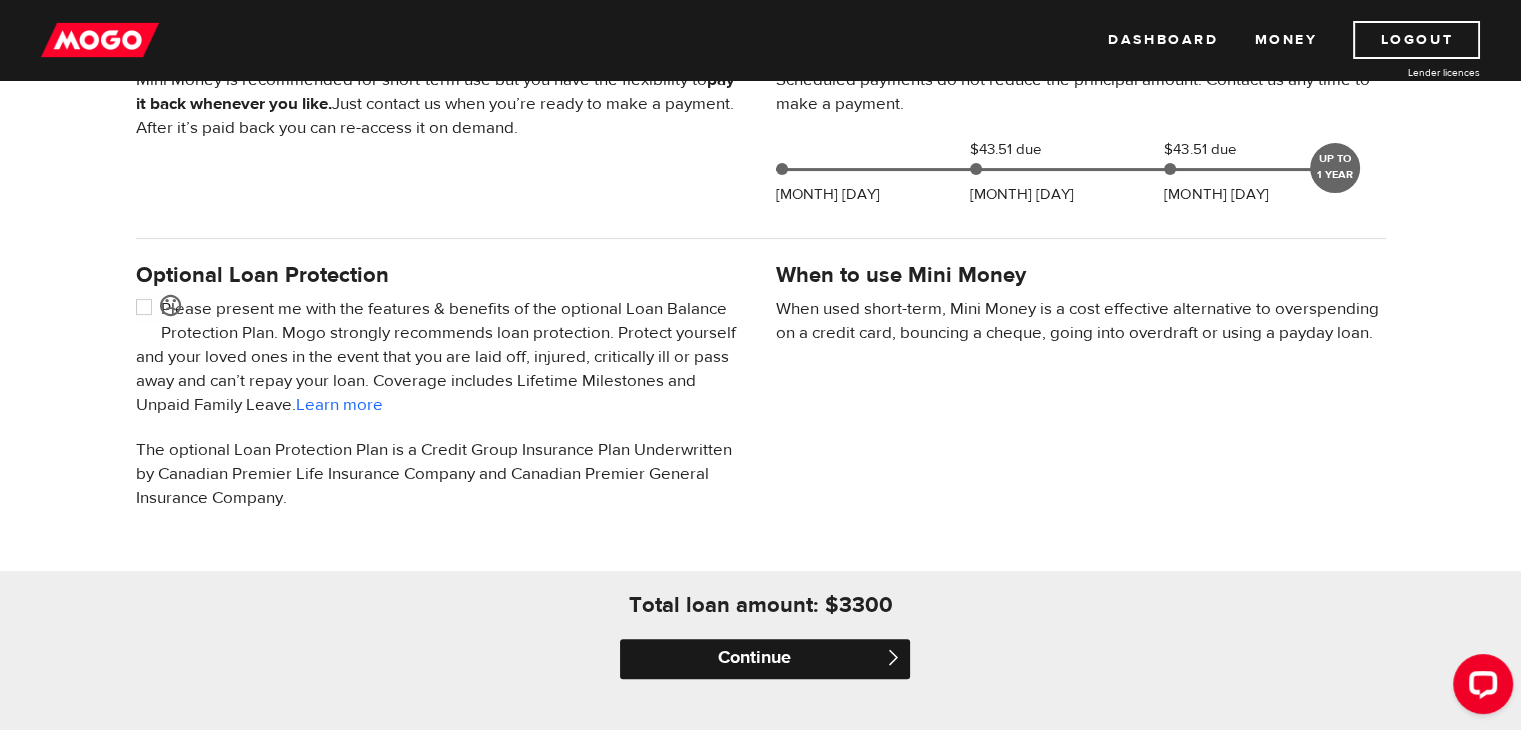 click on "Continue" at bounding box center (765, 659) 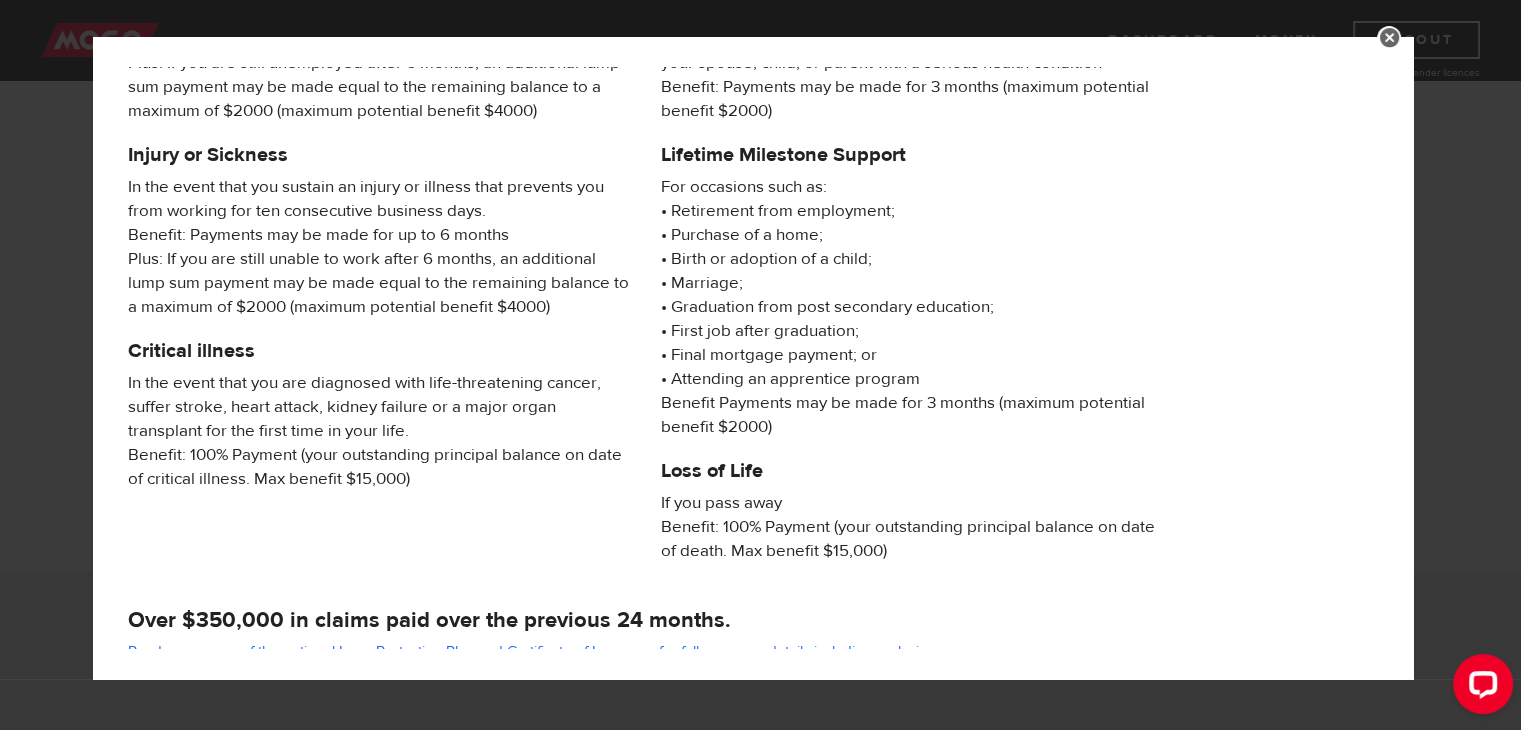 scroll, scrollTop: 355, scrollLeft: 0, axis: vertical 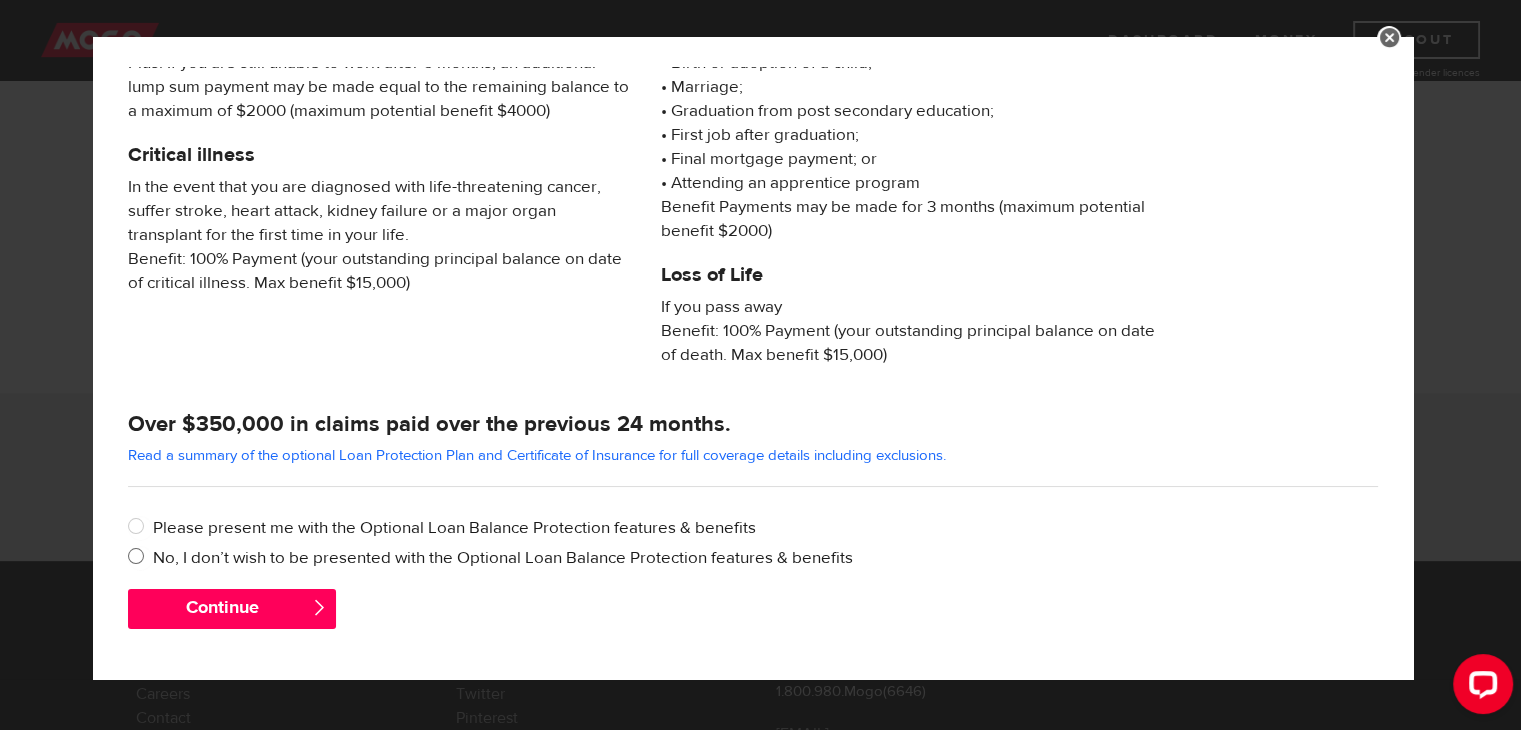 click on "No, I don’t wish to be presented with the Optional Loan Balance Protection features & benefits" at bounding box center [765, 558] 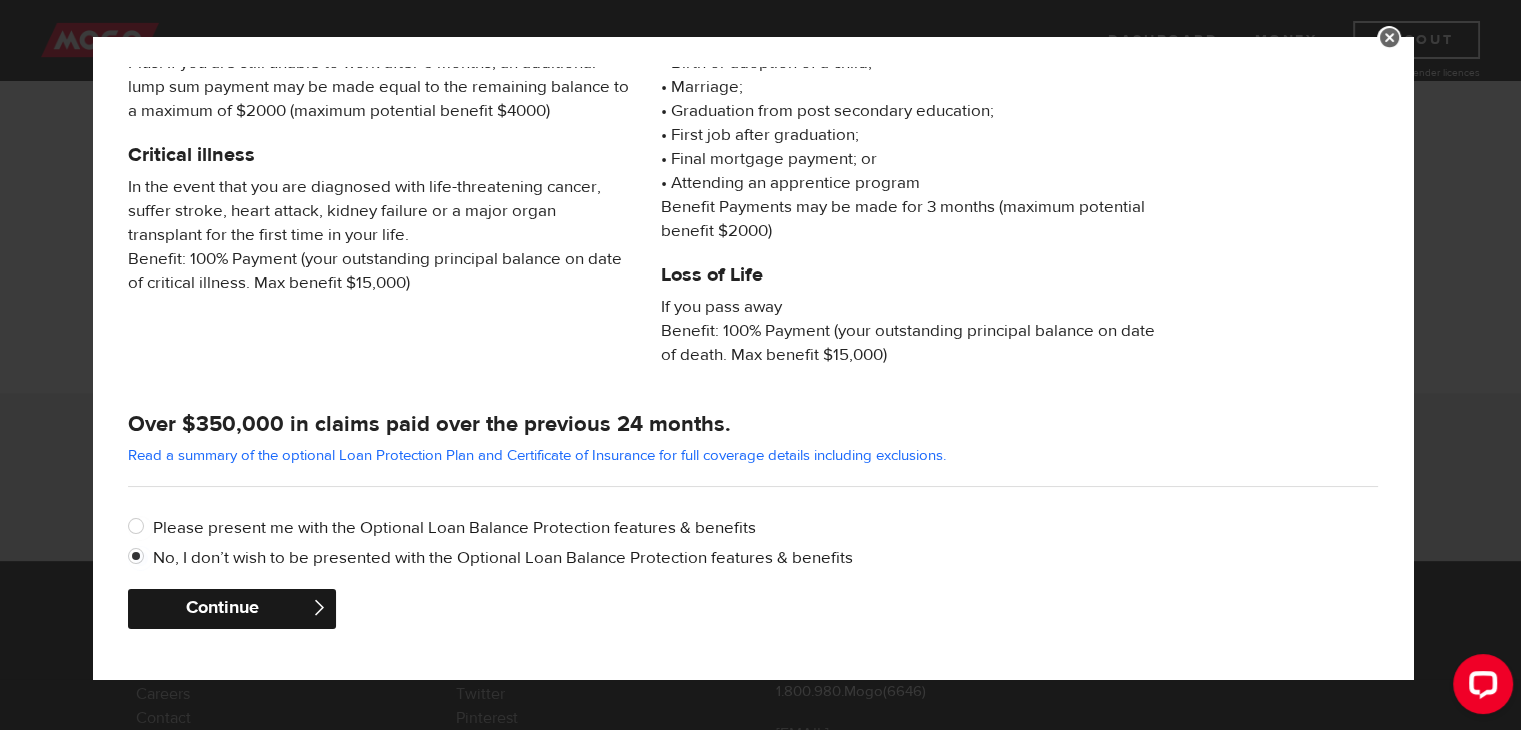 click on "Continue" at bounding box center (232, 609) 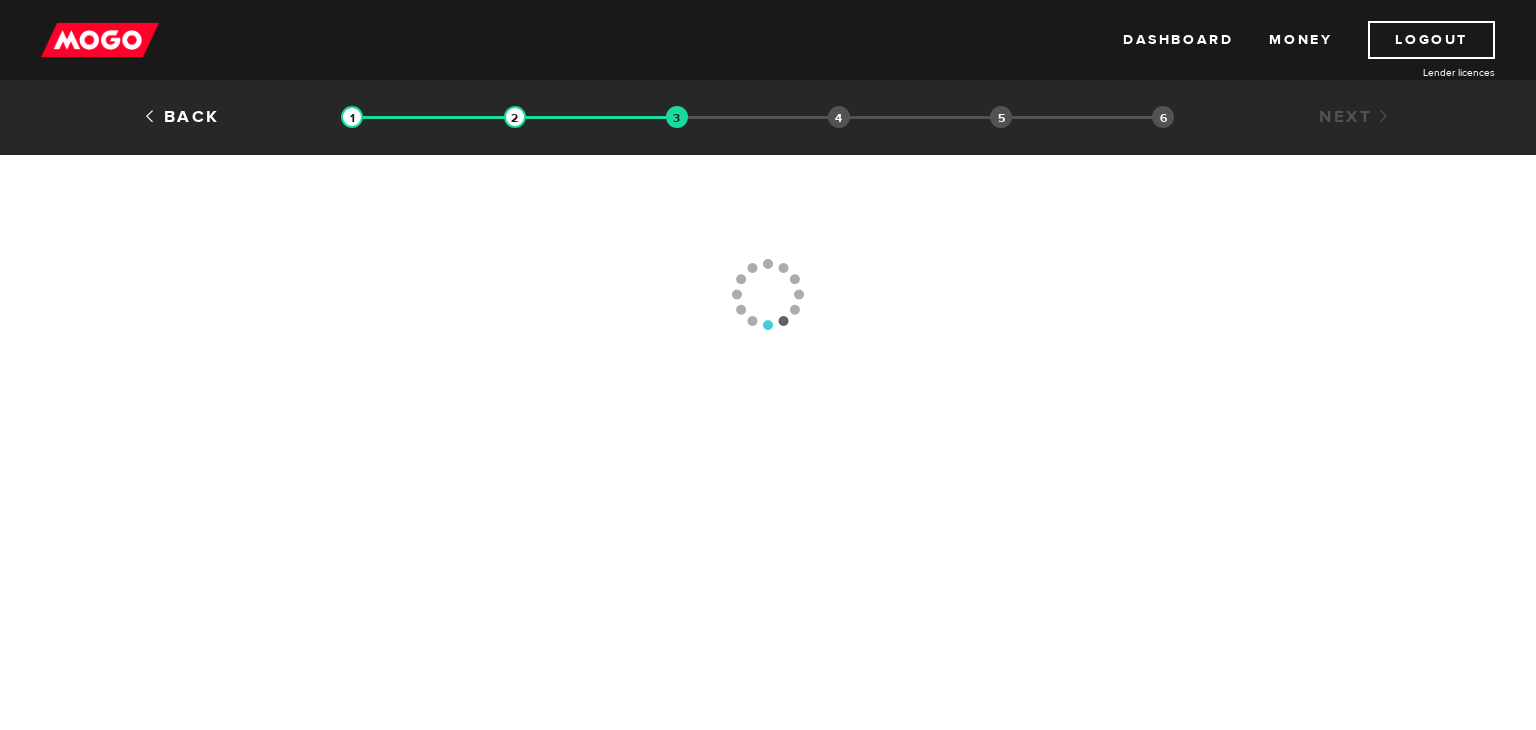 scroll, scrollTop: 0, scrollLeft: 0, axis: both 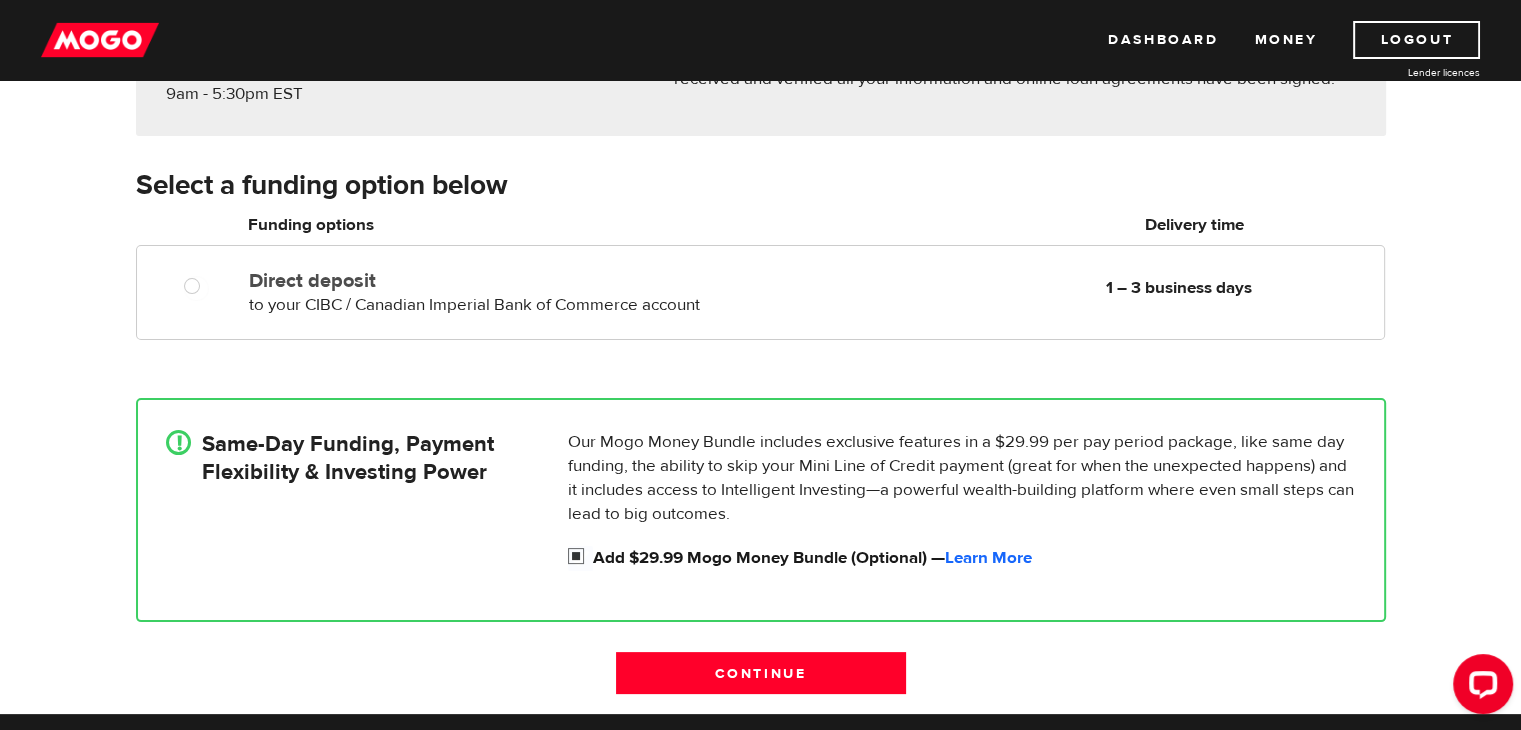 click on "Add $29.99 Mogo Money Bundle (Optional) —  Learn More" at bounding box center [580, 558] 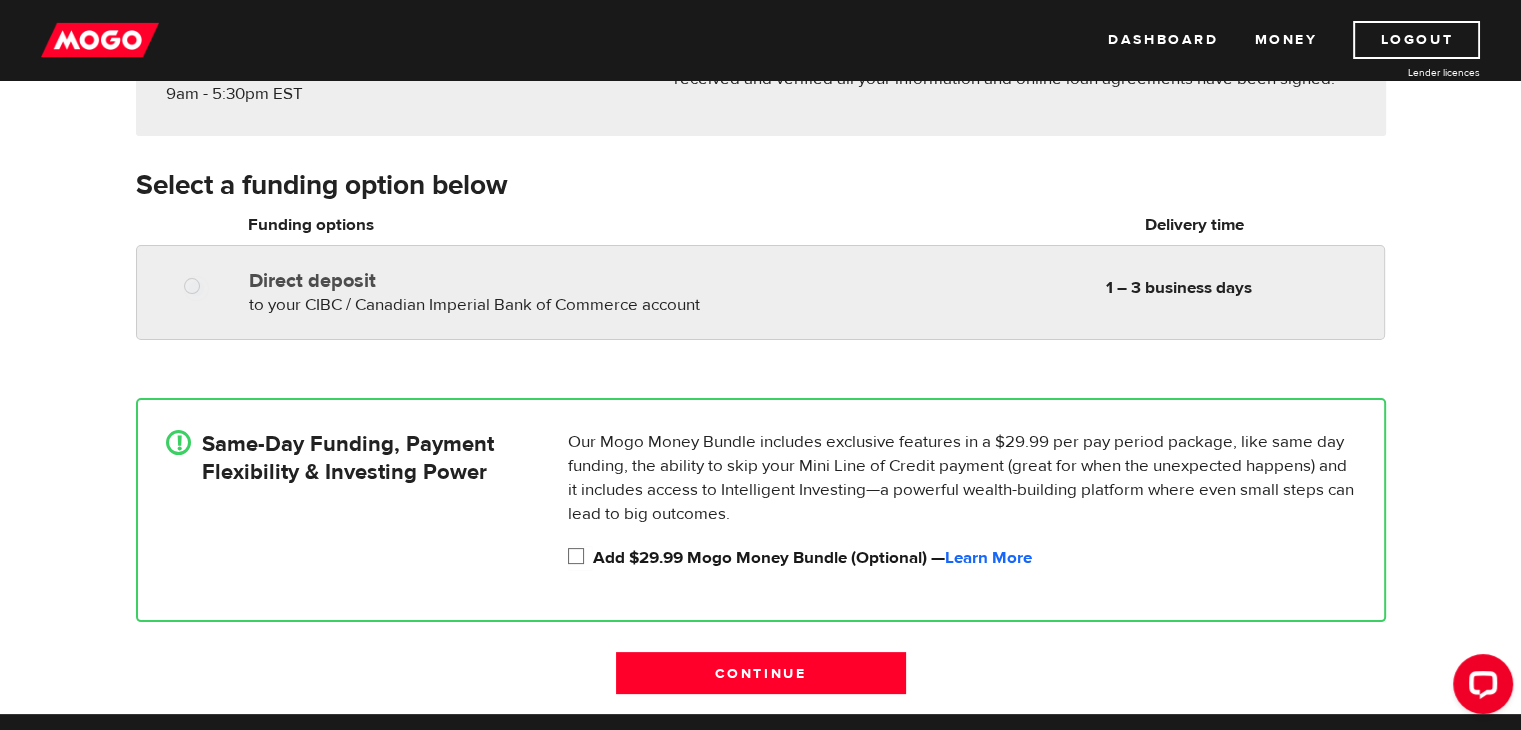 radio on "true" 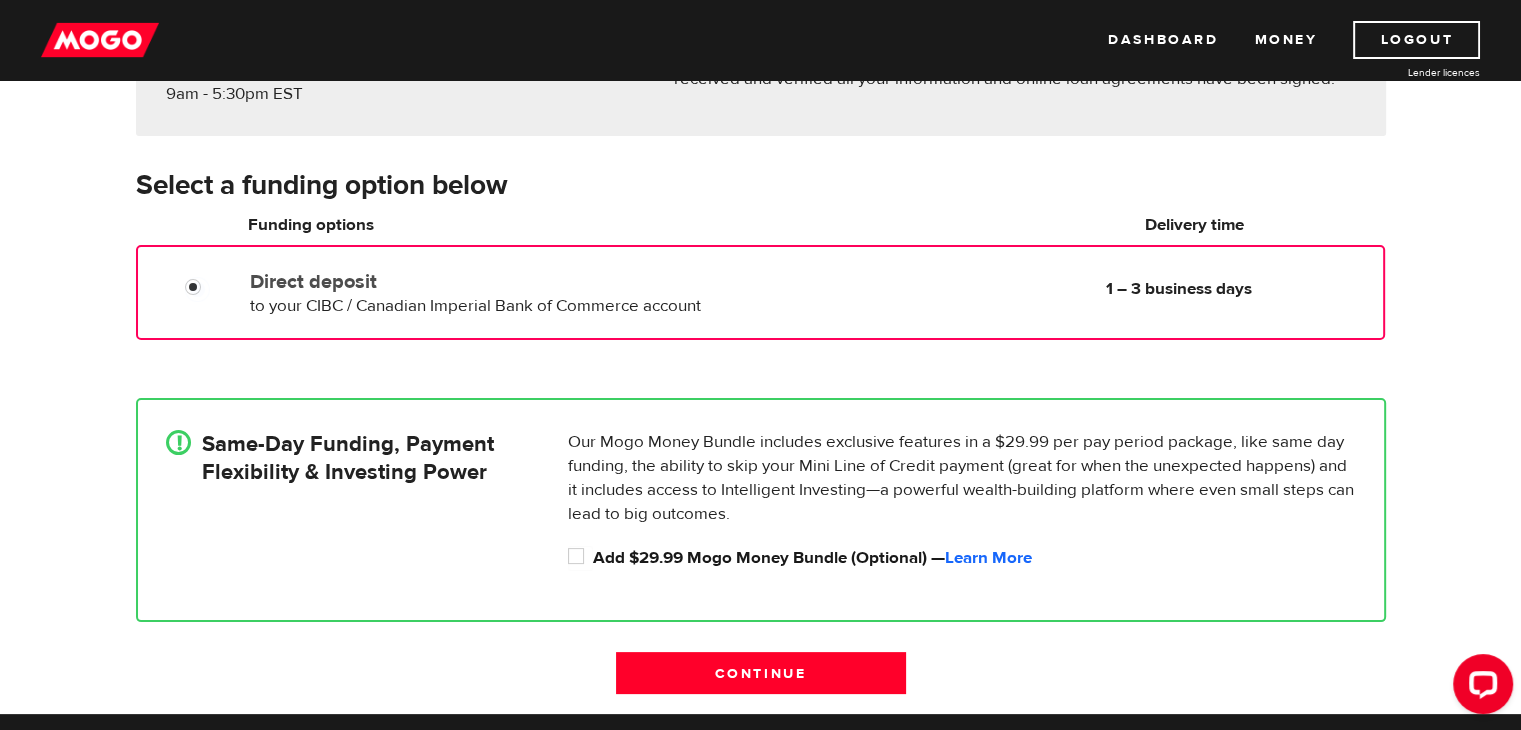click on "Direct deposit to your CIBC / Canadian Imperial Bank of Commerce account Delivery in  1 – 3 business days 1 – 3 business days" at bounding box center (760, 290) 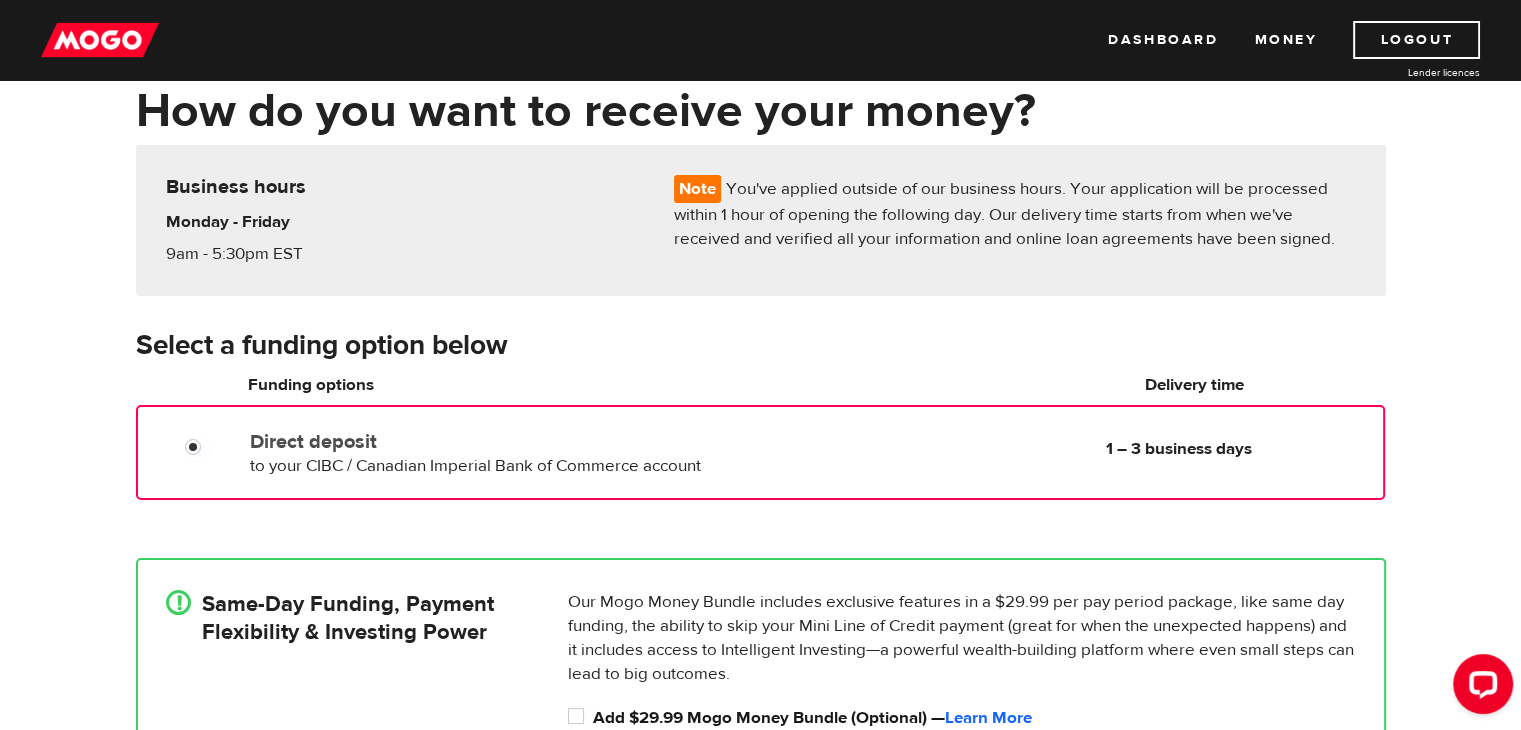 scroll, scrollTop: 0, scrollLeft: 0, axis: both 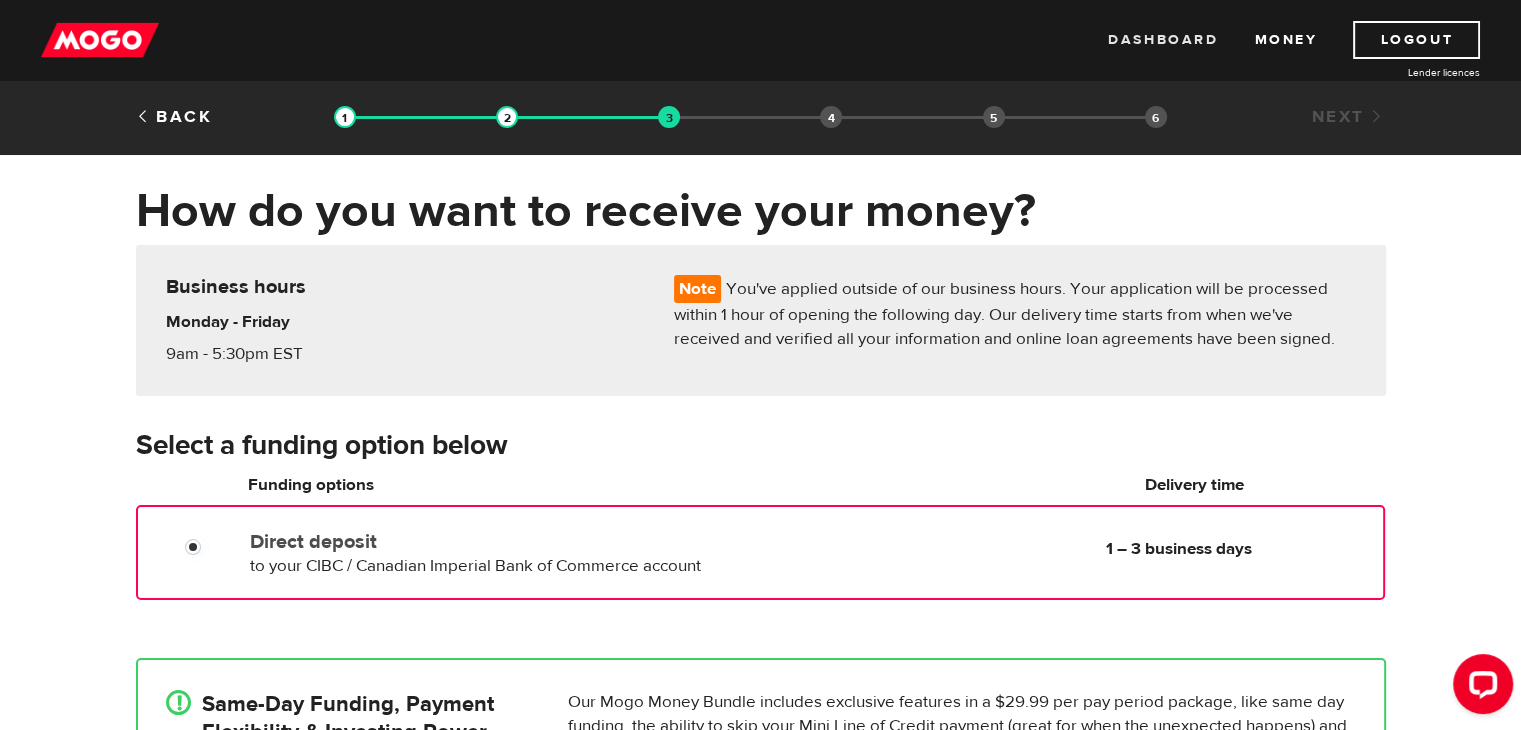 click on "Dashboard" at bounding box center (1163, 40) 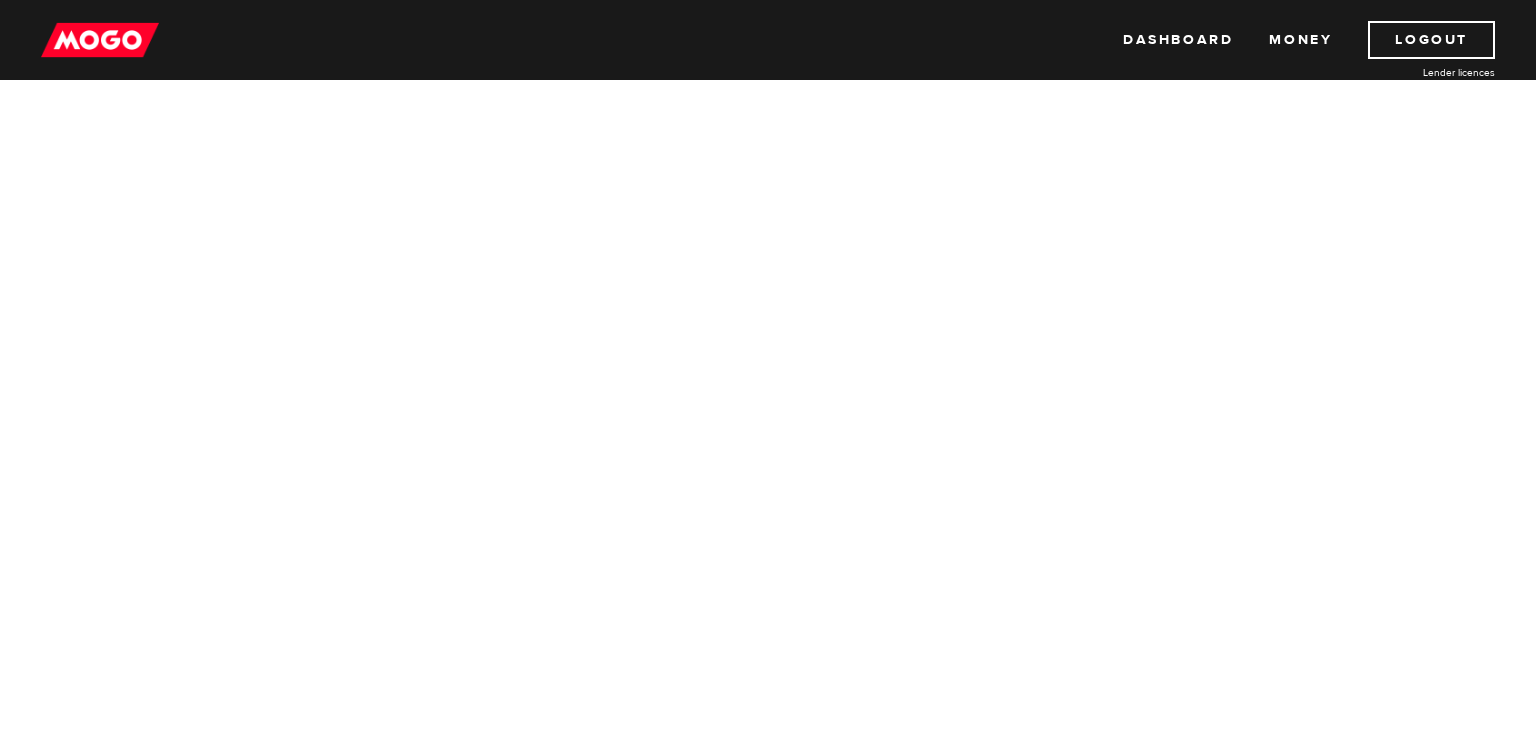 scroll, scrollTop: 0, scrollLeft: 0, axis: both 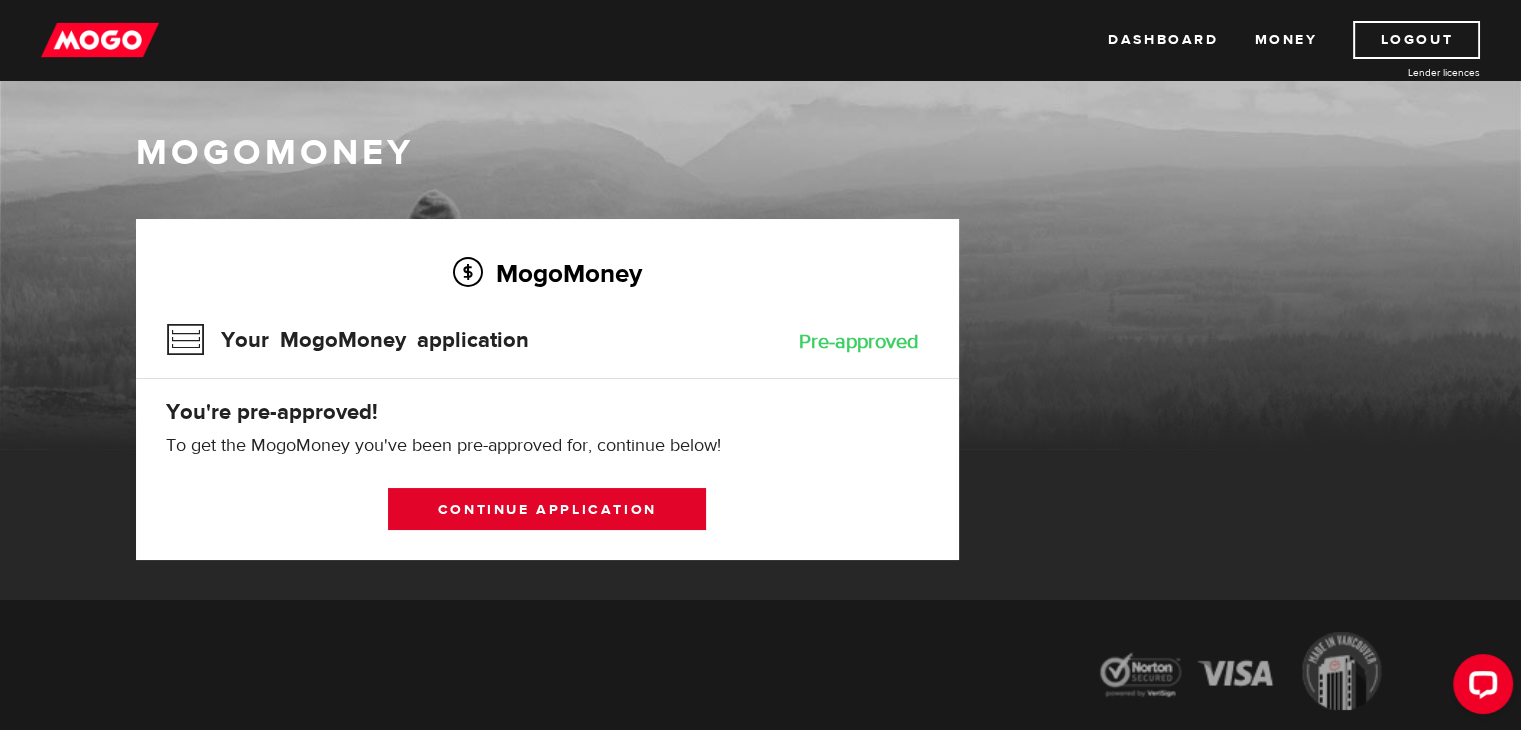 click on "Continue application" at bounding box center (547, 509) 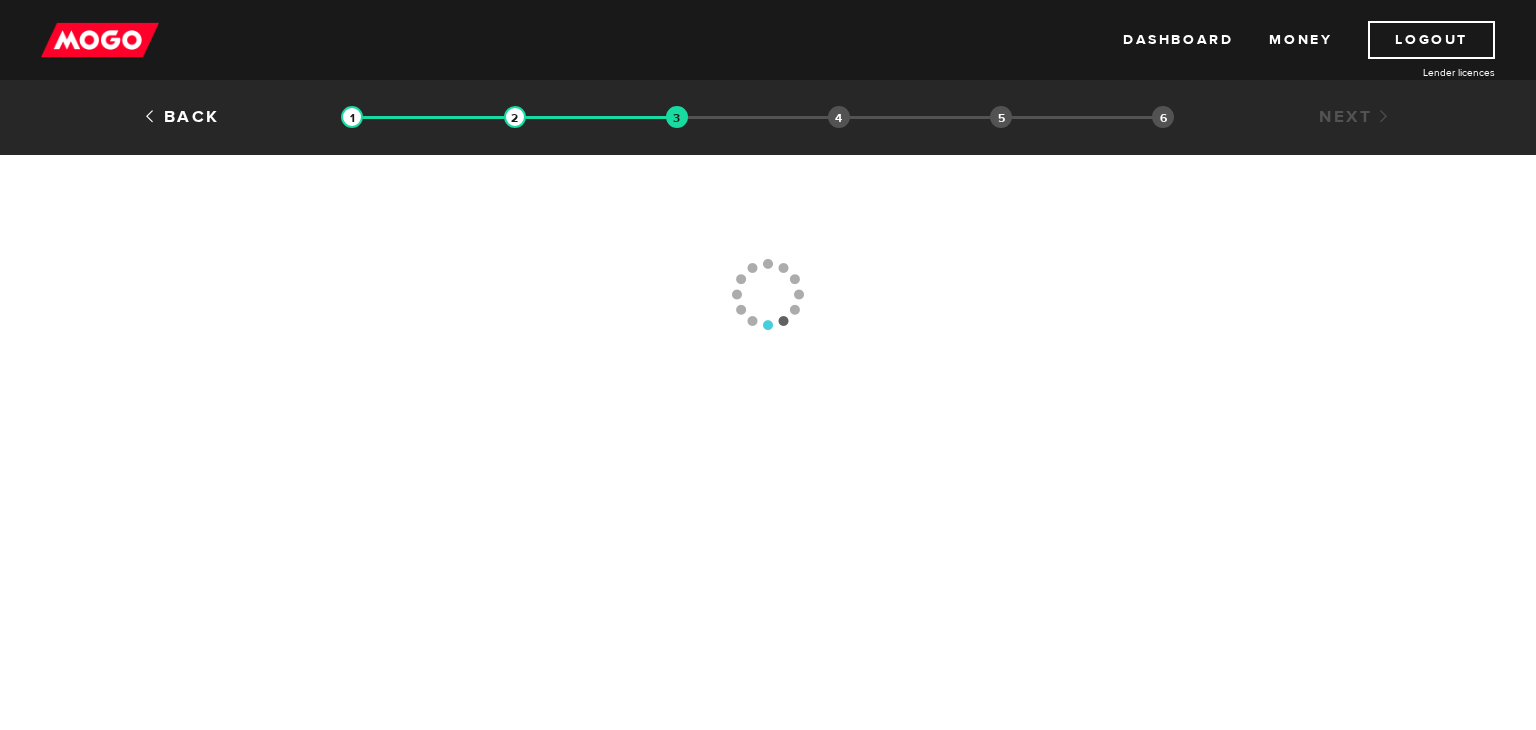 scroll, scrollTop: 0, scrollLeft: 0, axis: both 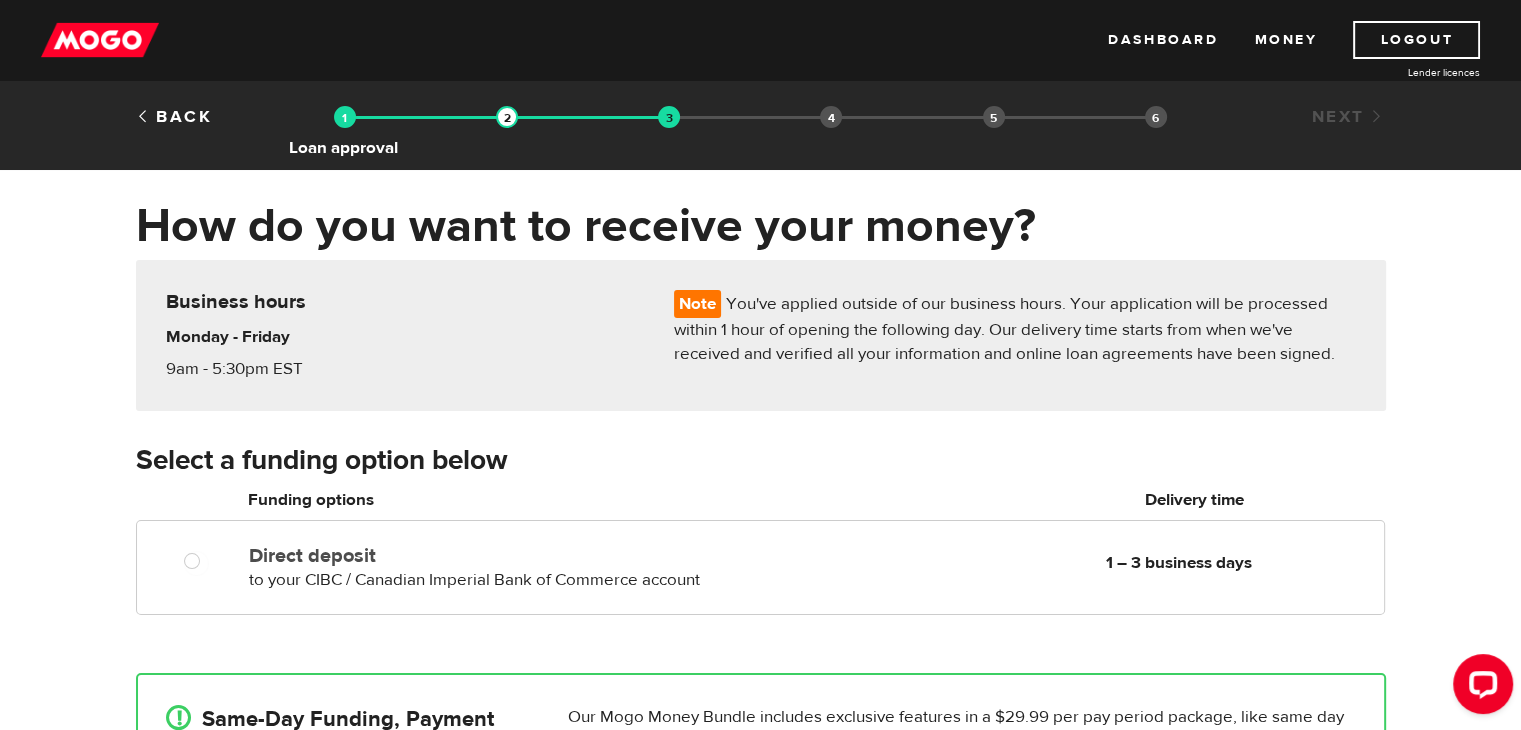 click at bounding box center (345, 117) 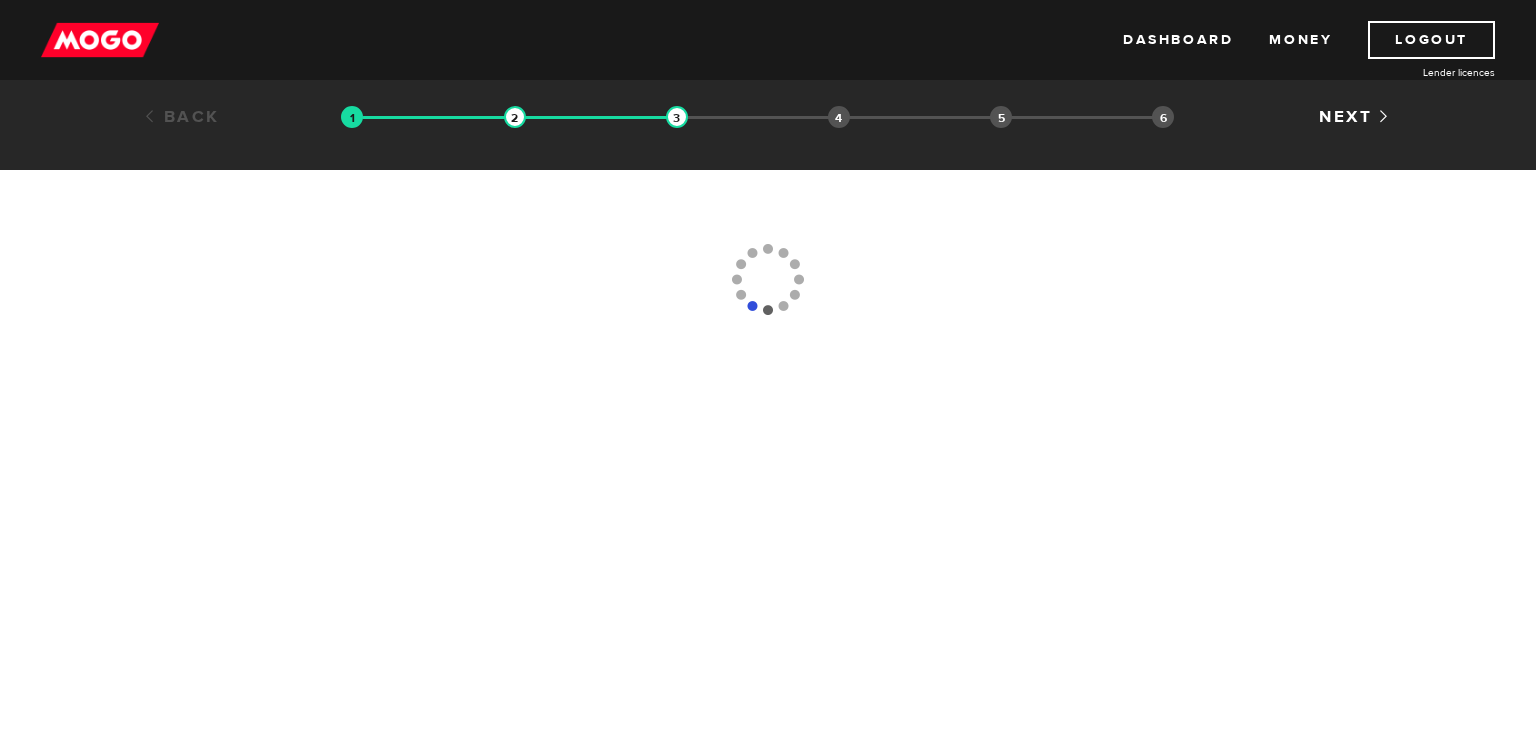 scroll, scrollTop: 0, scrollLeft: 0, axis: both 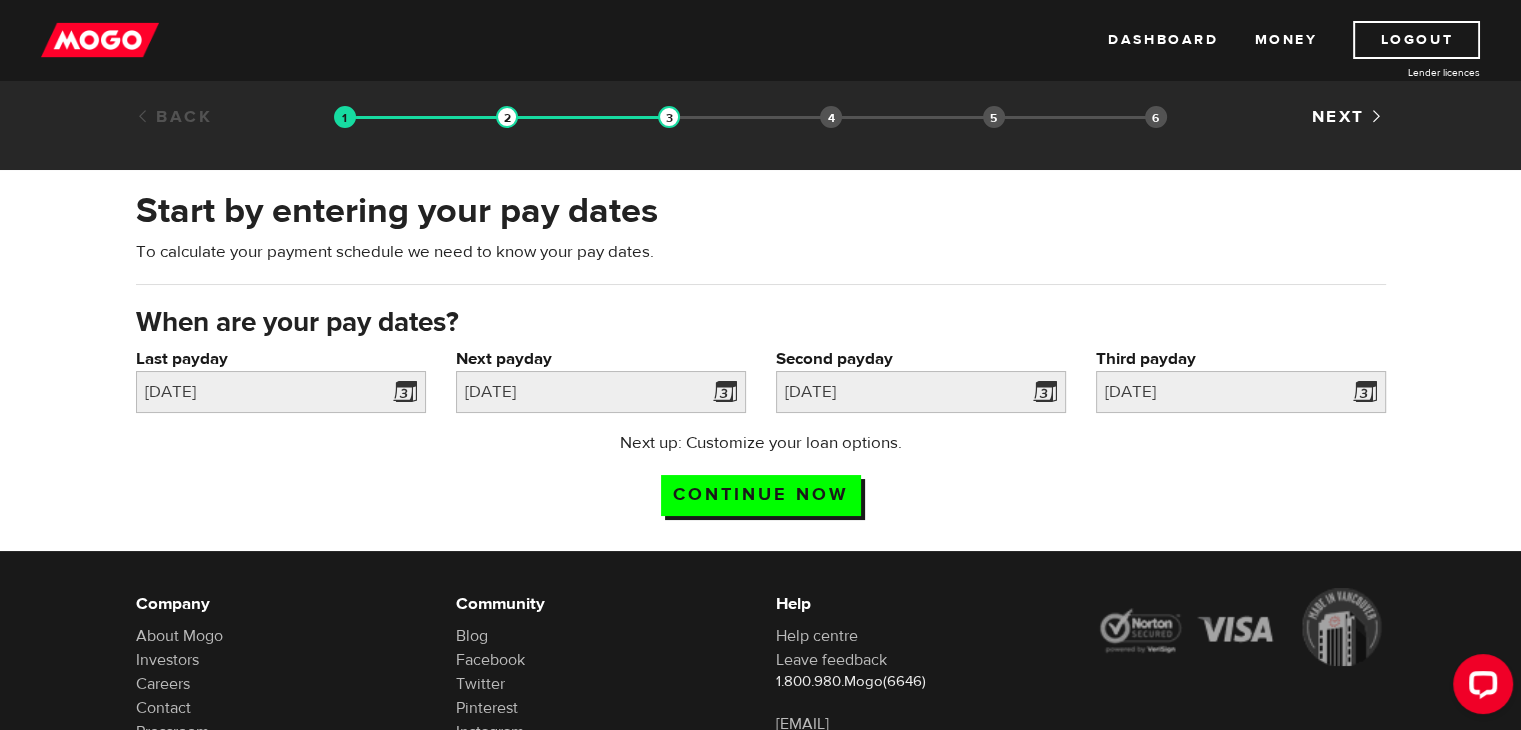 click on "Back" at bounding box center (174, 117) 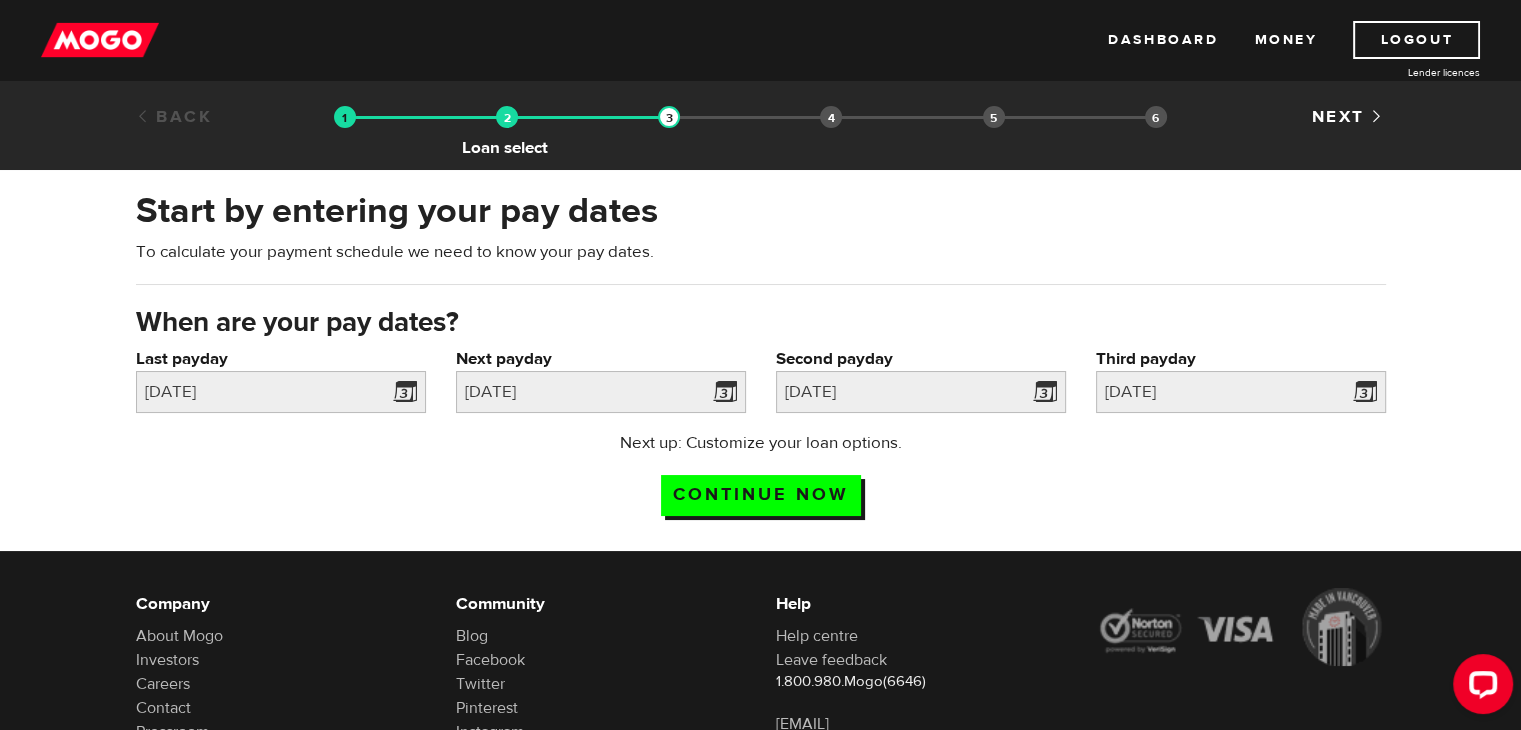 click at bounding box center [507, 117] 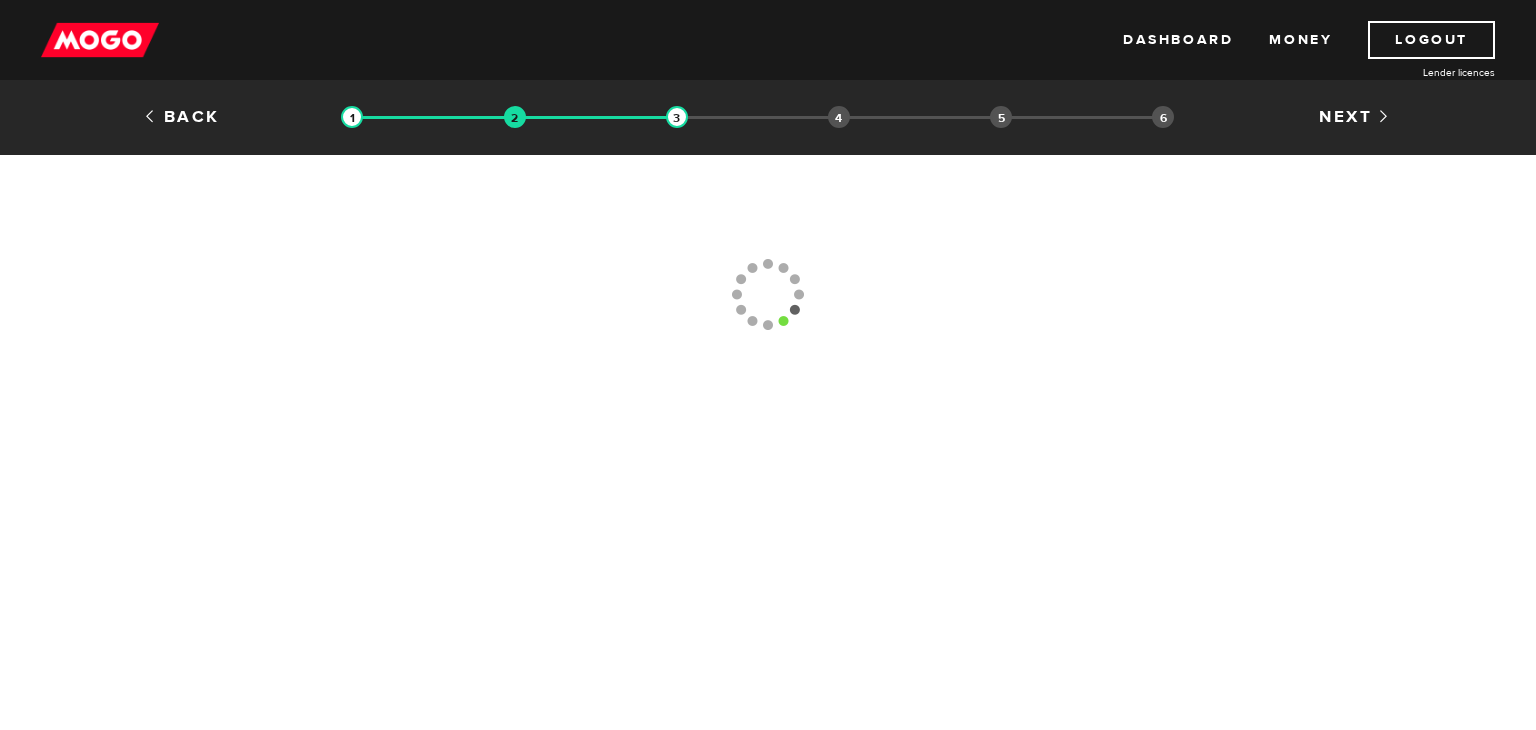 scroll, scrollTop: 0, scrollLeft: 0, axis: both 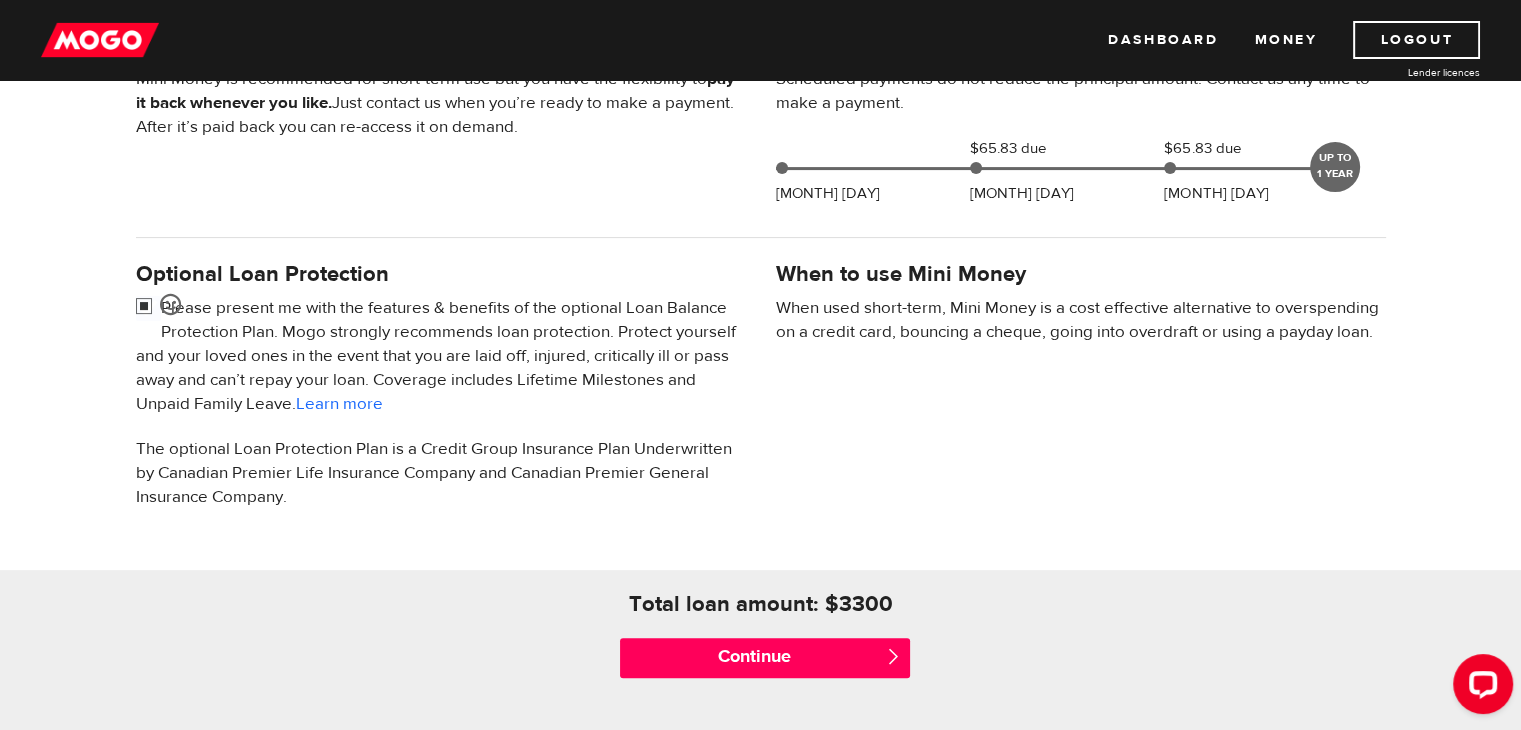 click at bounding box center [148, 308] 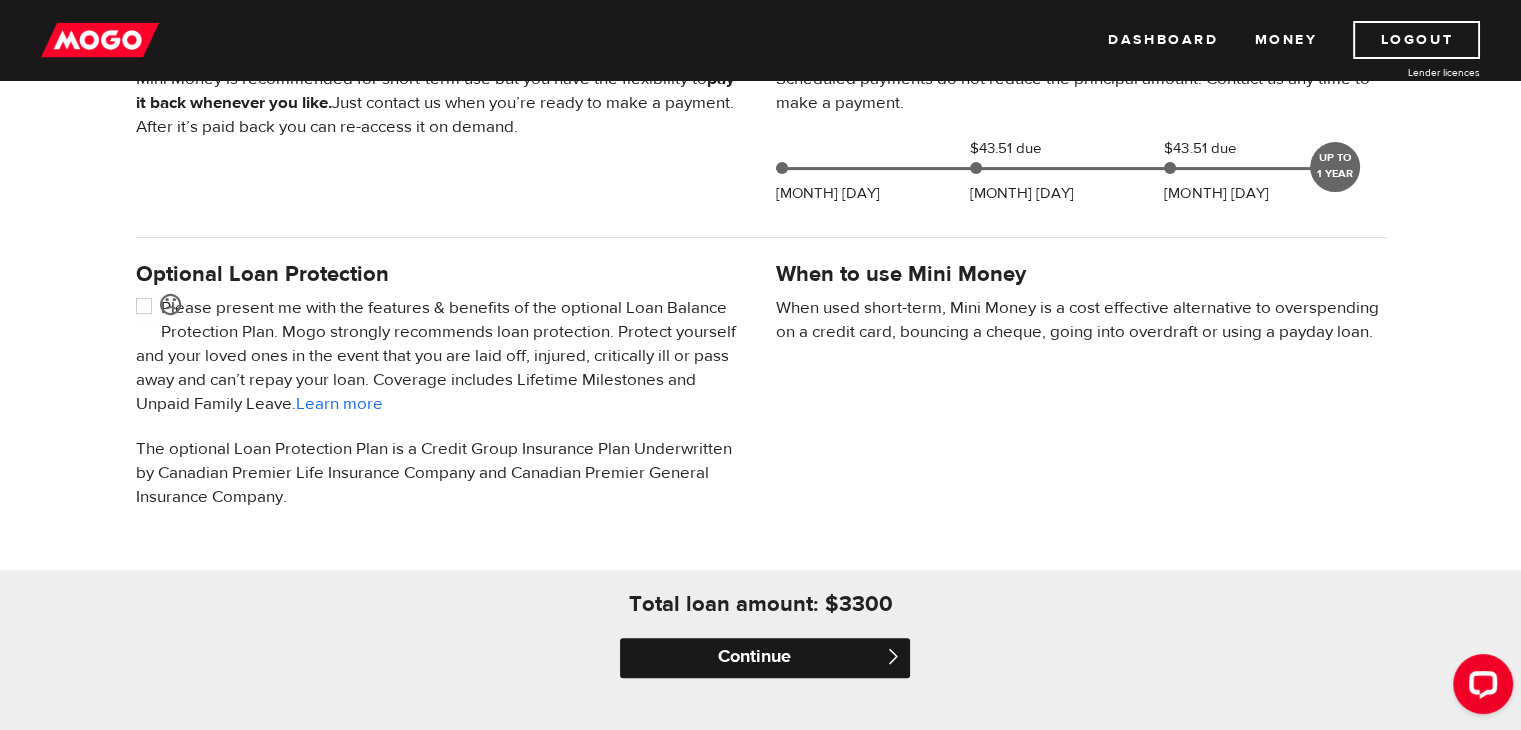 click on "Continue" at bounding box center [765, 658] 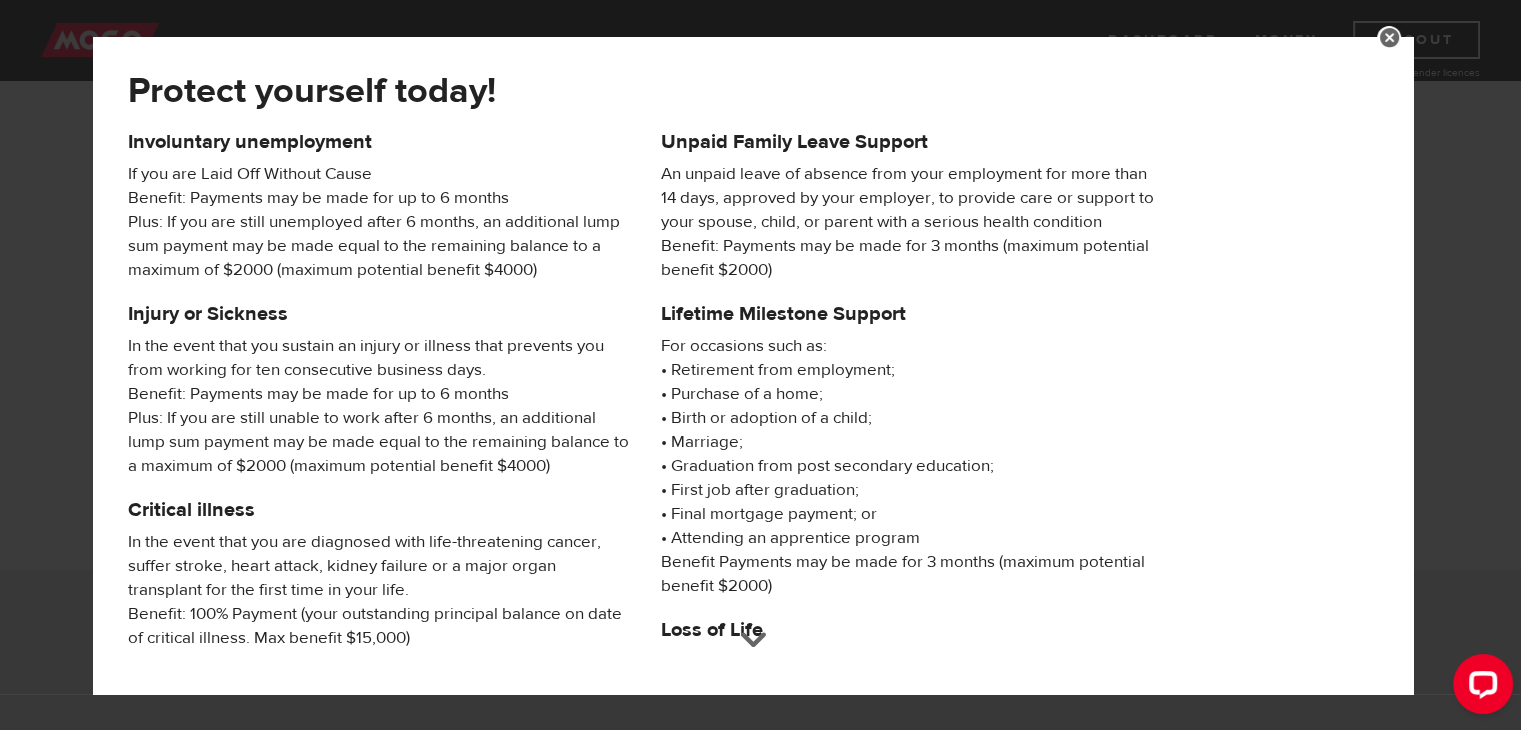 scroll, scrollTop: 836, scrollLeft: 0, axis: vertical 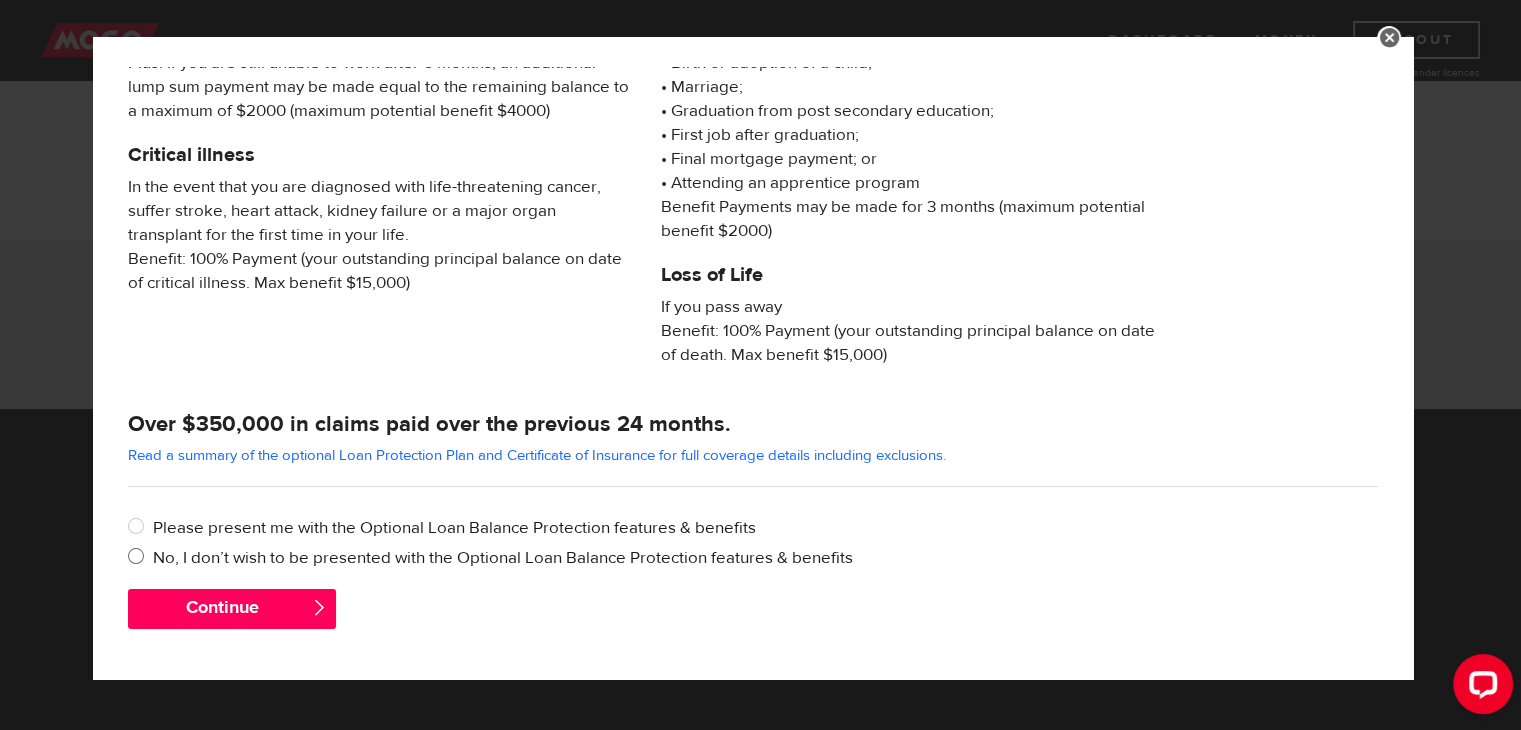 click on "No, I don’t wish to be presented with the Optional Loan Balance Protection features & benefits" at bounding box center (765, 558) 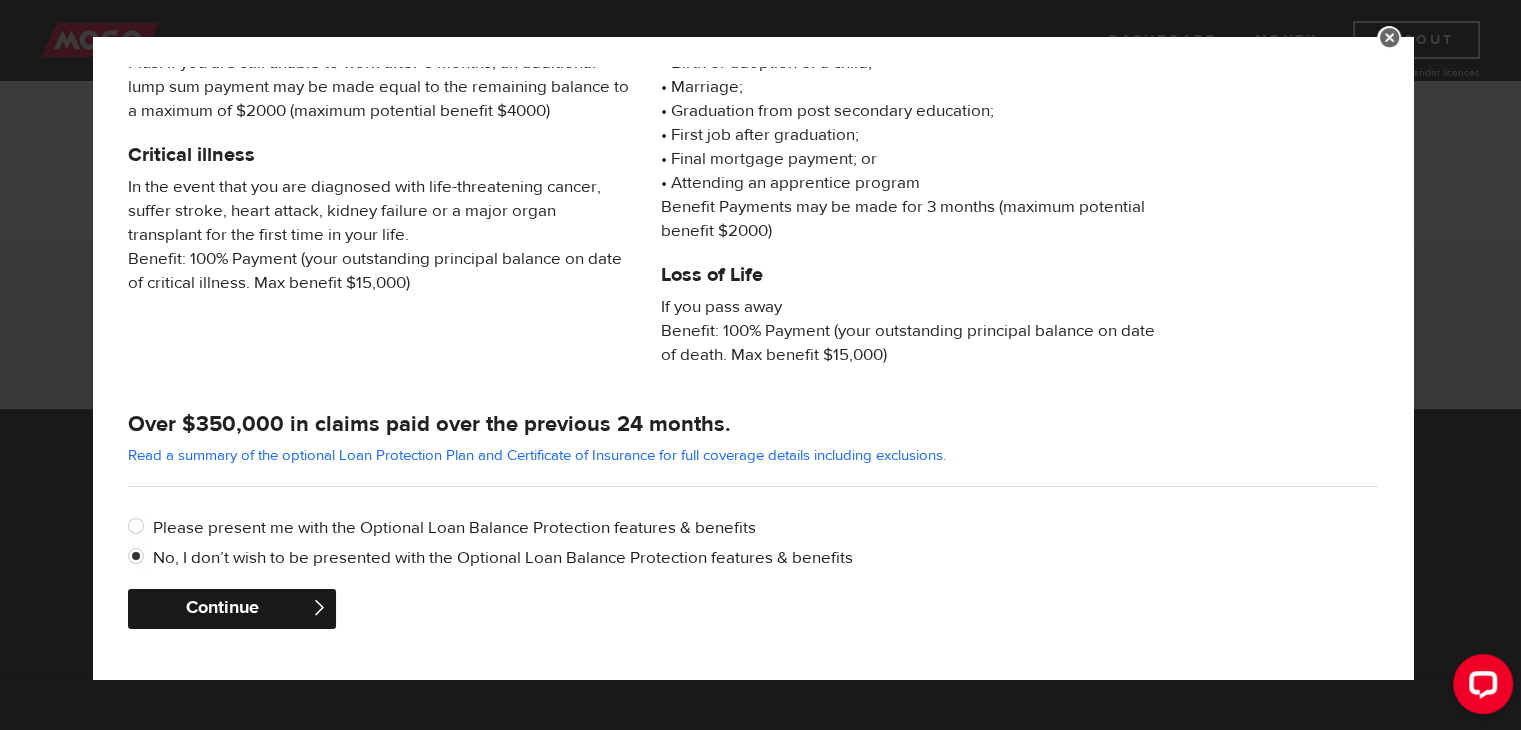 click on "Continue" at bounding box center (232, 609) 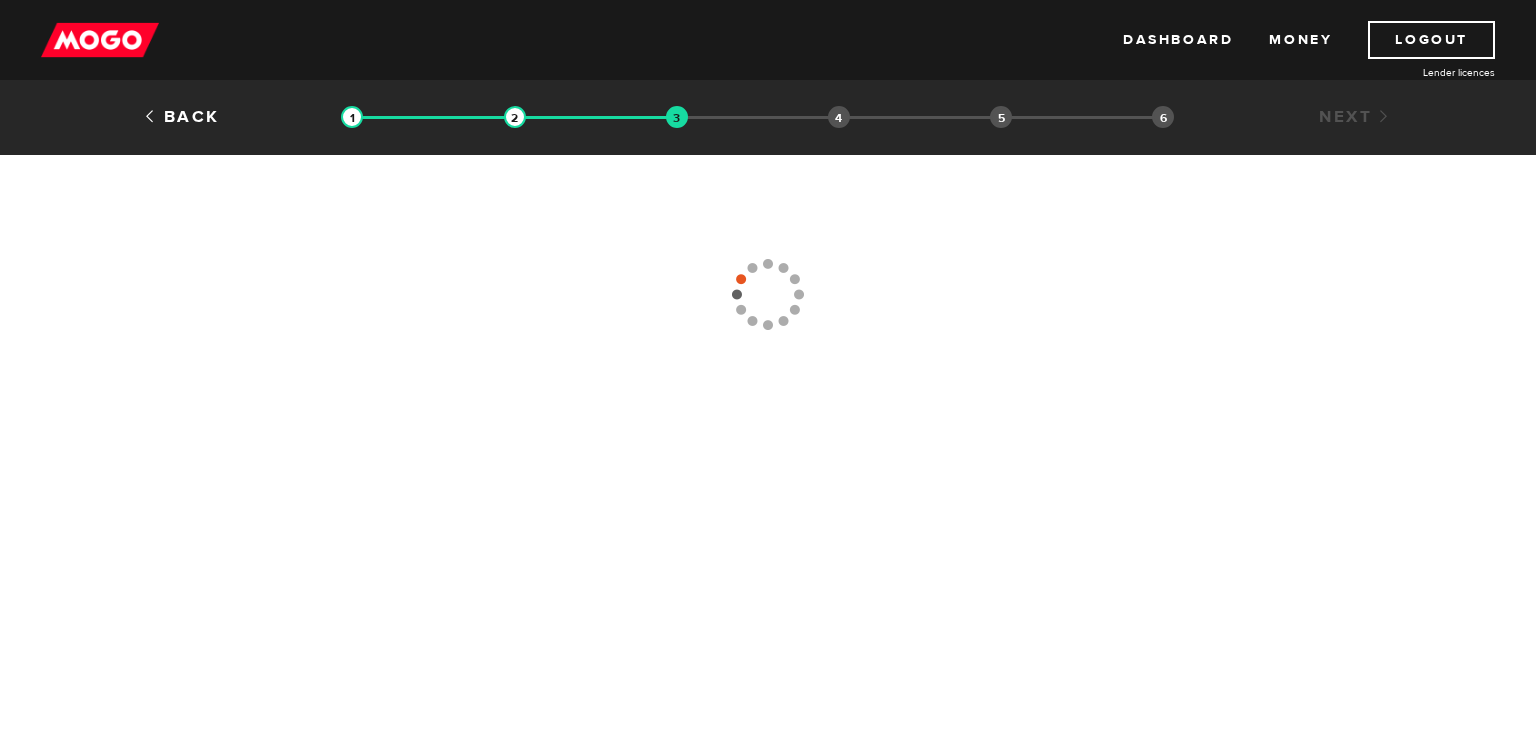 scroll, scrollTop: 0, scrollLeft: 0, axis: both 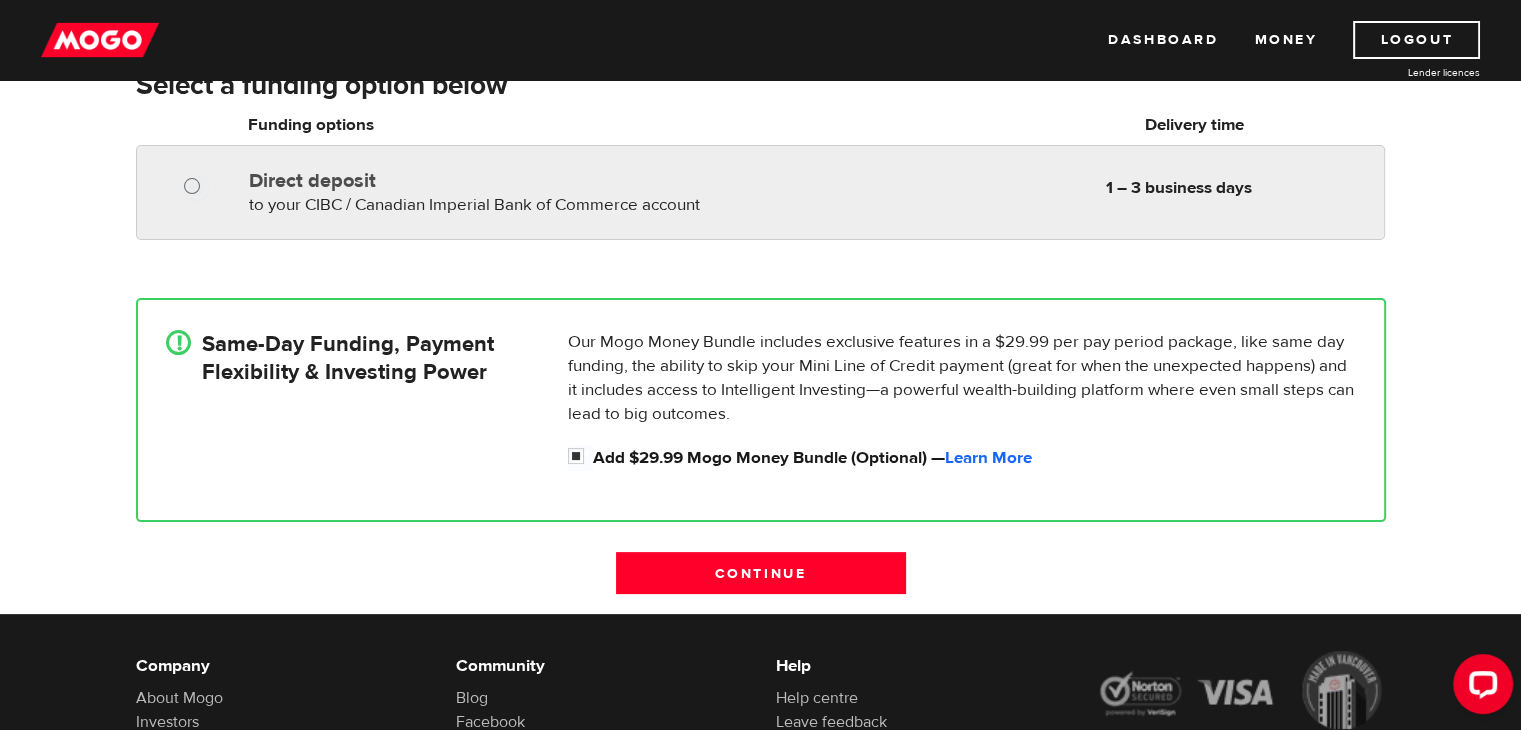 radio on "true" 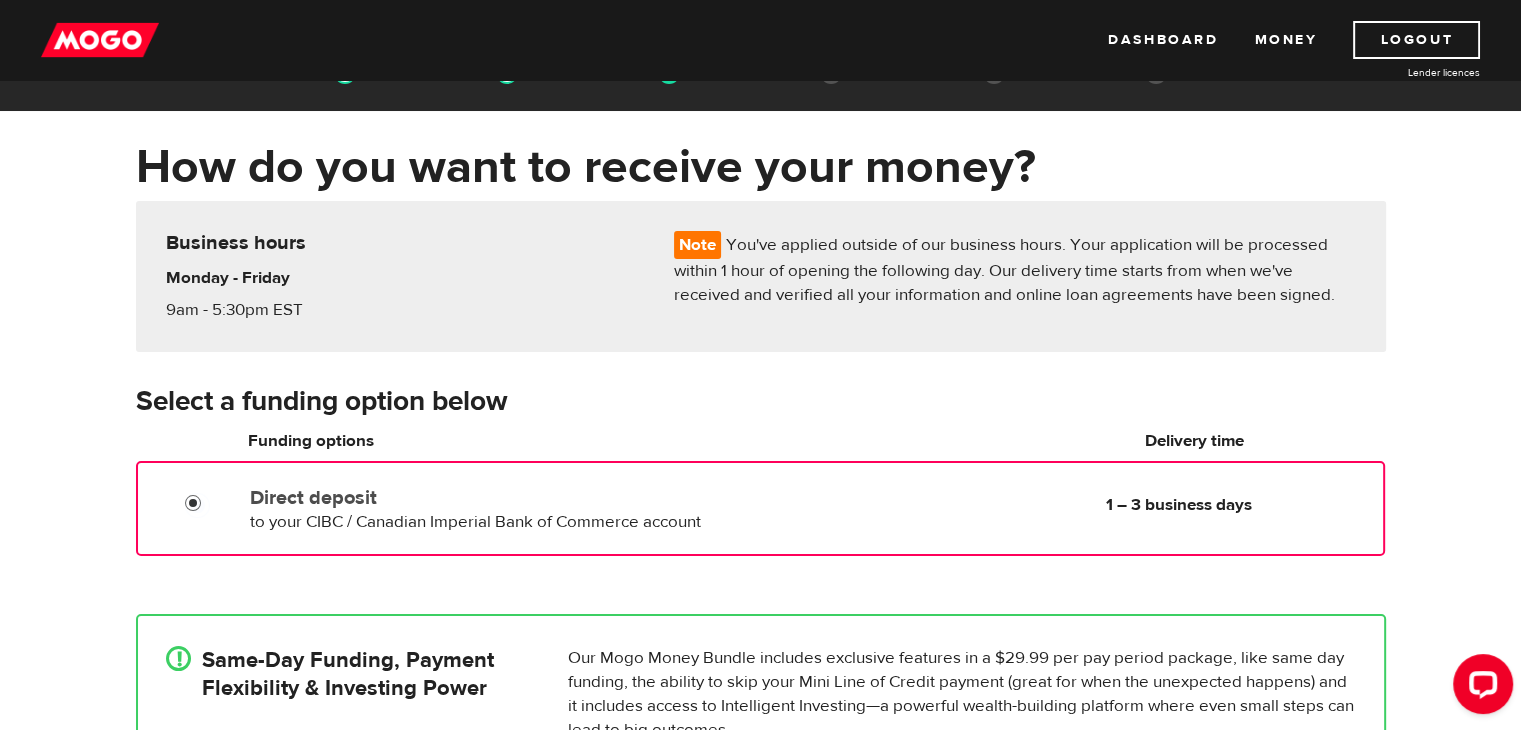 scroll, scrollTop: 43, scrollLeft: 0, axis: vertical 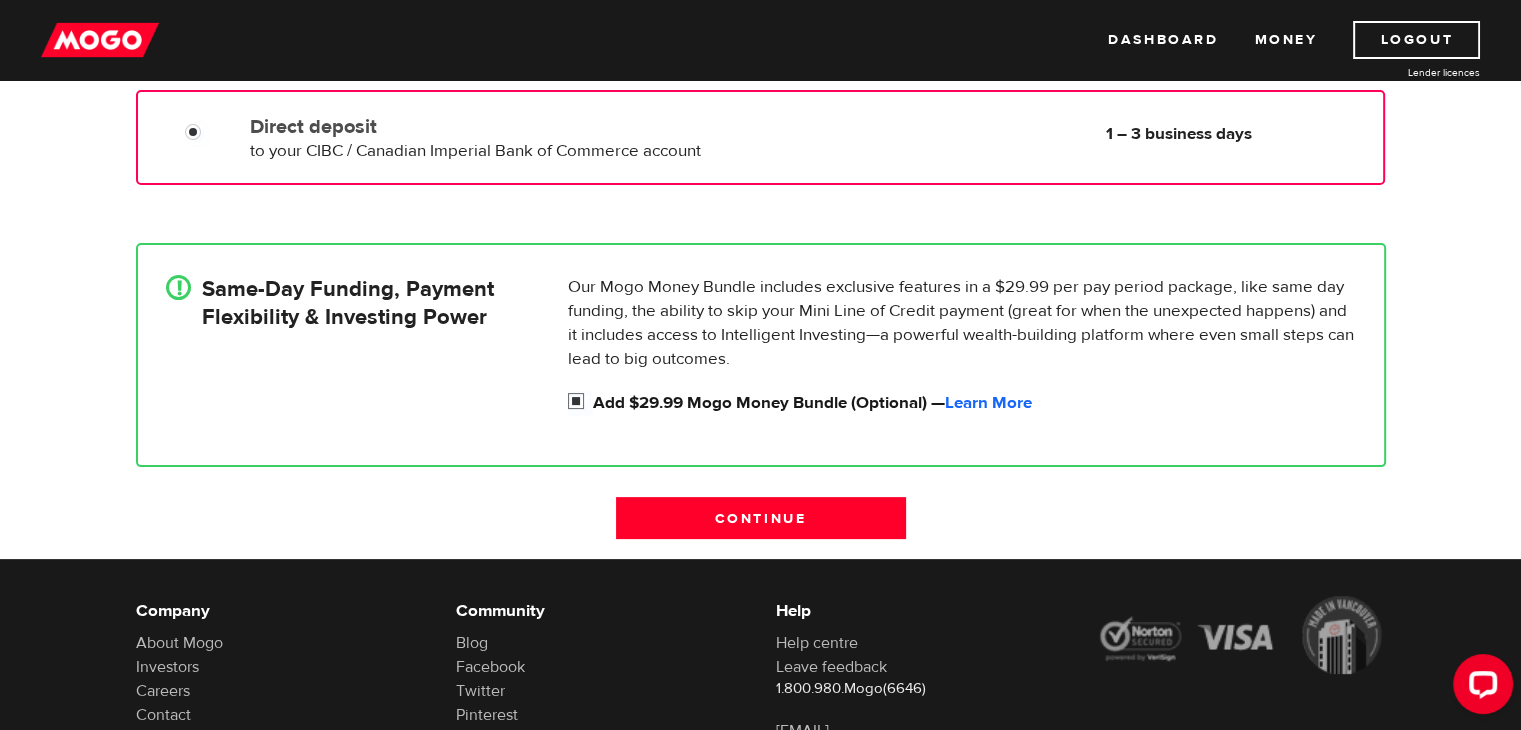 click on "Add $29.99 Mogo Money Bundle (Optional) —  Learn More" at bounding box center (580, 403) 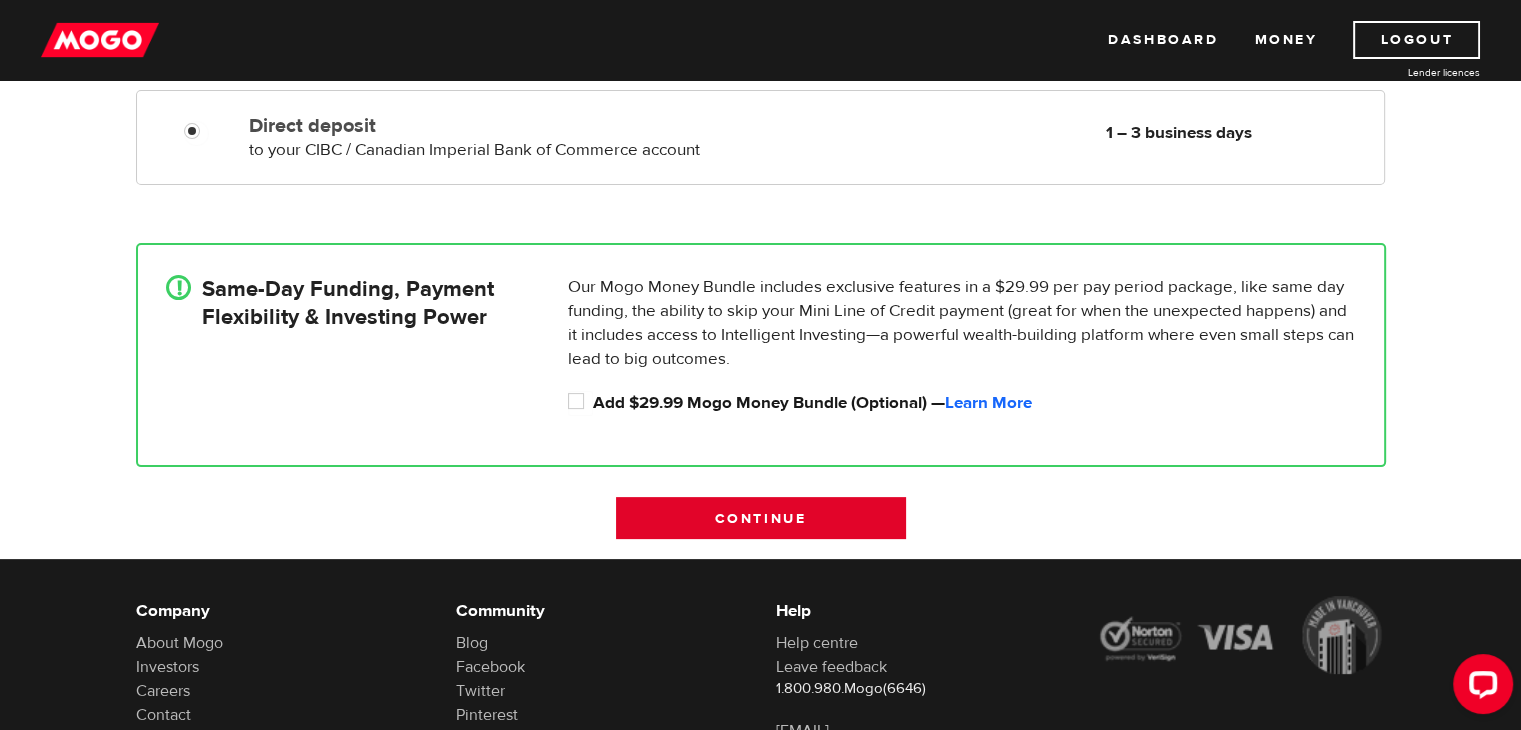 click on "Continue" at bounding box center (761, 518) 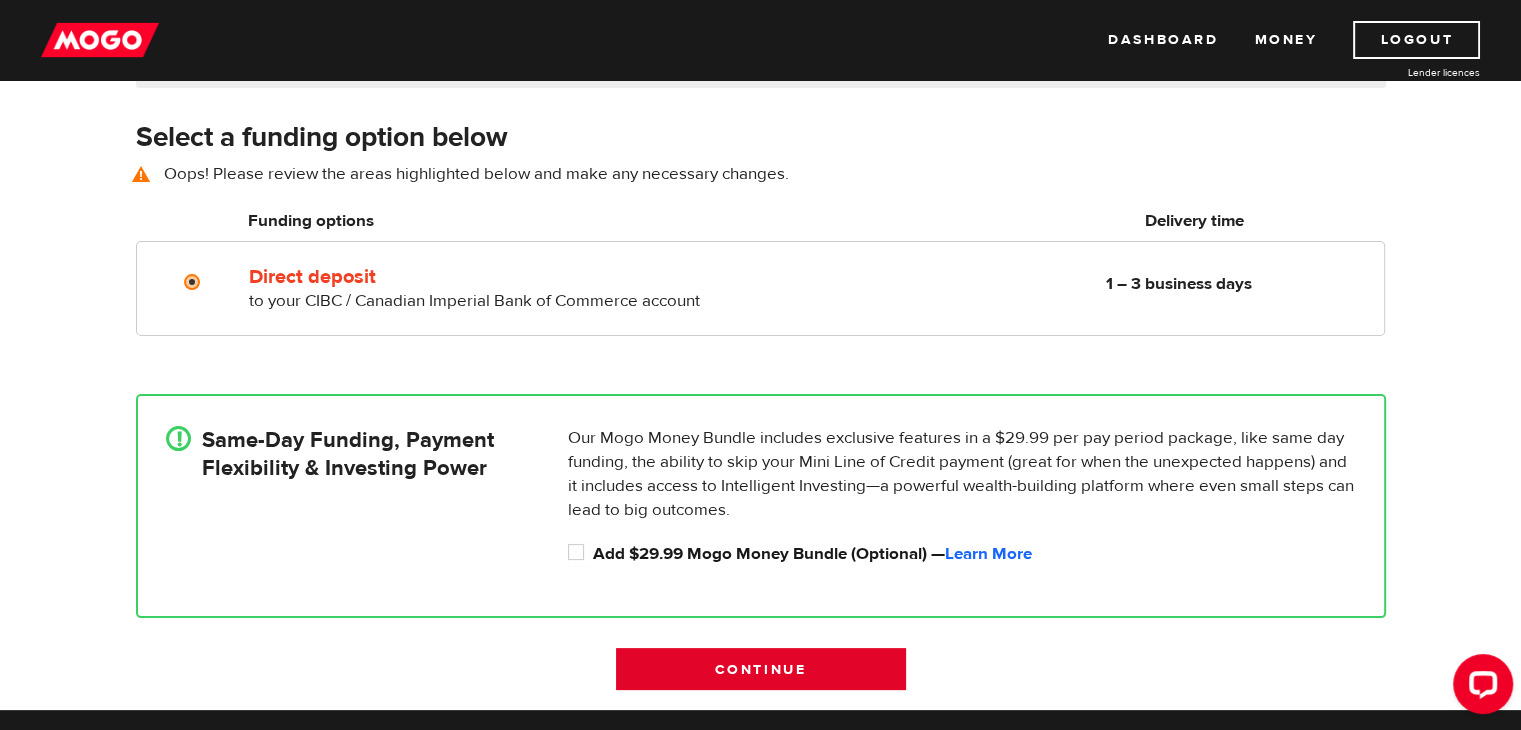 scroll, scrollTop: 278, scrollLeft: 0, axis: vertical 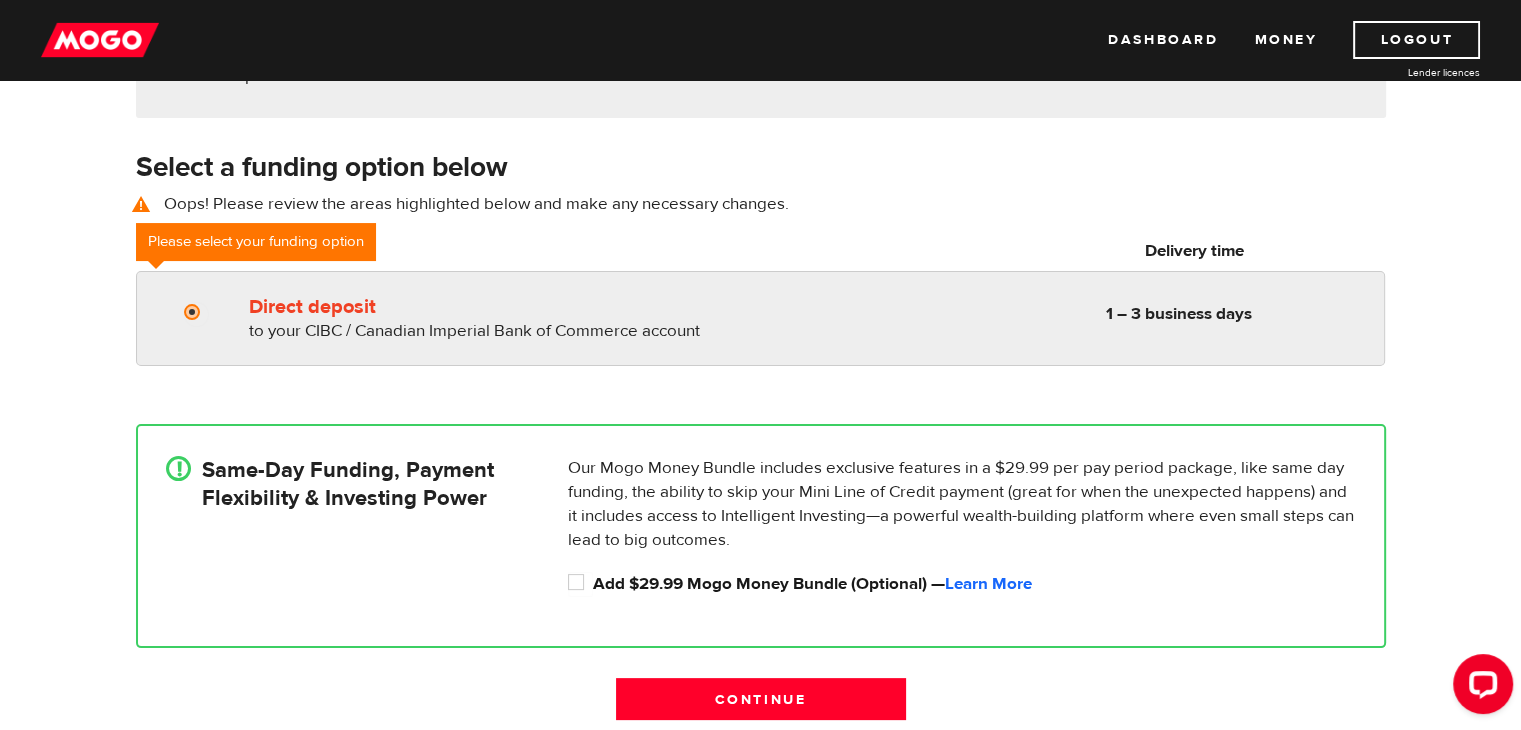 radio on "true" 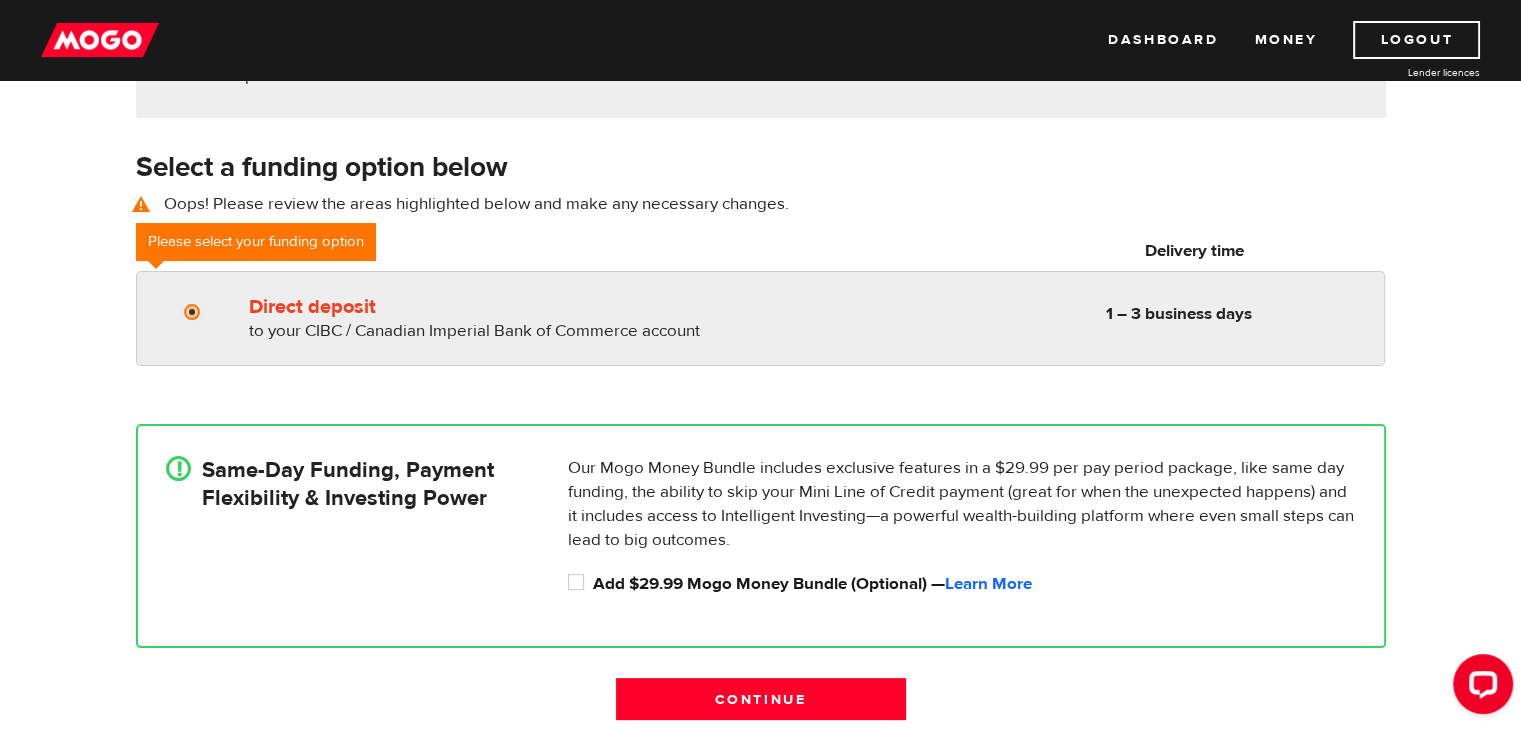 click on "to your CIBC / Canadian Imperial Bank of Commerce account" at bounding box center [474, 331] 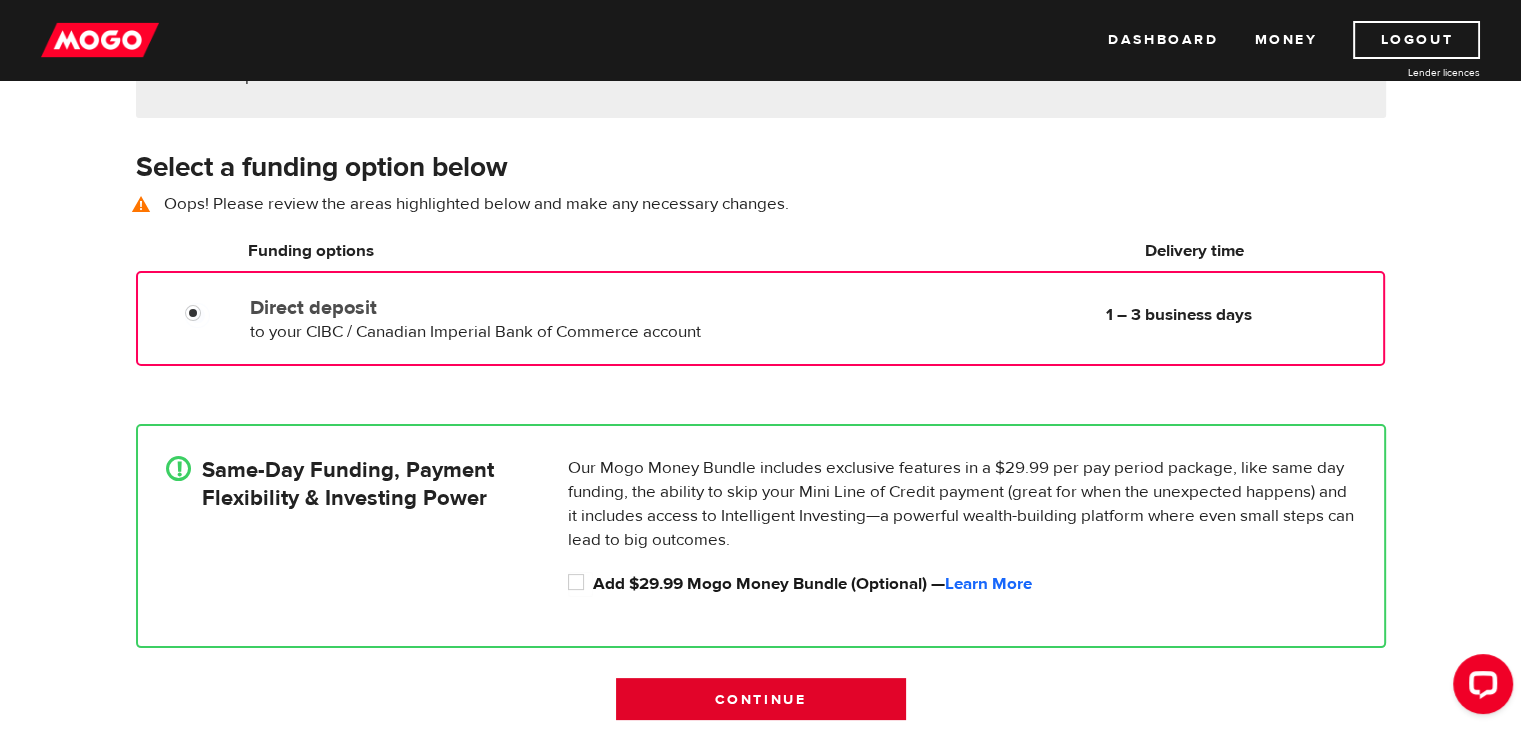 click on "Continue" at bounding box center (761, 699) 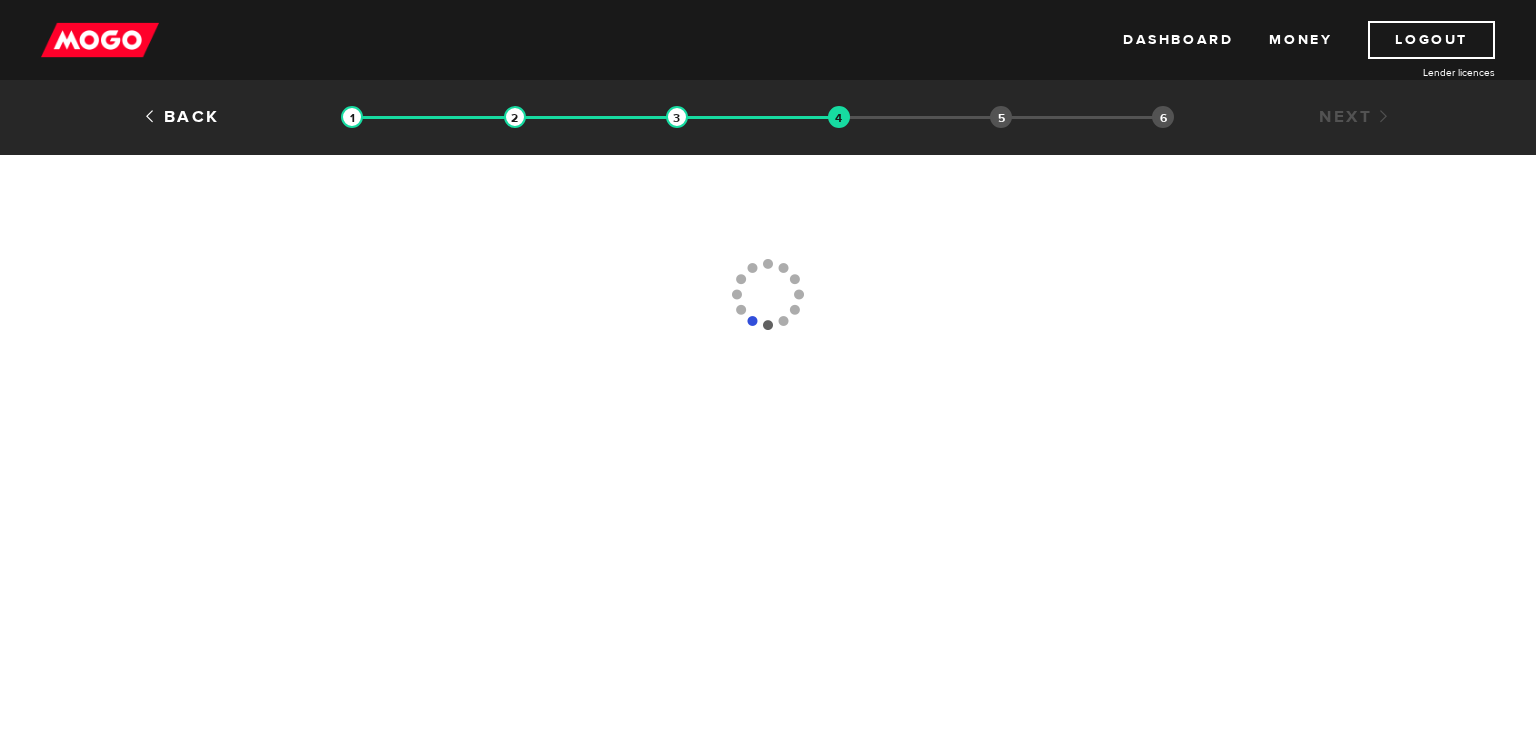 scroll, scrollTop: 0, scrollLeft: 0, axis: both 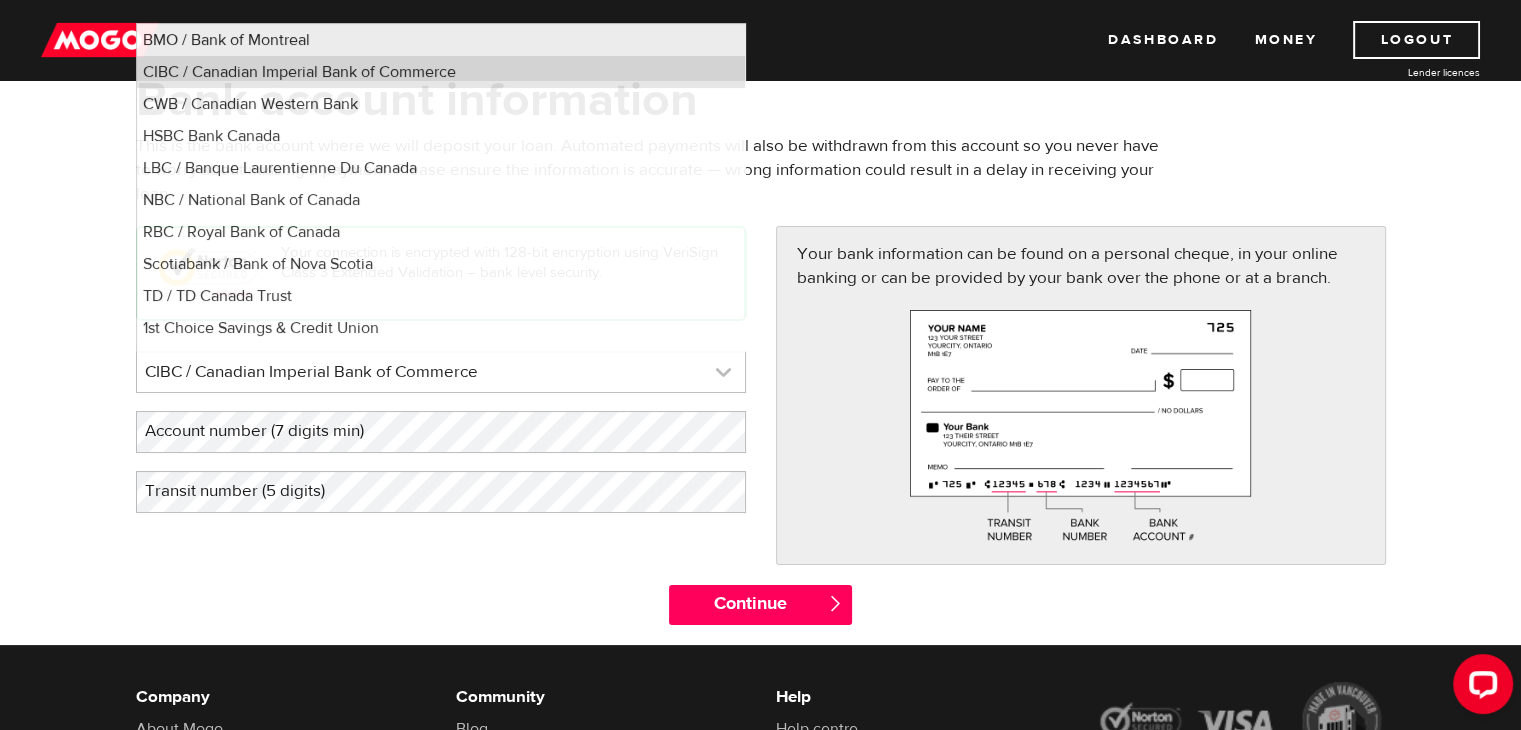 click at bounding box center [441, 372] 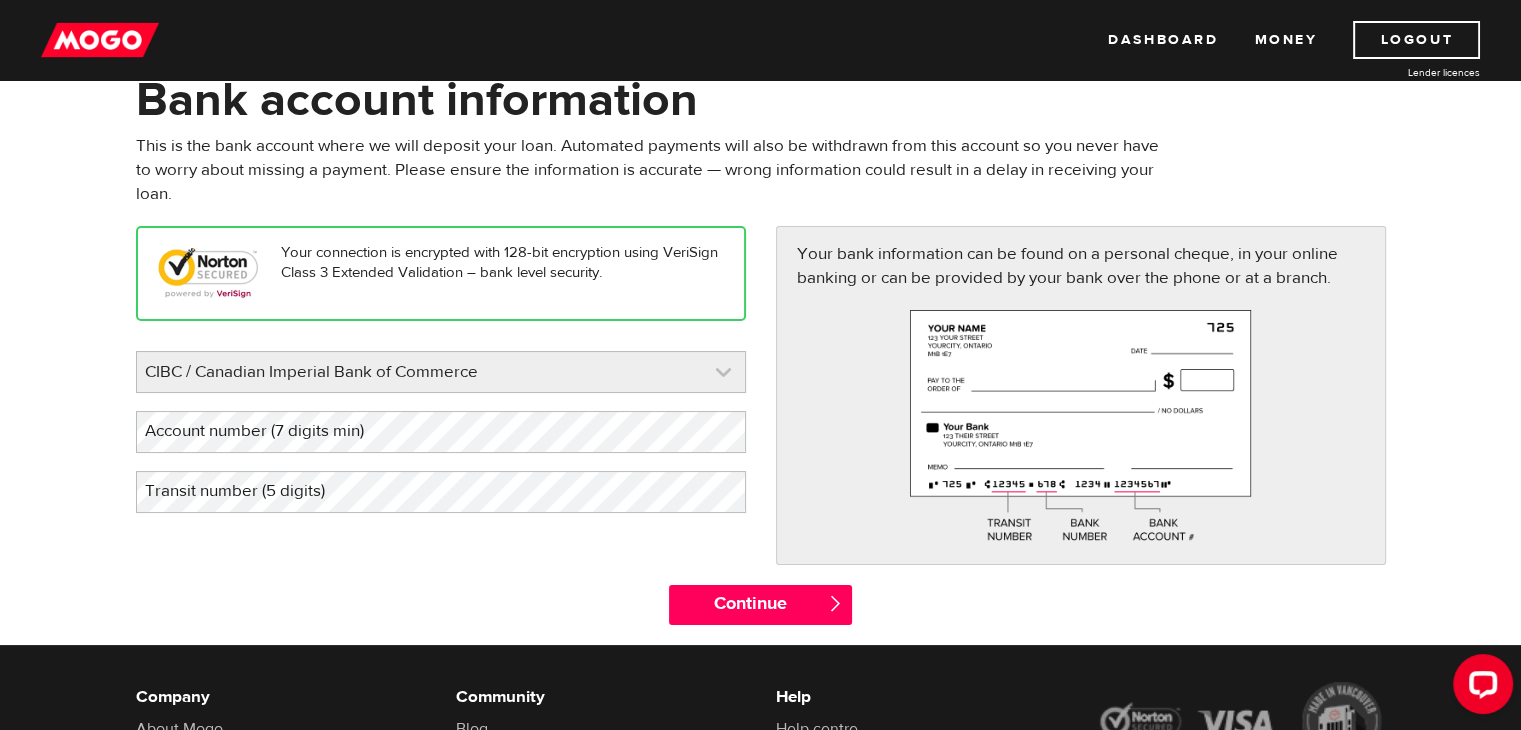 click at bounding box center [441, 372] 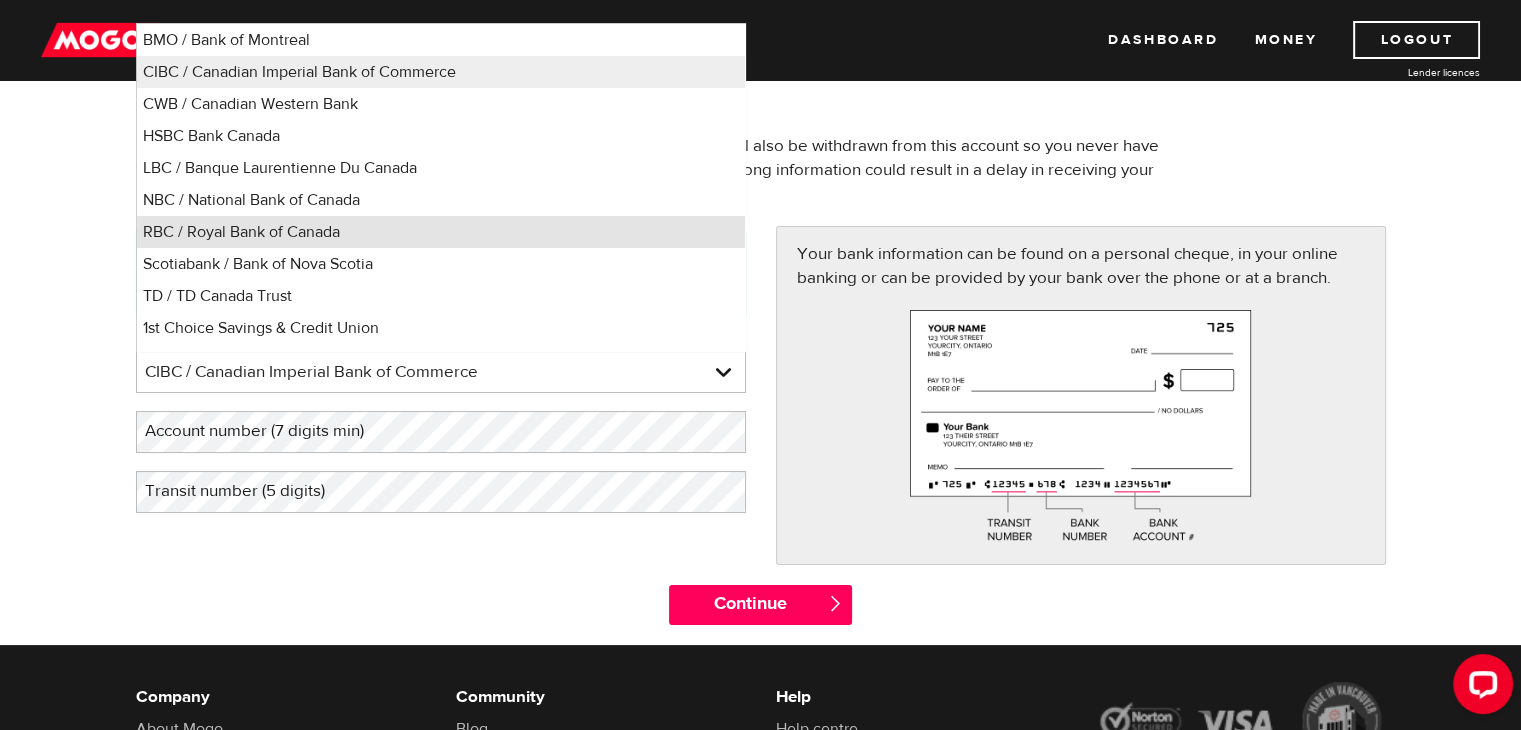 click on "RBC / Royal Bank of Canada" at bounding box center [441, 232] 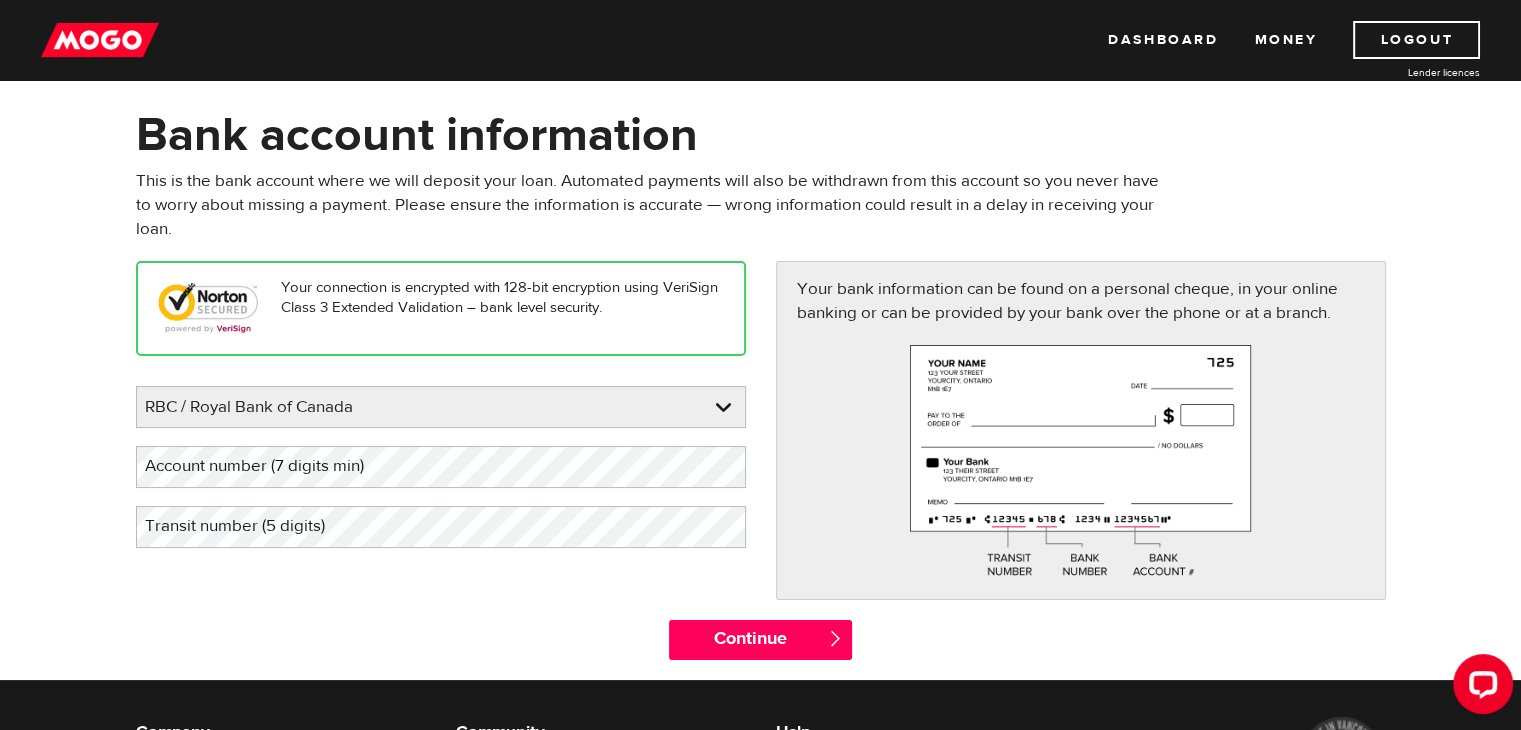 scroll, scrollTop: 78, scrollLeft: 0, axis: vertical 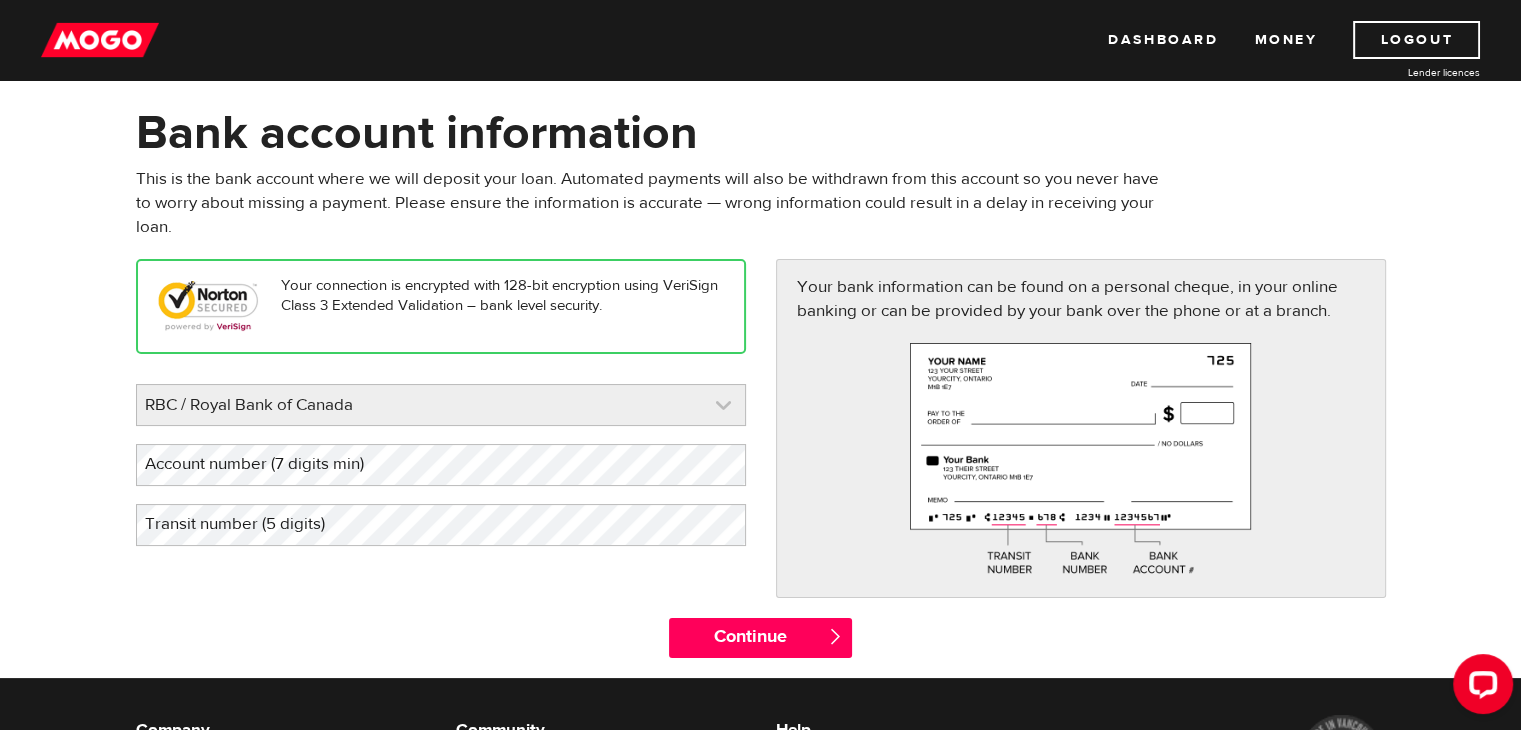 click at bounding box center (441, 405) 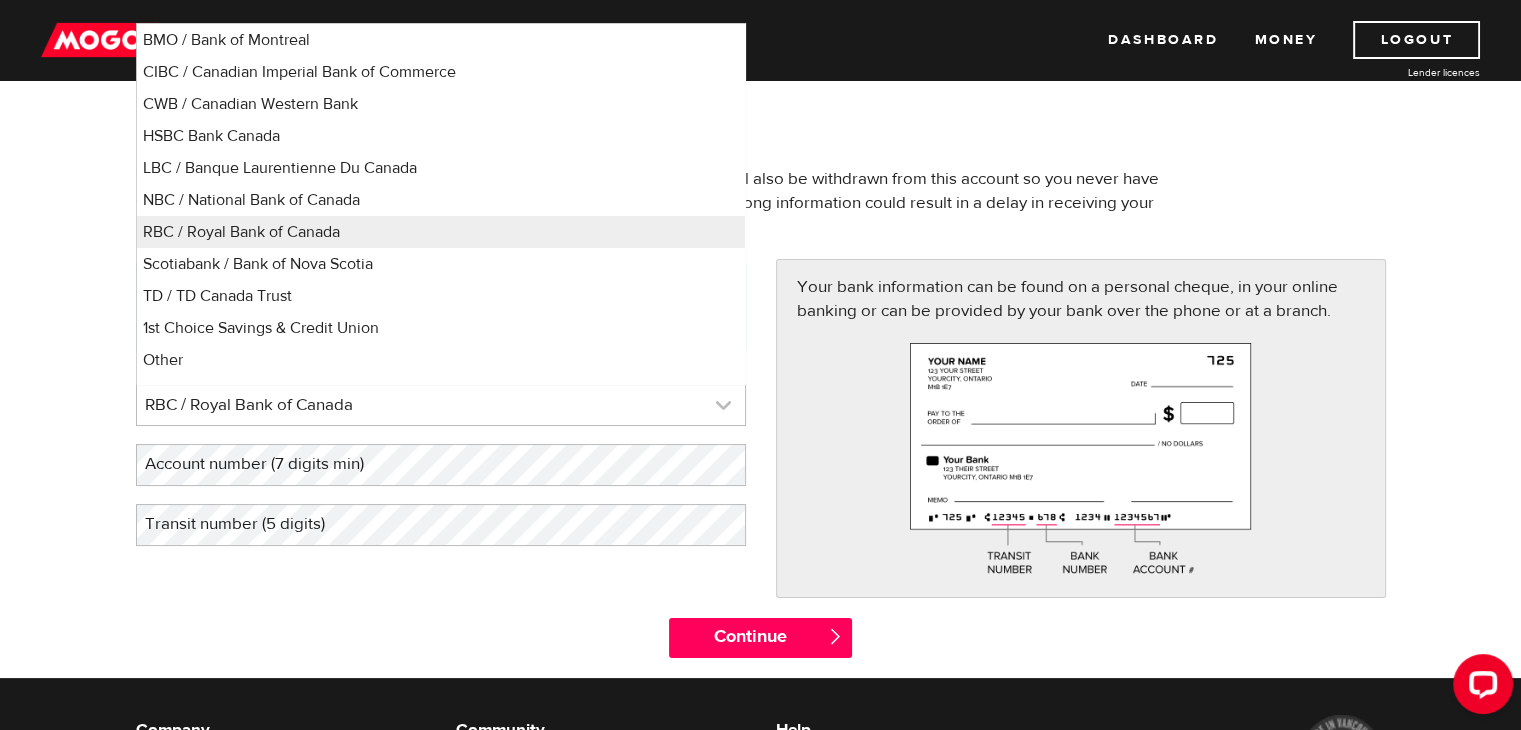 click at bounding box center [441, 405] 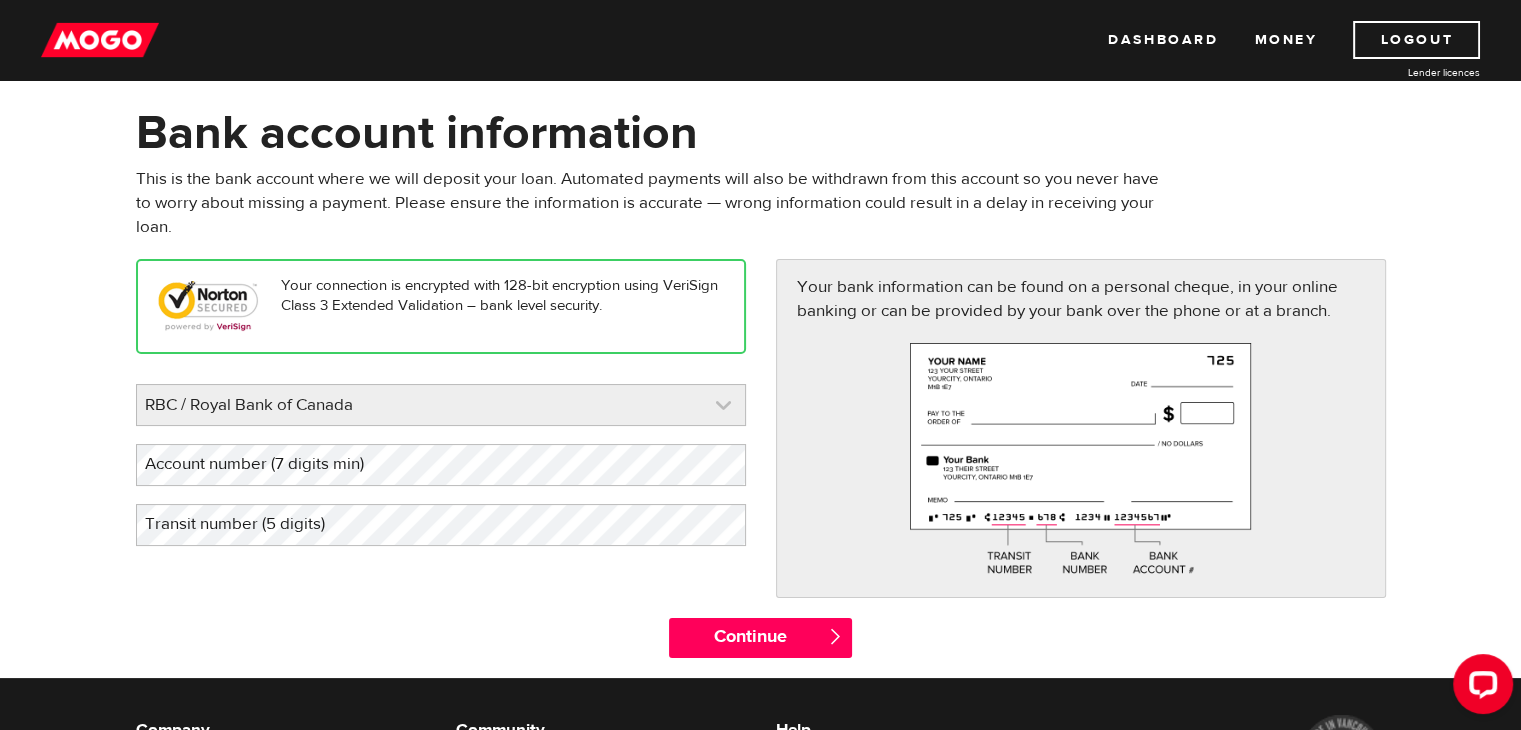 click at bounding box center [441, 405] 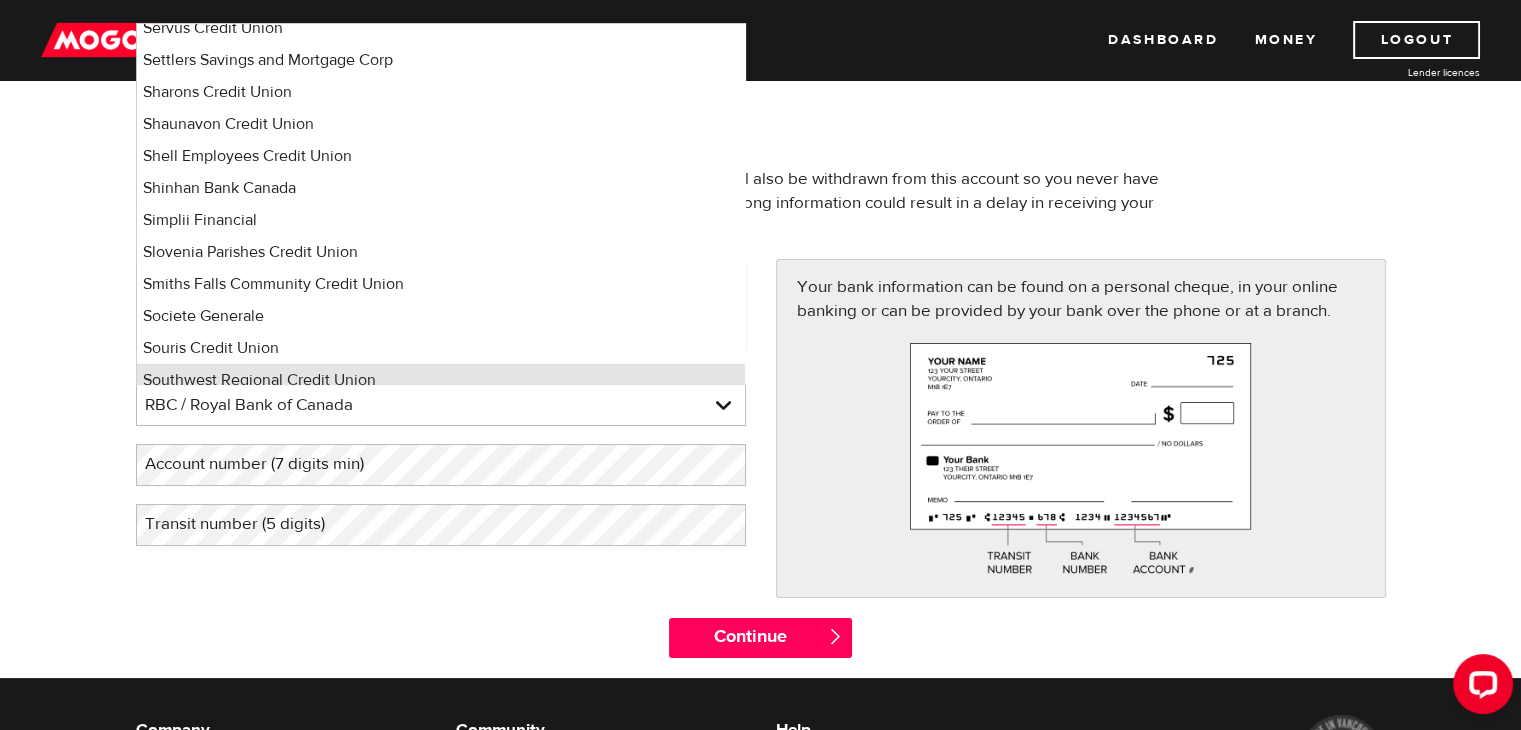 scroll, scrollTop: 12920, scrollLeft: 0, axis: vertical 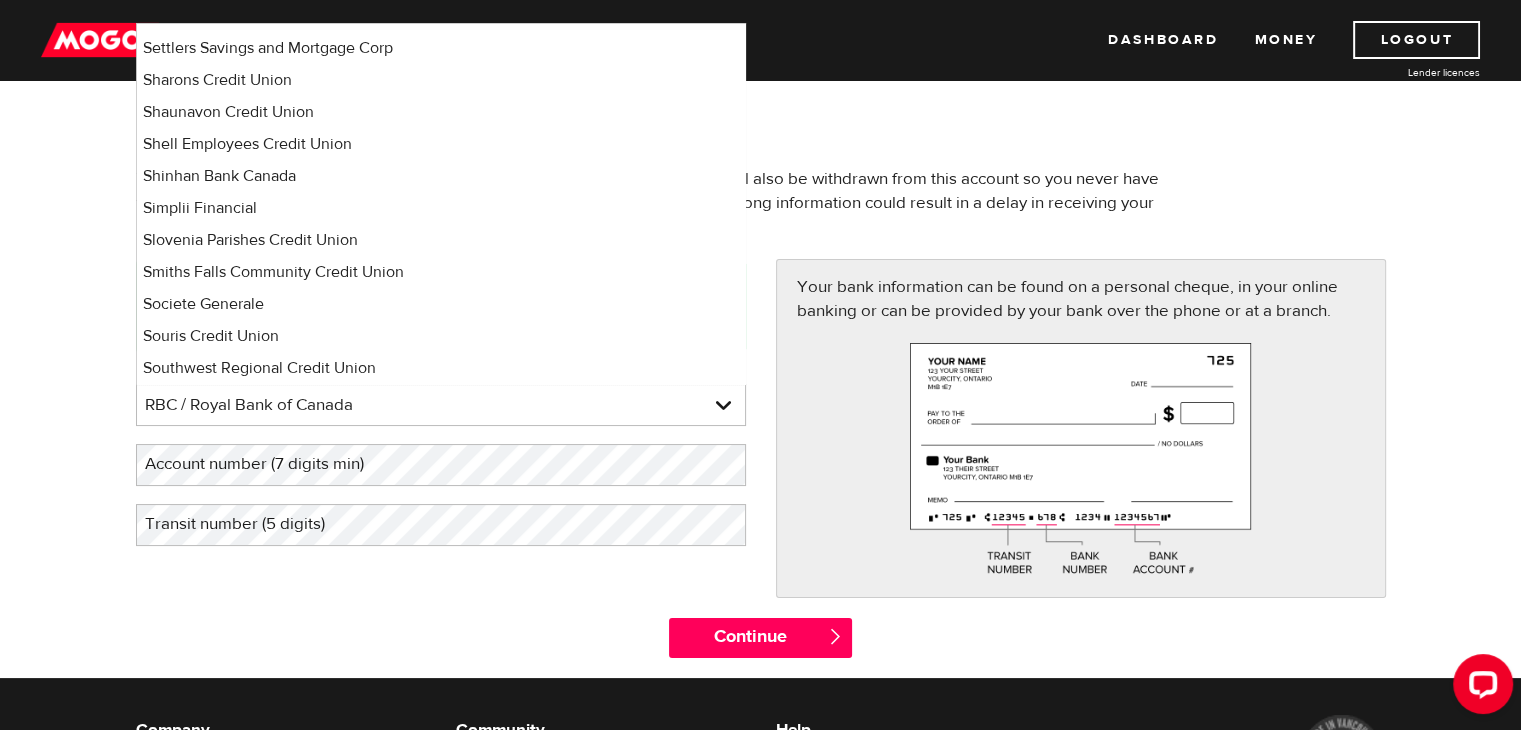 click on "Bank account information Oops! Please review the areas highlighted below and make any necessary changes. This is the bank account where we will deposit your loan. Automated payments will also be withdrawn from this account so you never have to worry about missing a payment. Please ensure the information is accurate — wrong information could result in a delay in receiving your loan. Your connection is encrypted with 128-bit encryption using VeriSign Class 3 Extended Validation – bank level security. Please enter your bank RBC / Royal Bank of Canada BMO / Bank of Montreal
CIBC / Canadian Imperial Bank of Commerce
CWB / Canadian Western Bank
HSBC Bank Canada
LBC / Banque Laurentienne Du Canada
NBC / National Bank of Canada
RBC / Royal Bank of Canada
Scotiabank / Bank of Nova Scotia
TD / TD Canada Trust
1st Choice Savings & Credit Union
Other
Abn Amro Bank Nv
Acadian Credit Union
Accelerate Financial
Accent Credit Union
Access Credit Union
Achieva Financial" at bounding box center [760, 391] 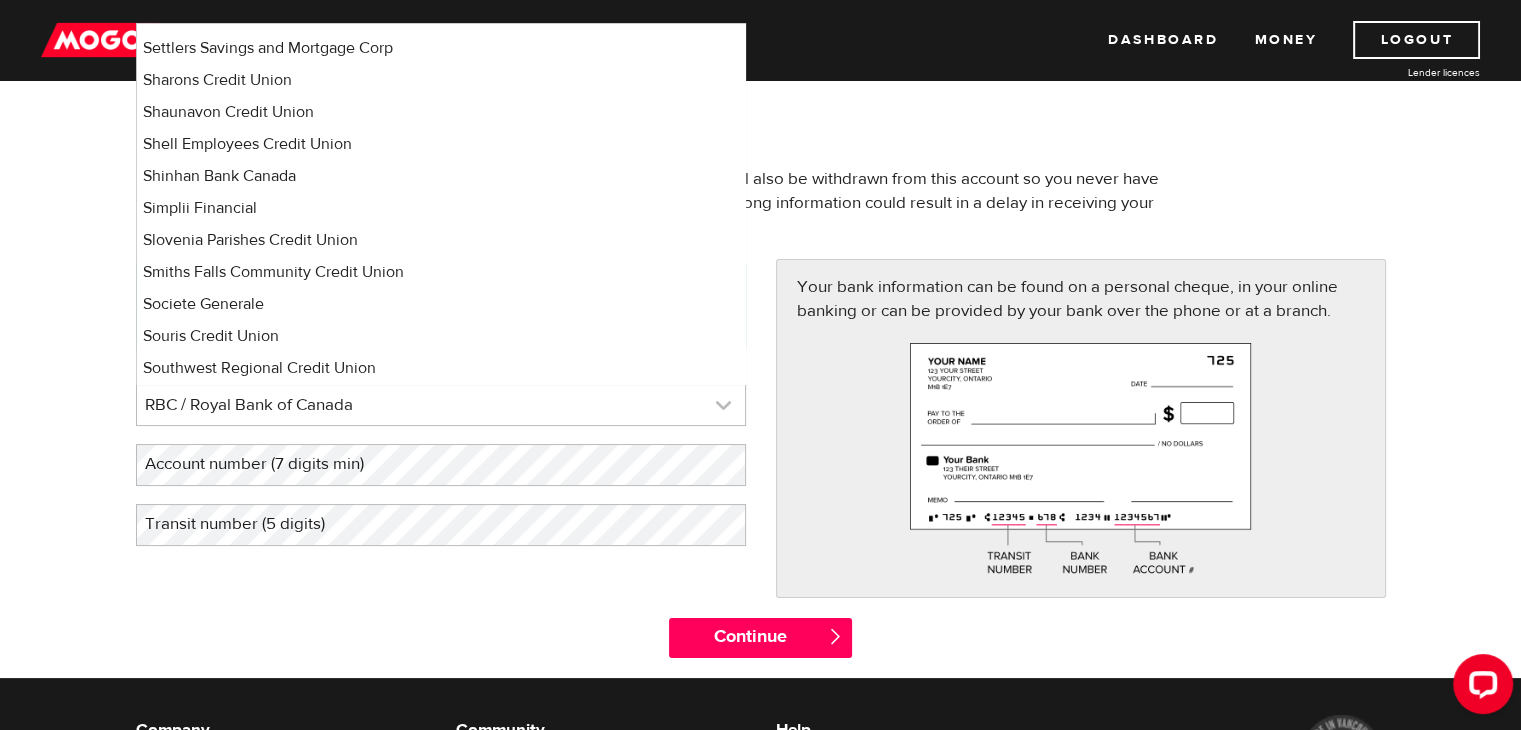 click at bounding box center (441, 405) 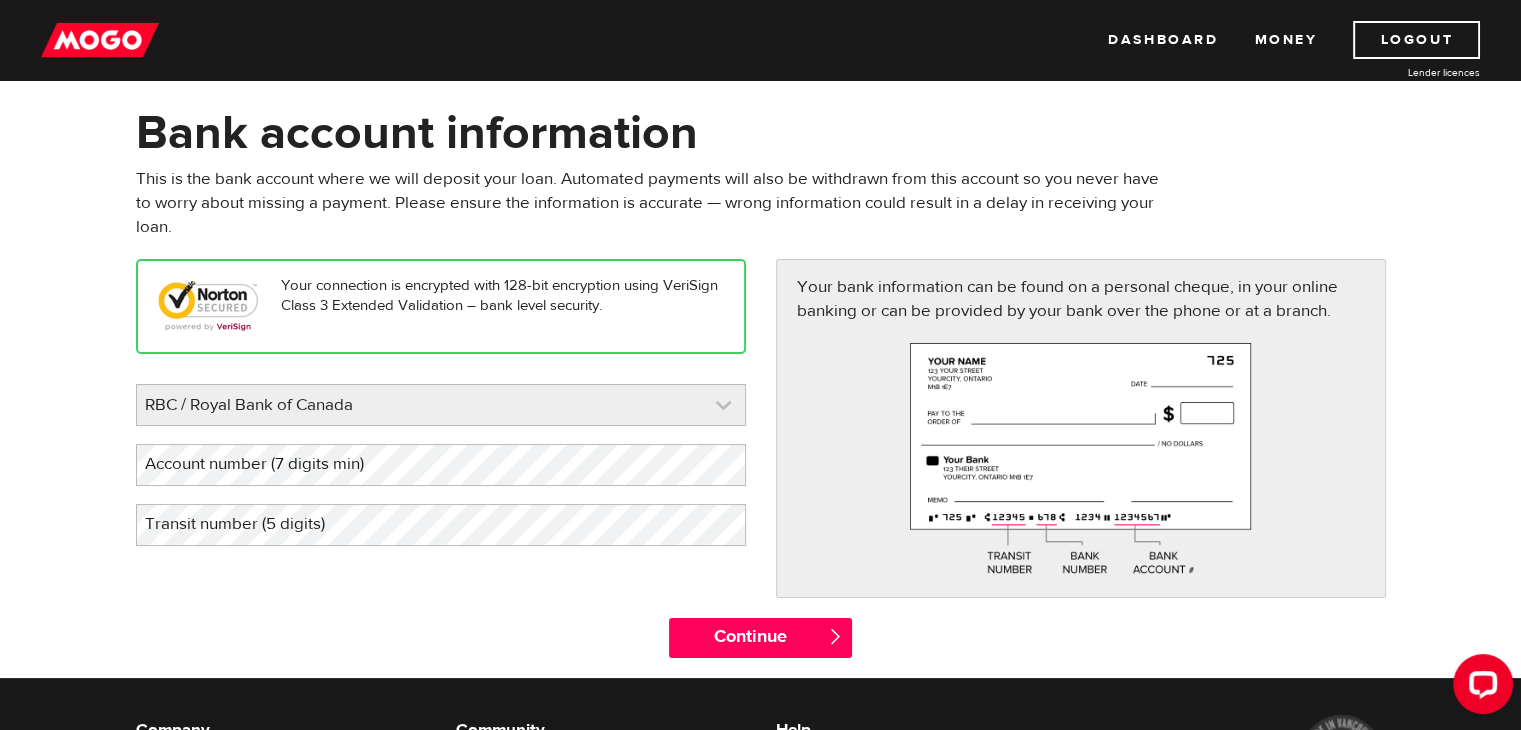 click at bounding box center (441, 405) 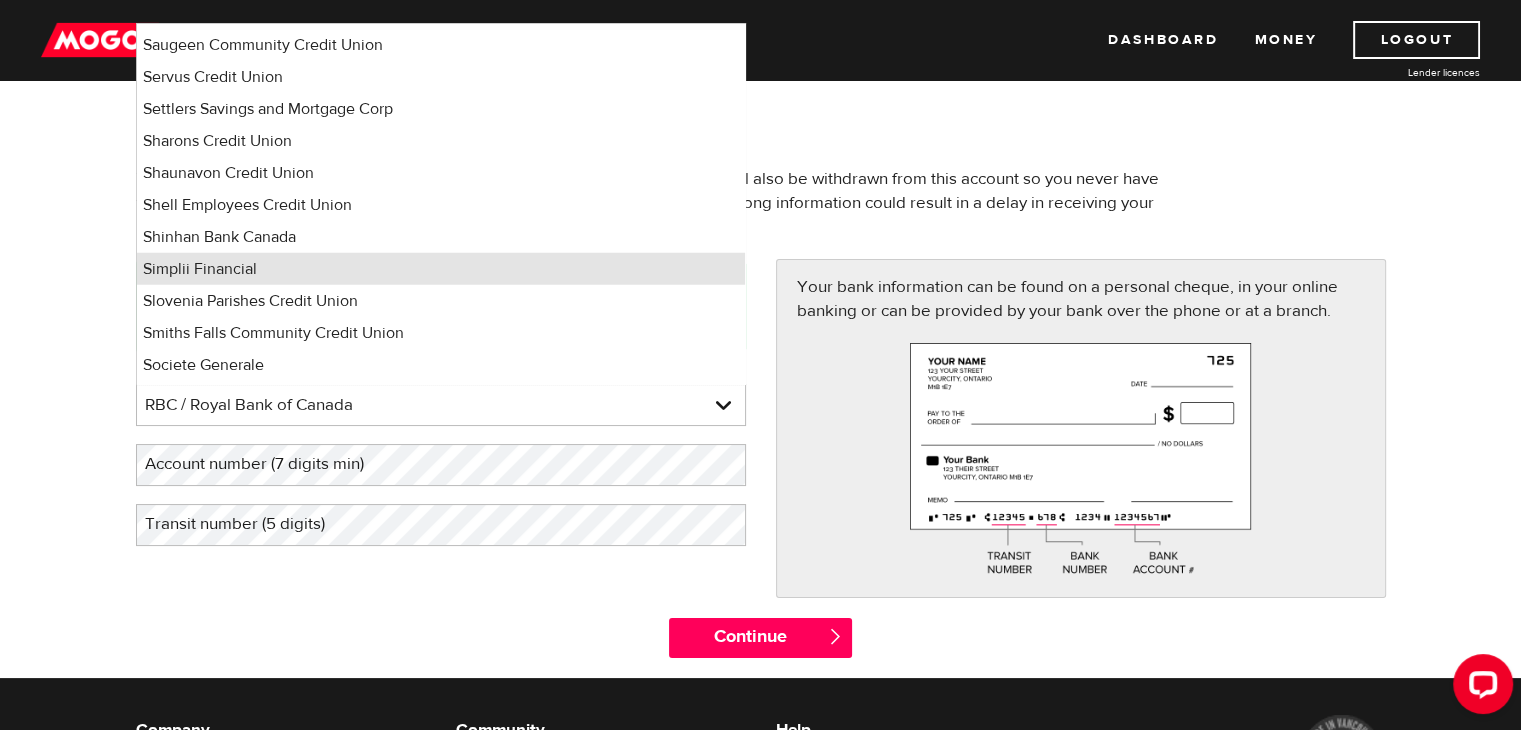 scroll, scrollTop: 12858, scrollLeft: 0, axis: vertical 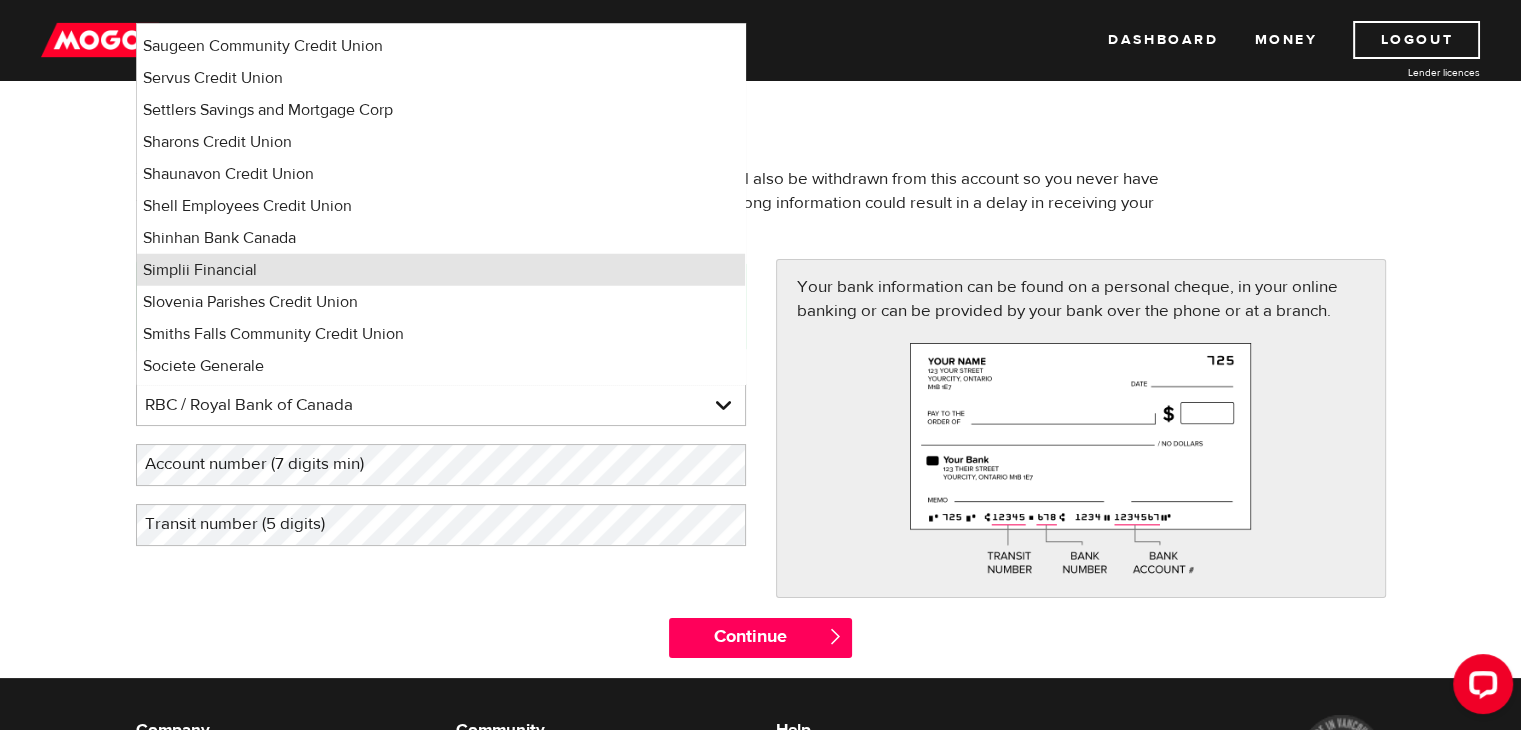 click on "Simplii Financial" at bounding box center (441, 270) 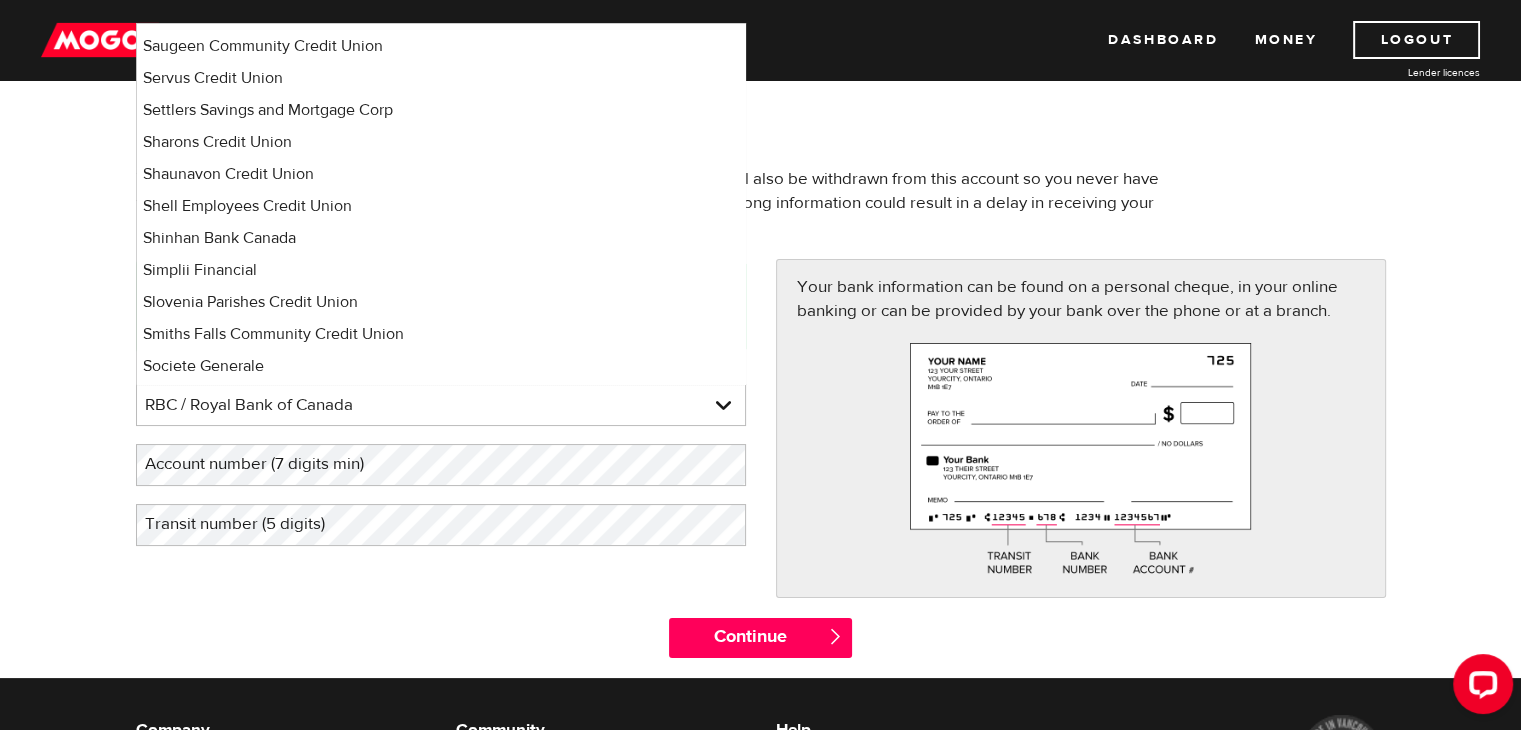 select on "360" 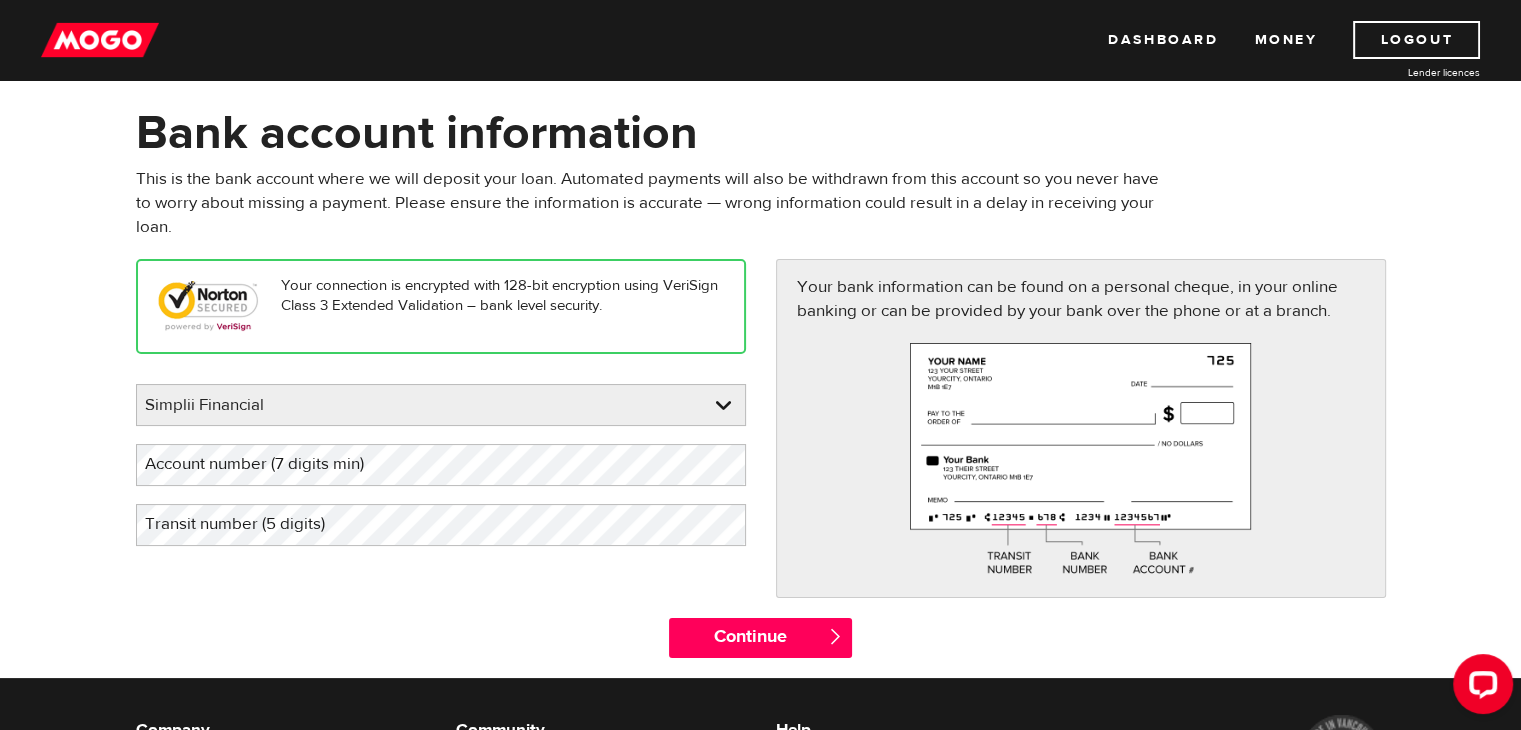 click on "Account number (7 digits min)" at bounding box center [270, 464] 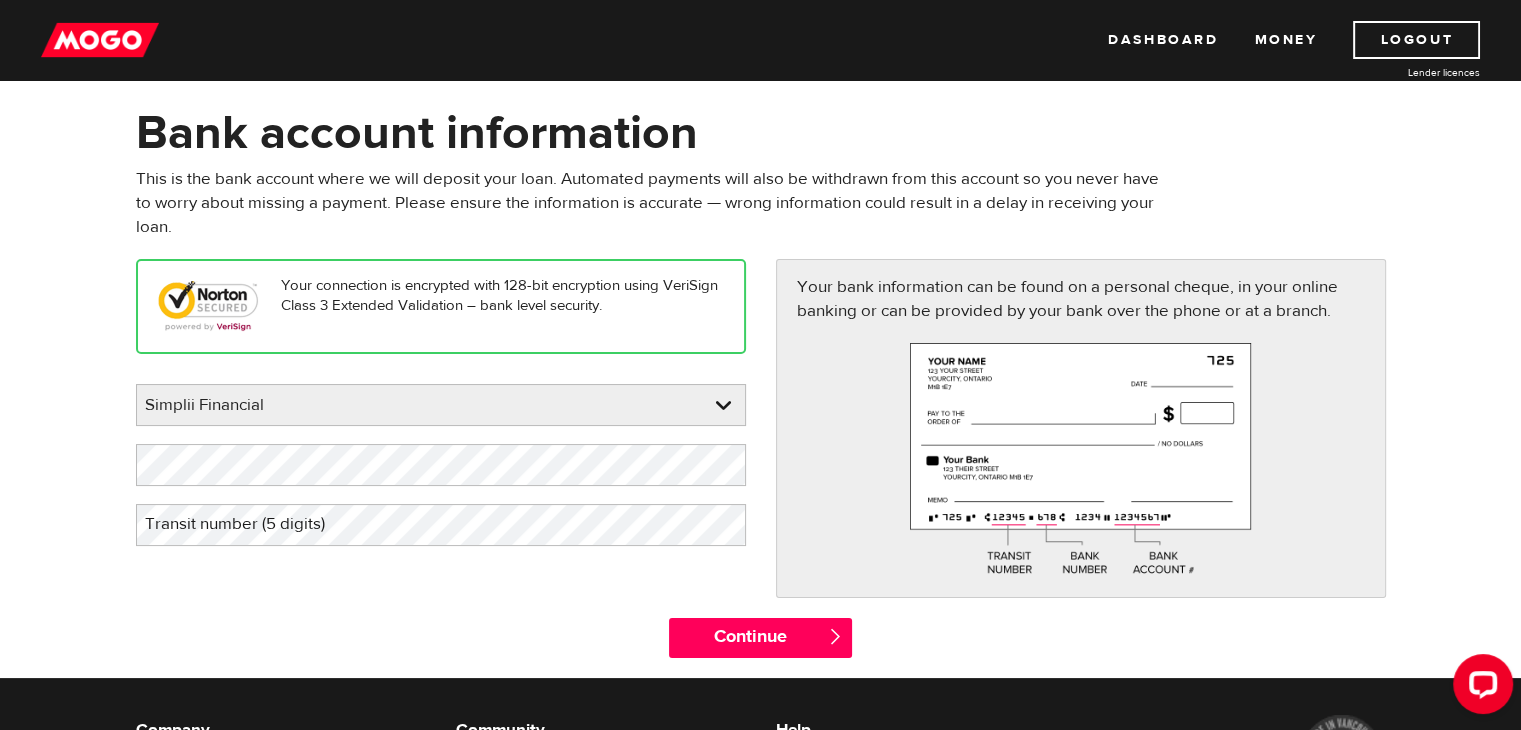 click on "Transit number (5 digits)" at bounding box center (251, 524) 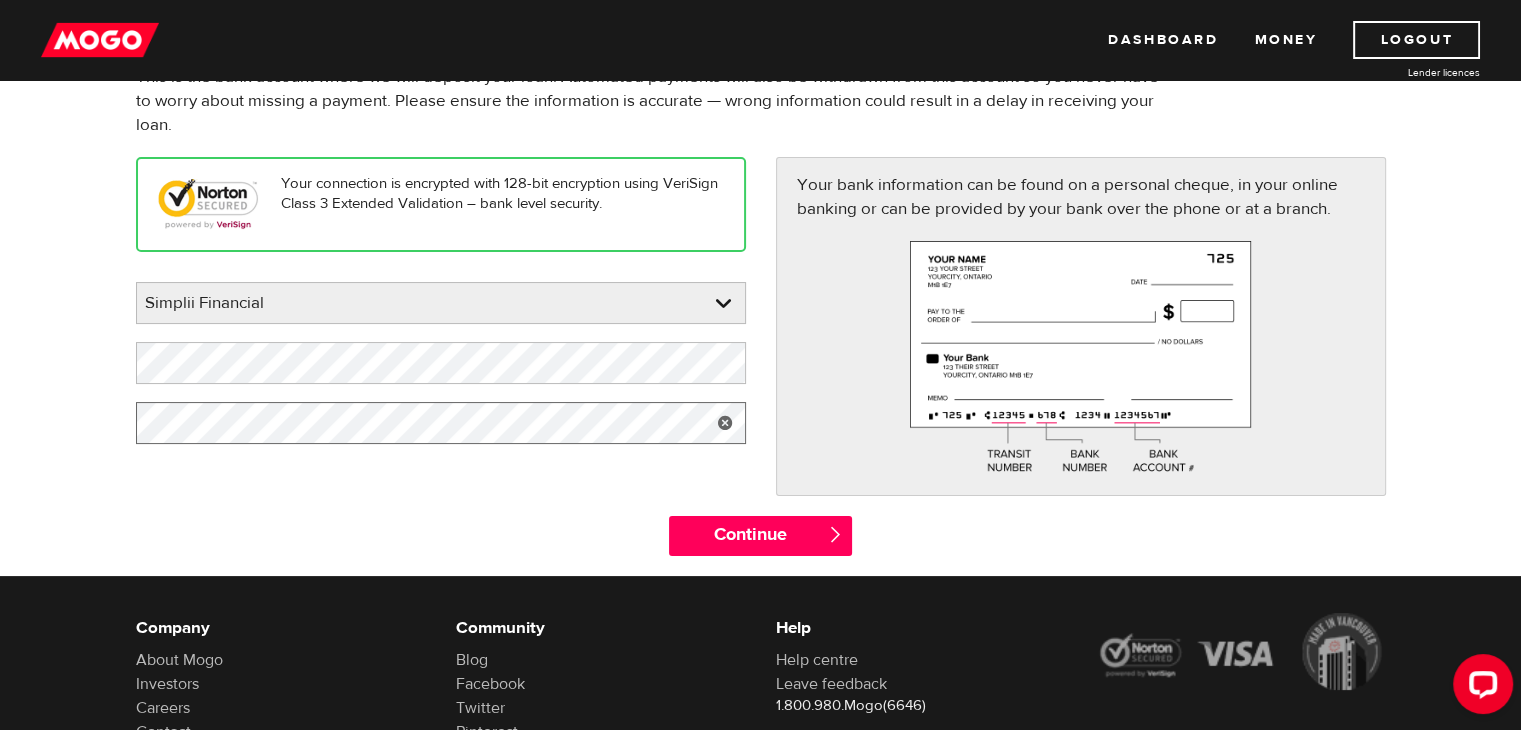 scroll, scrollTop: 180, scrollLeft: 0, axis: vertical 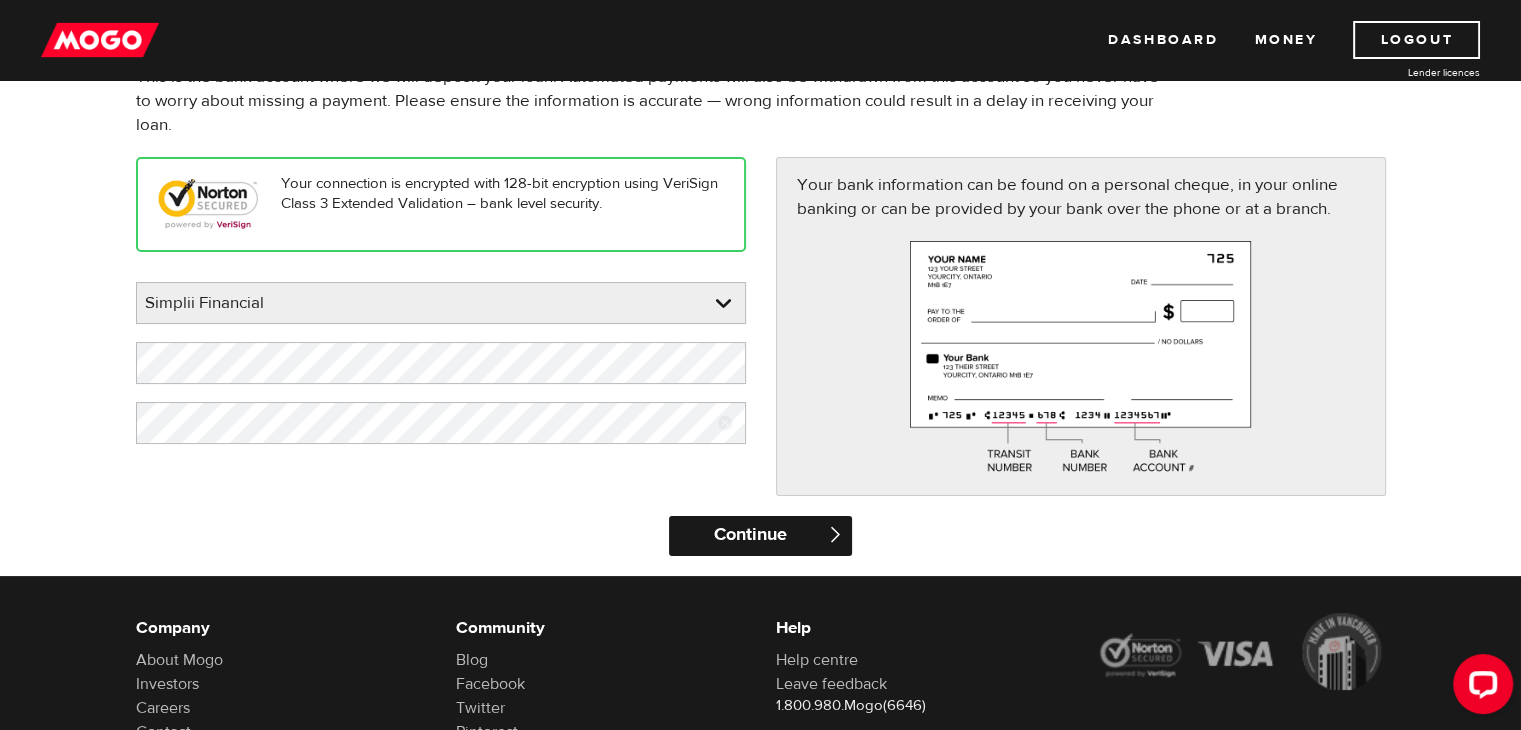 click on "Continue" at bounding box center [760, 536] 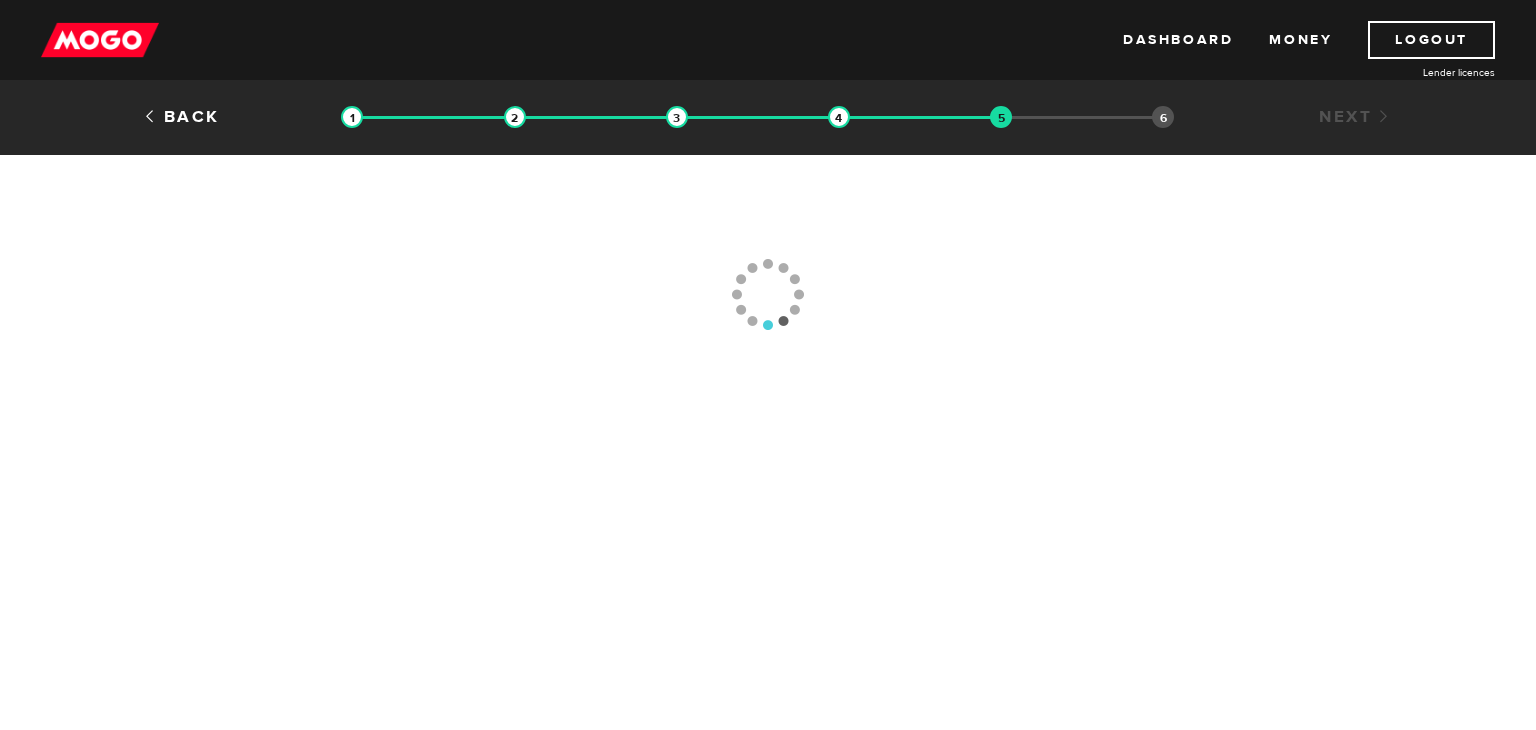 scroll, scrollTop: 0, scrollLeft: 0, axis: both 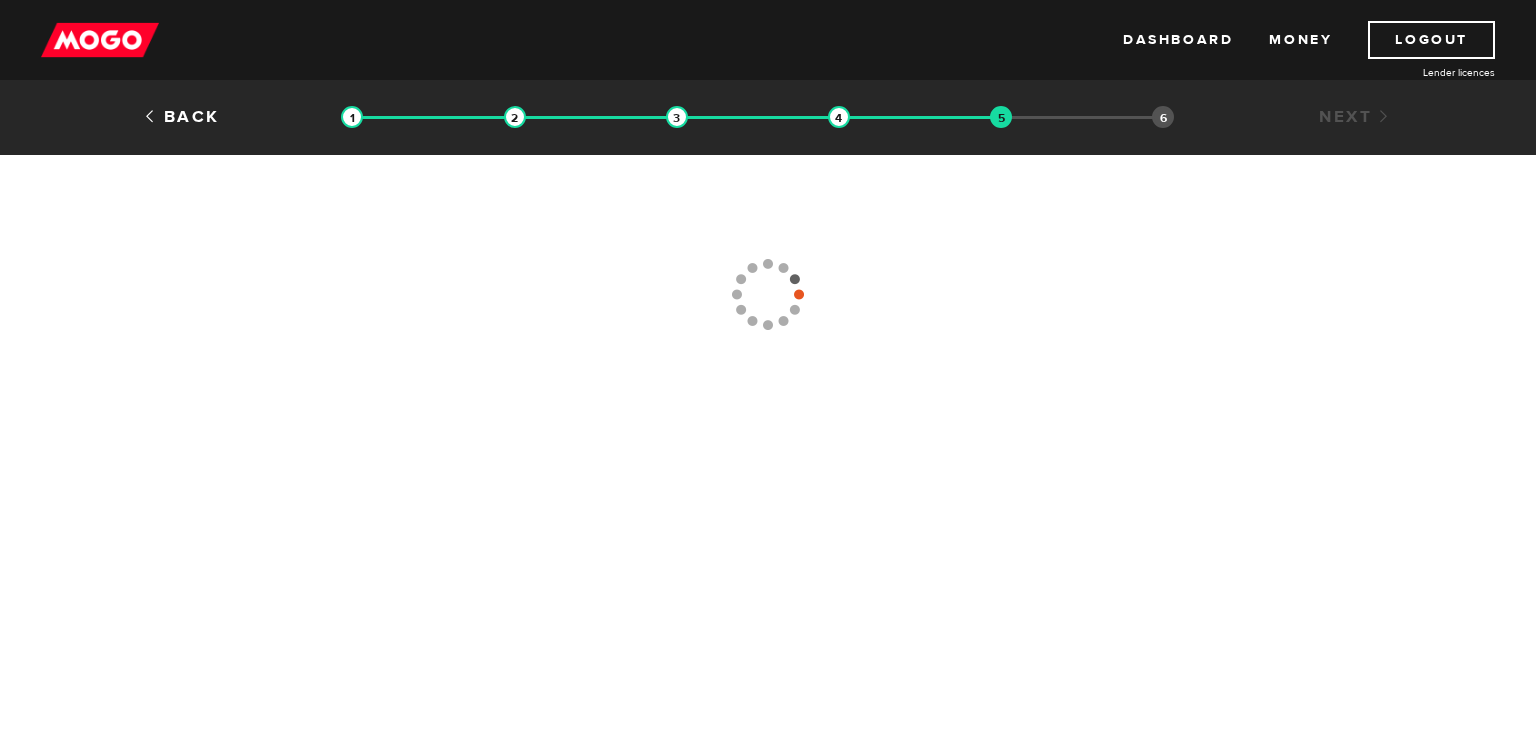 type 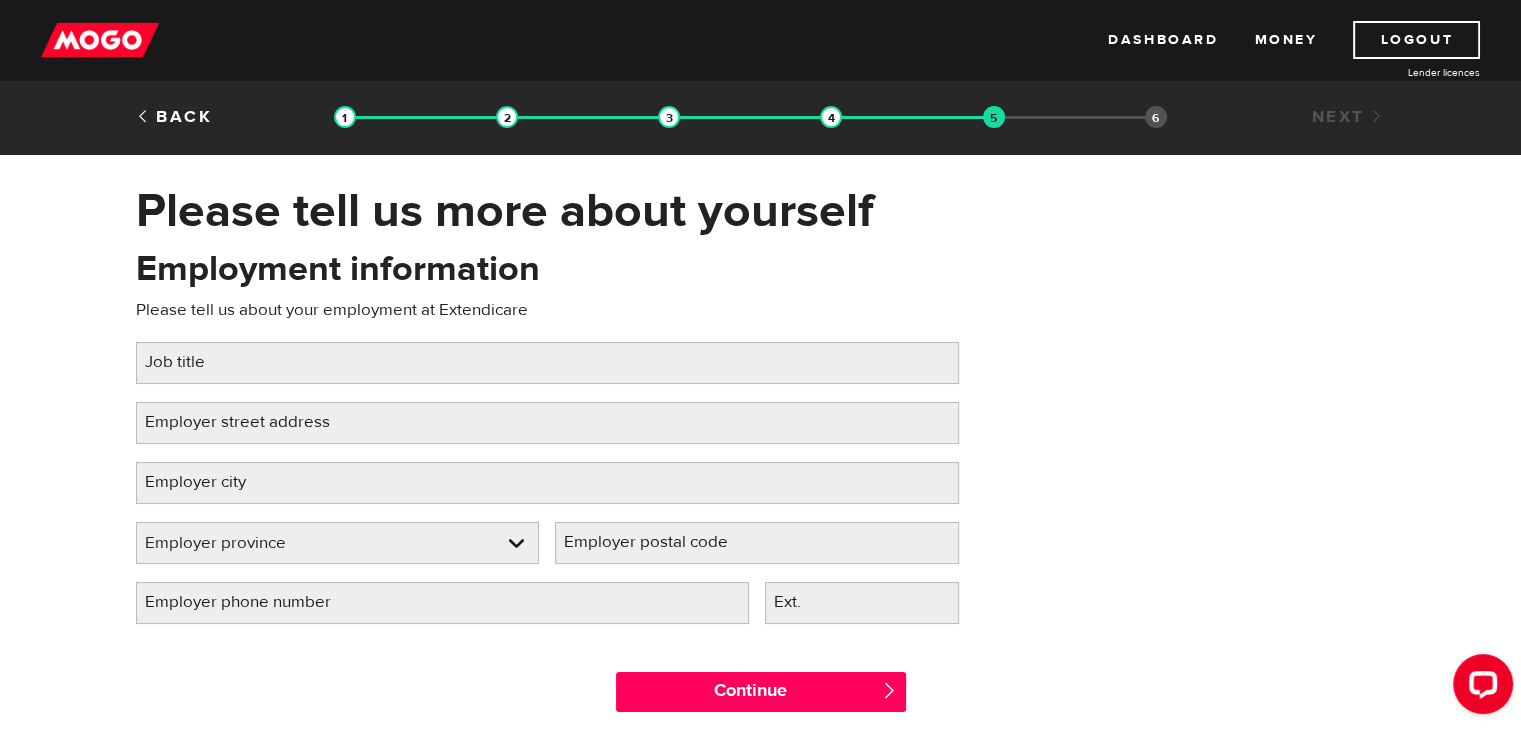 scroll, scrollTop: 0, scrollLeft: 0, axis: both 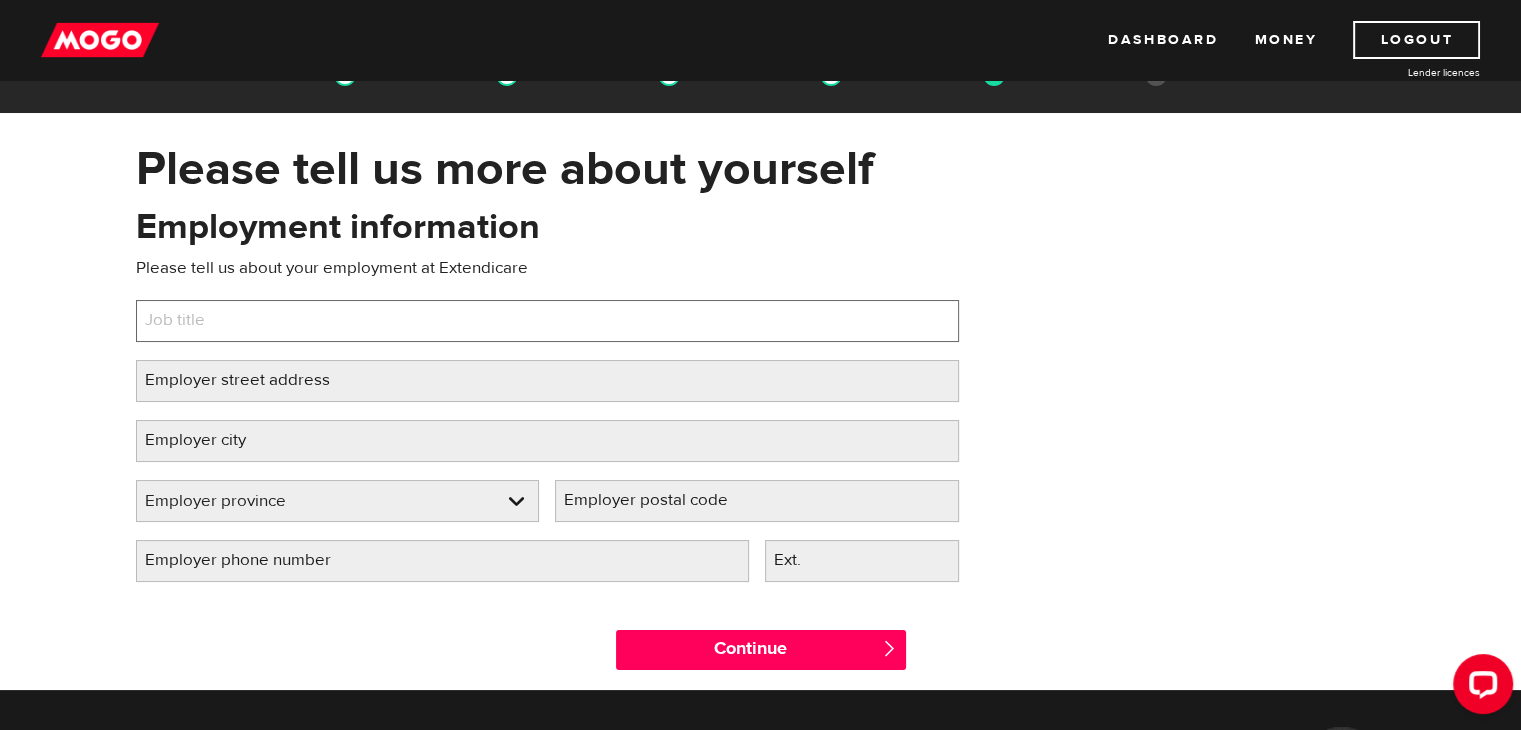 click on "Job title" at bounding box center [547, 321] 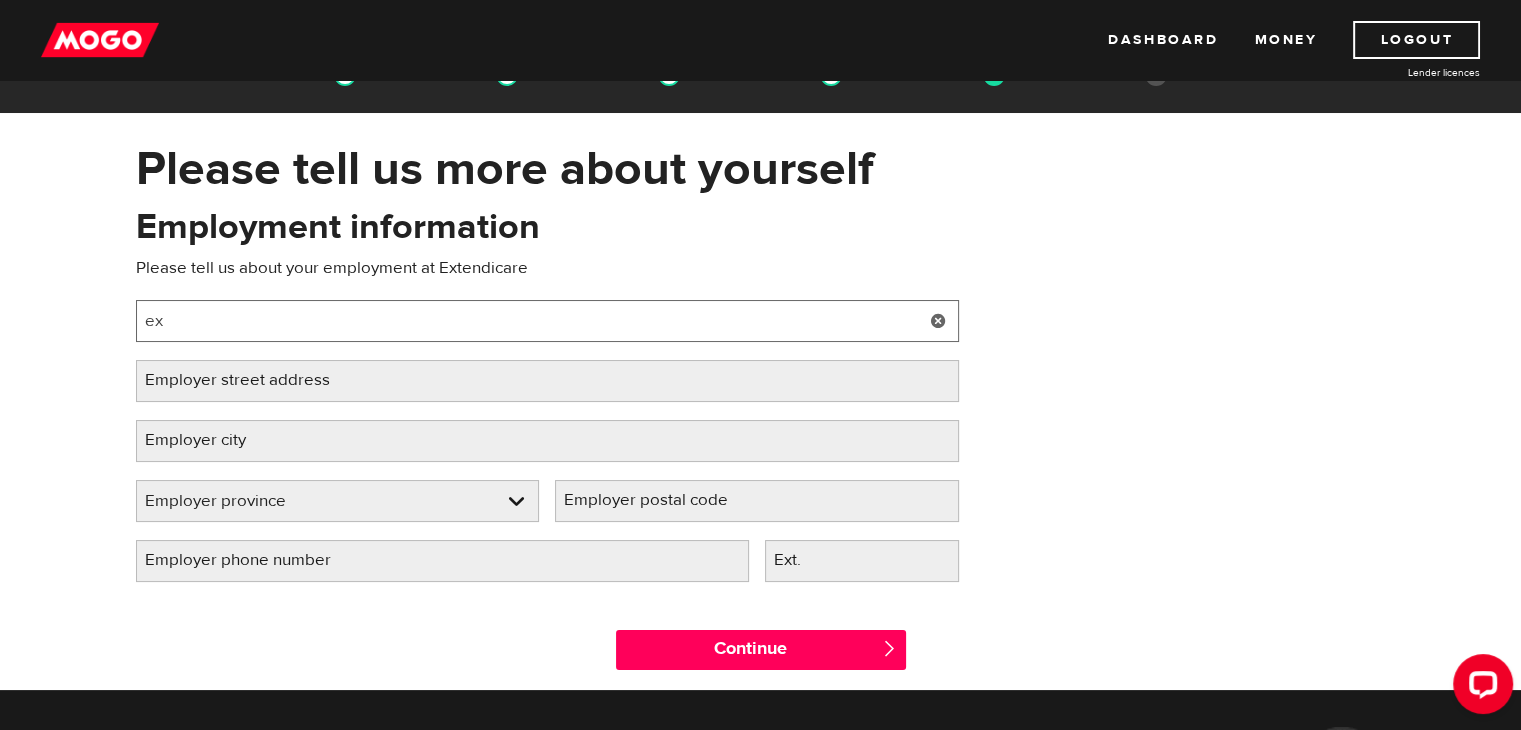 type on "e" 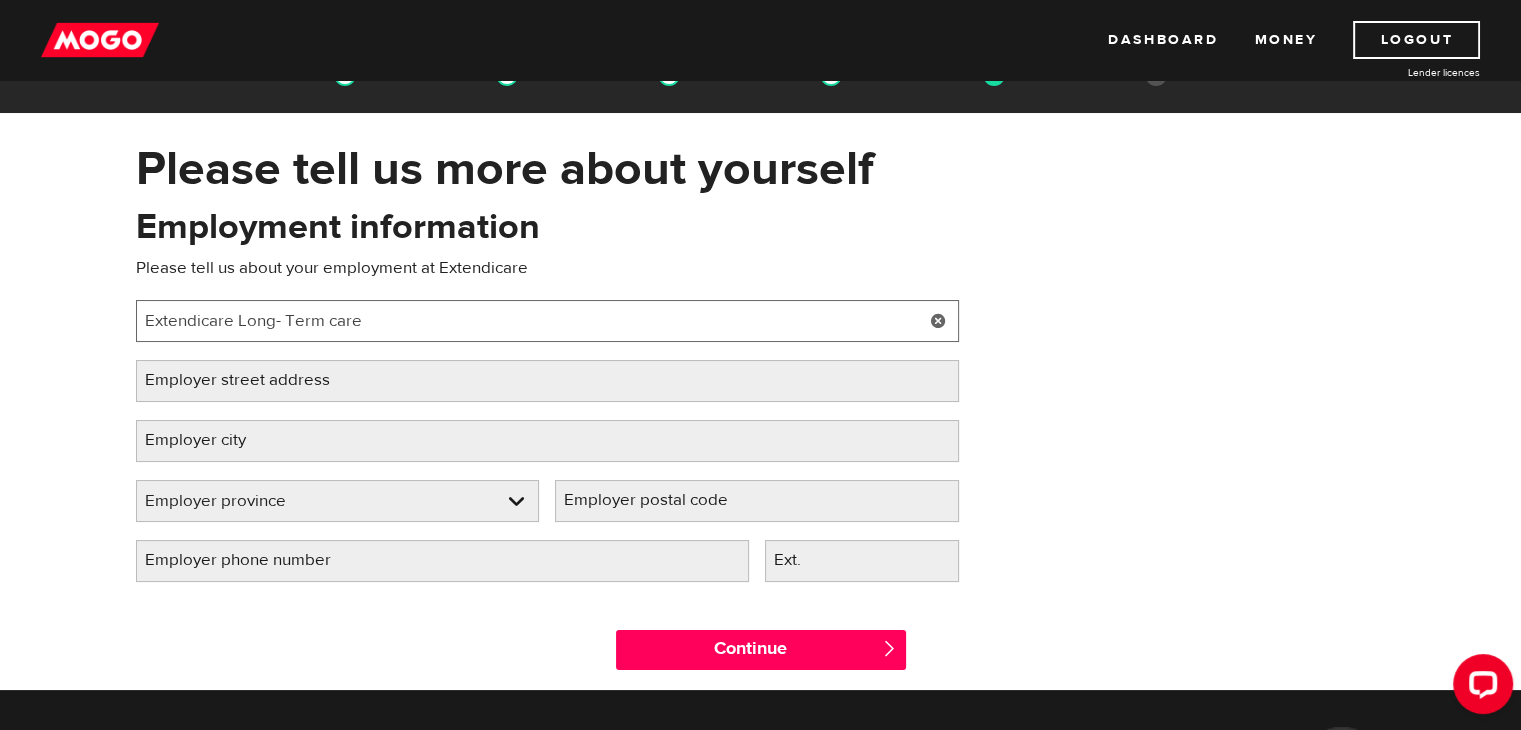 type on "Extendicare Long- Term care" 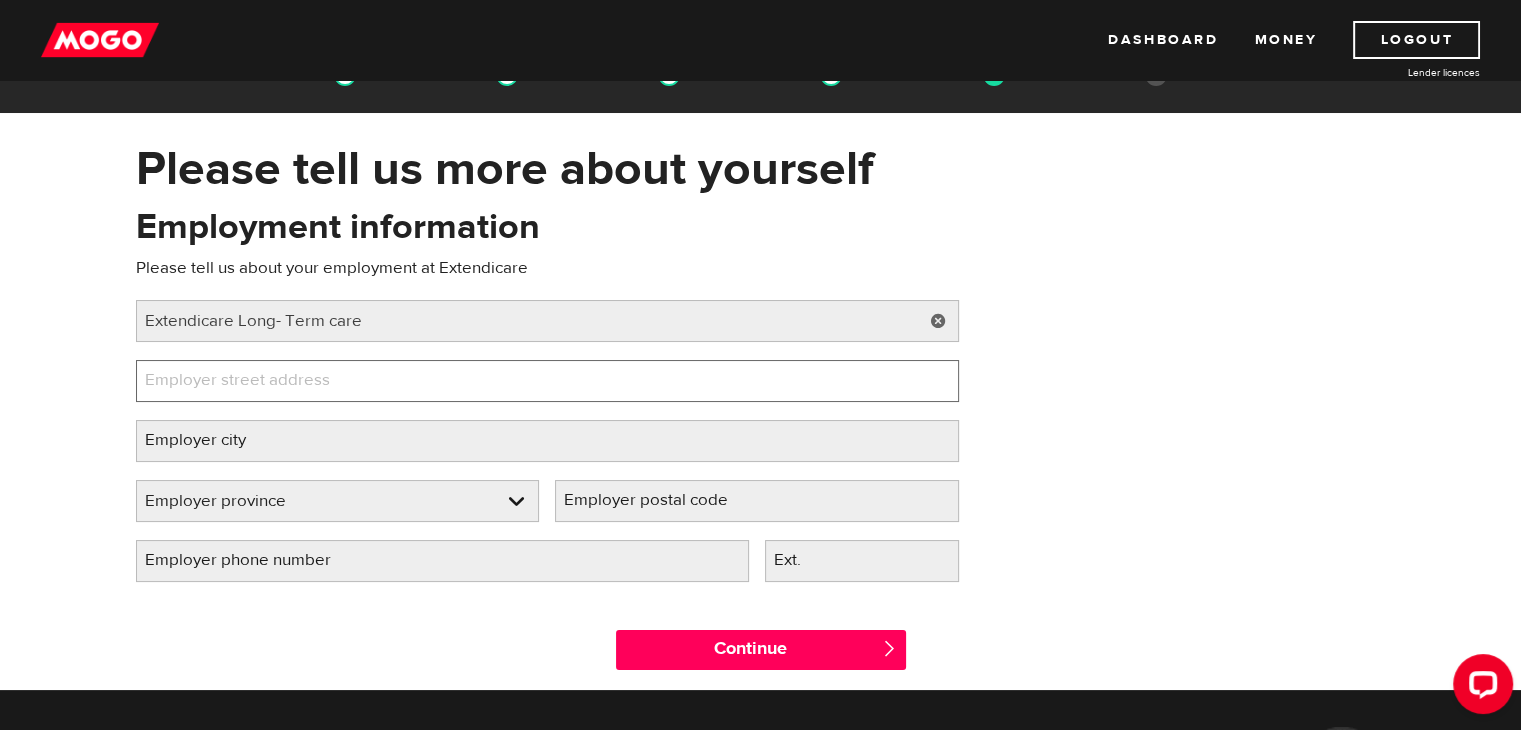 click on "Employer street address" at bounding box center [547, 381] 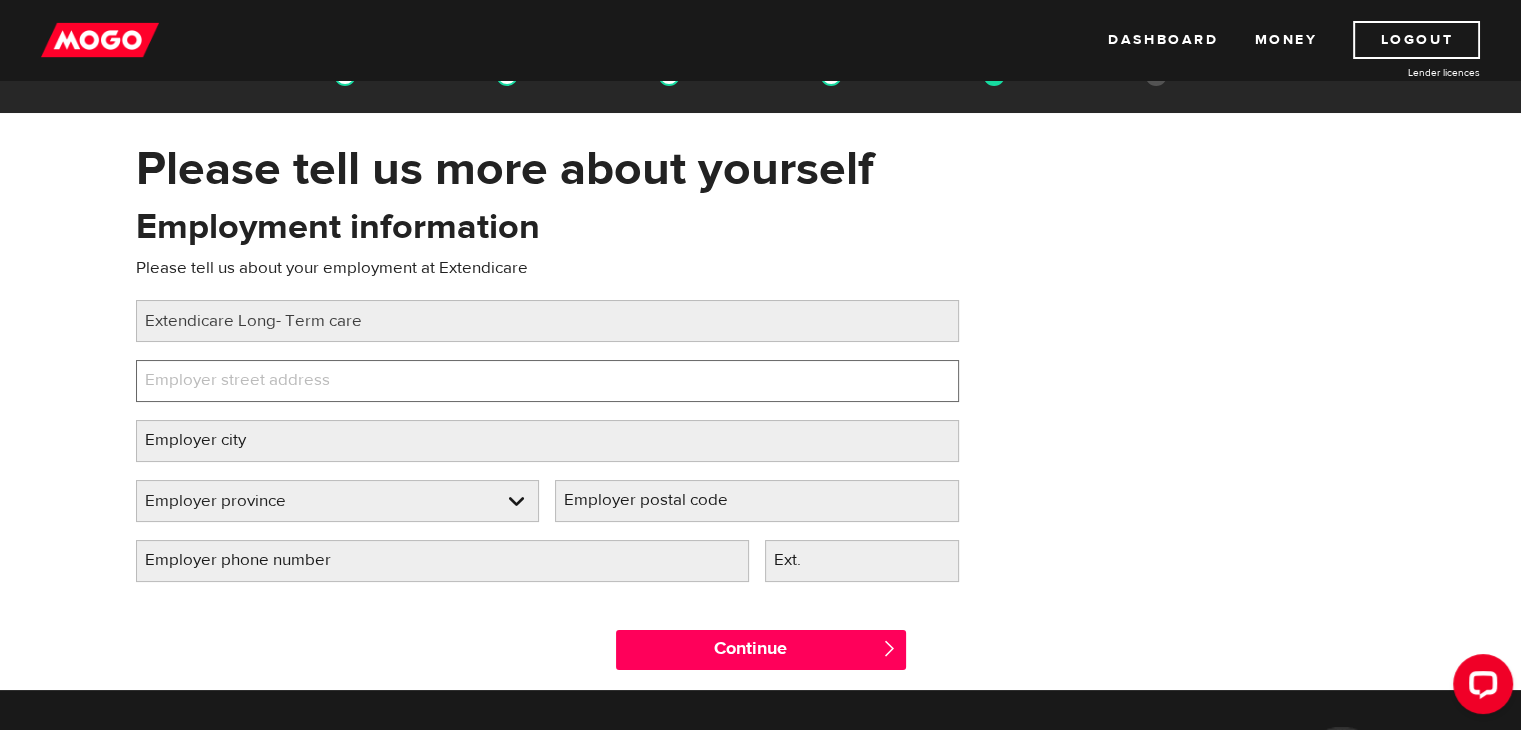 type on "n" 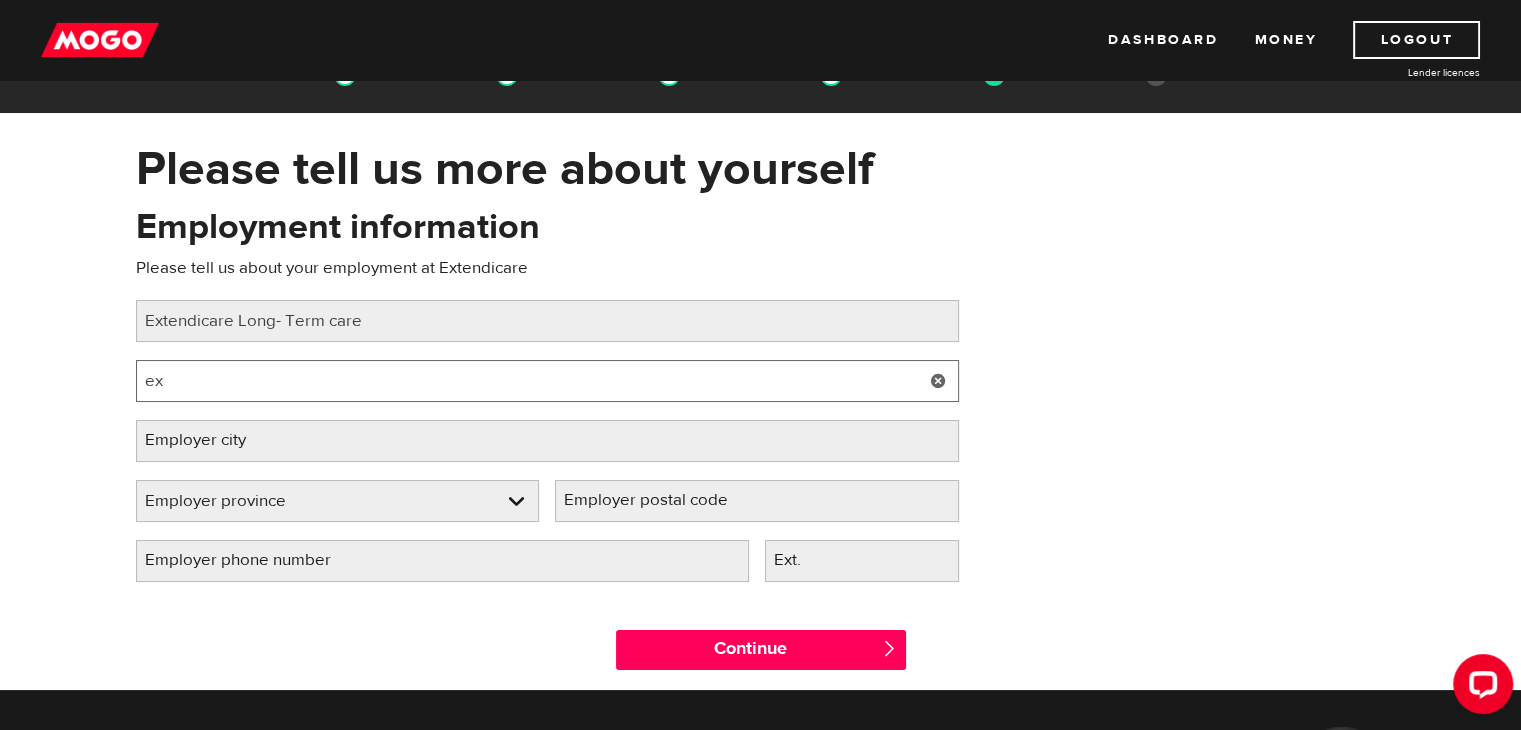 type on "e" 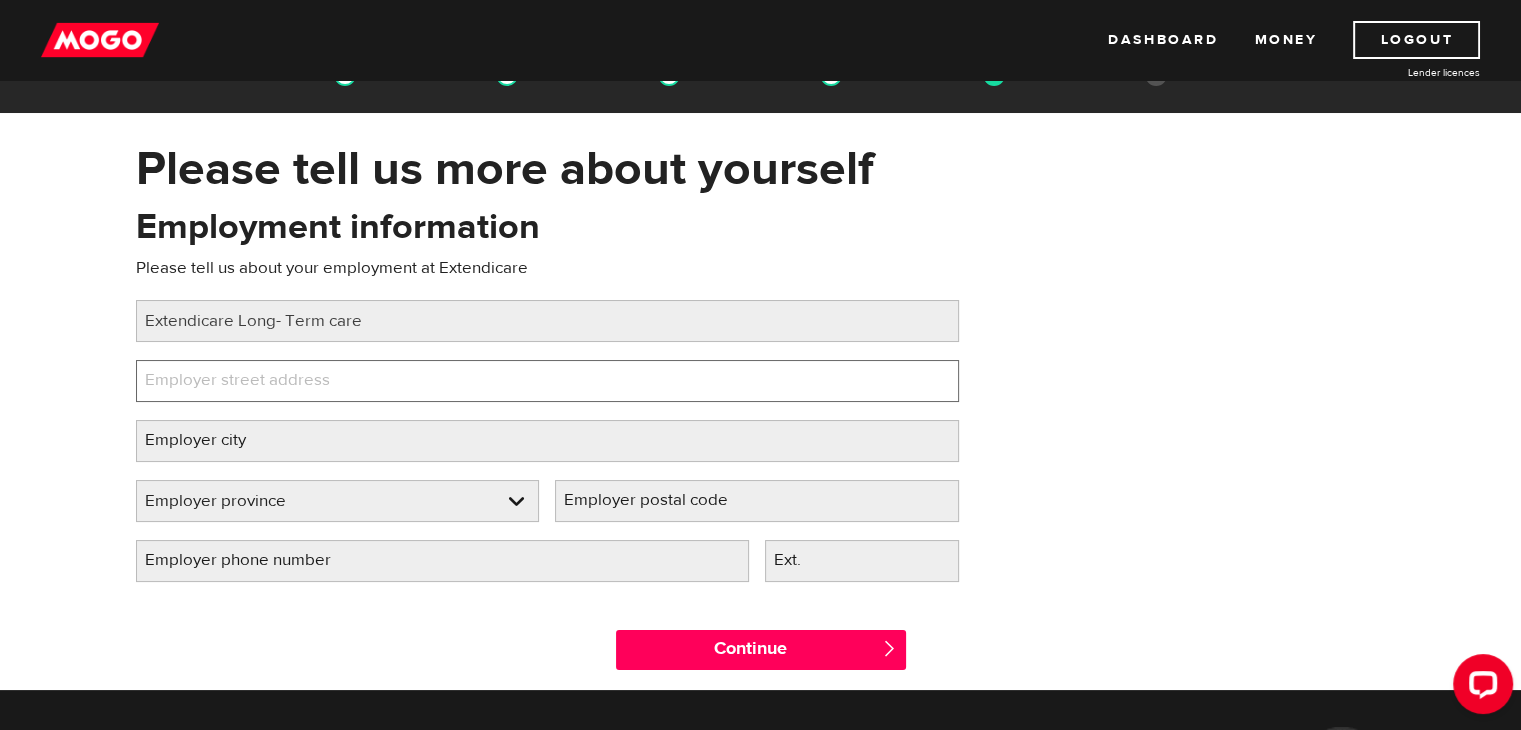 paste on "[NUMBER] [STREET], [CITY], [STATE] [POSTAL_CODE]" 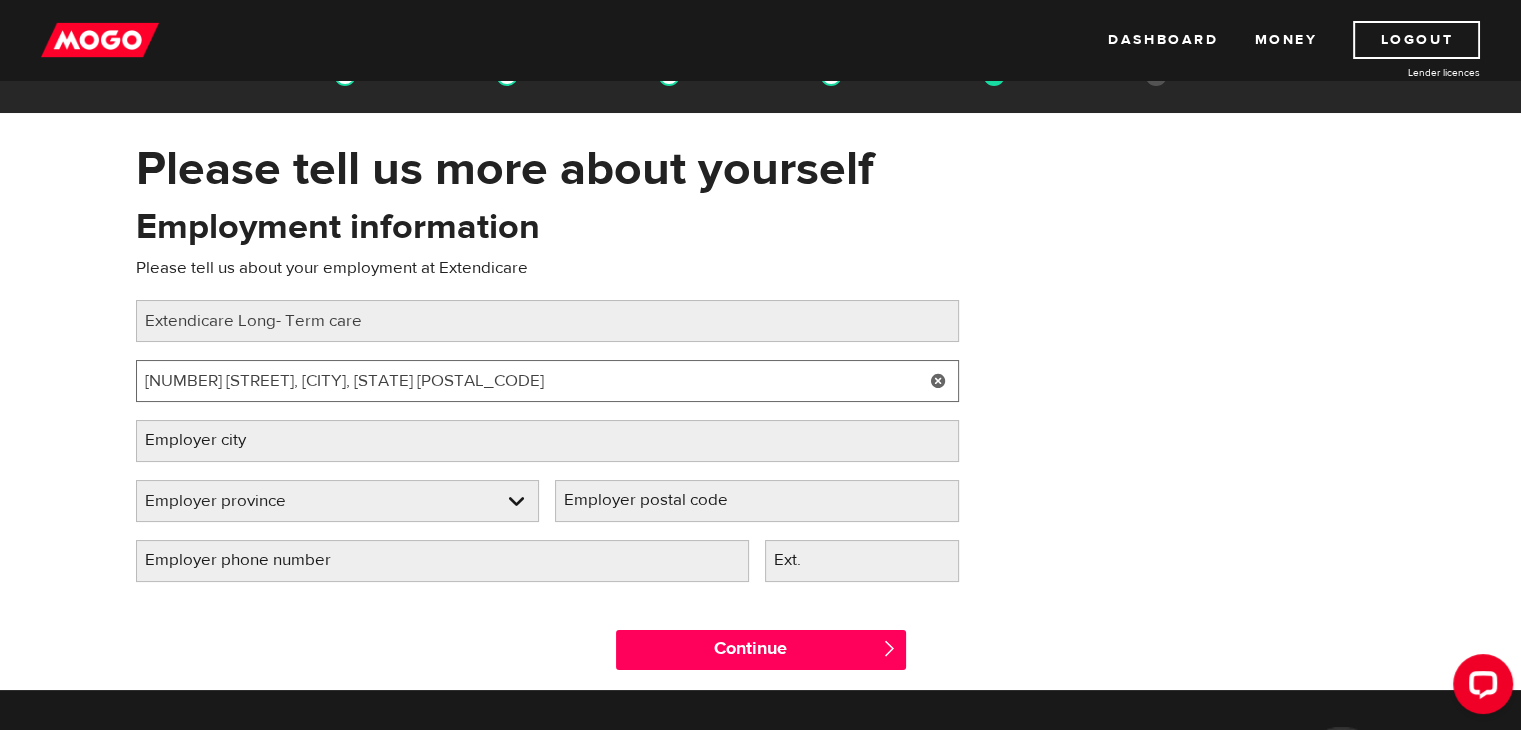 click on "[NUMBER] [STREET], [CITY], [STATE] [POSTAL_CODE]" at bounding box center (547, 381) 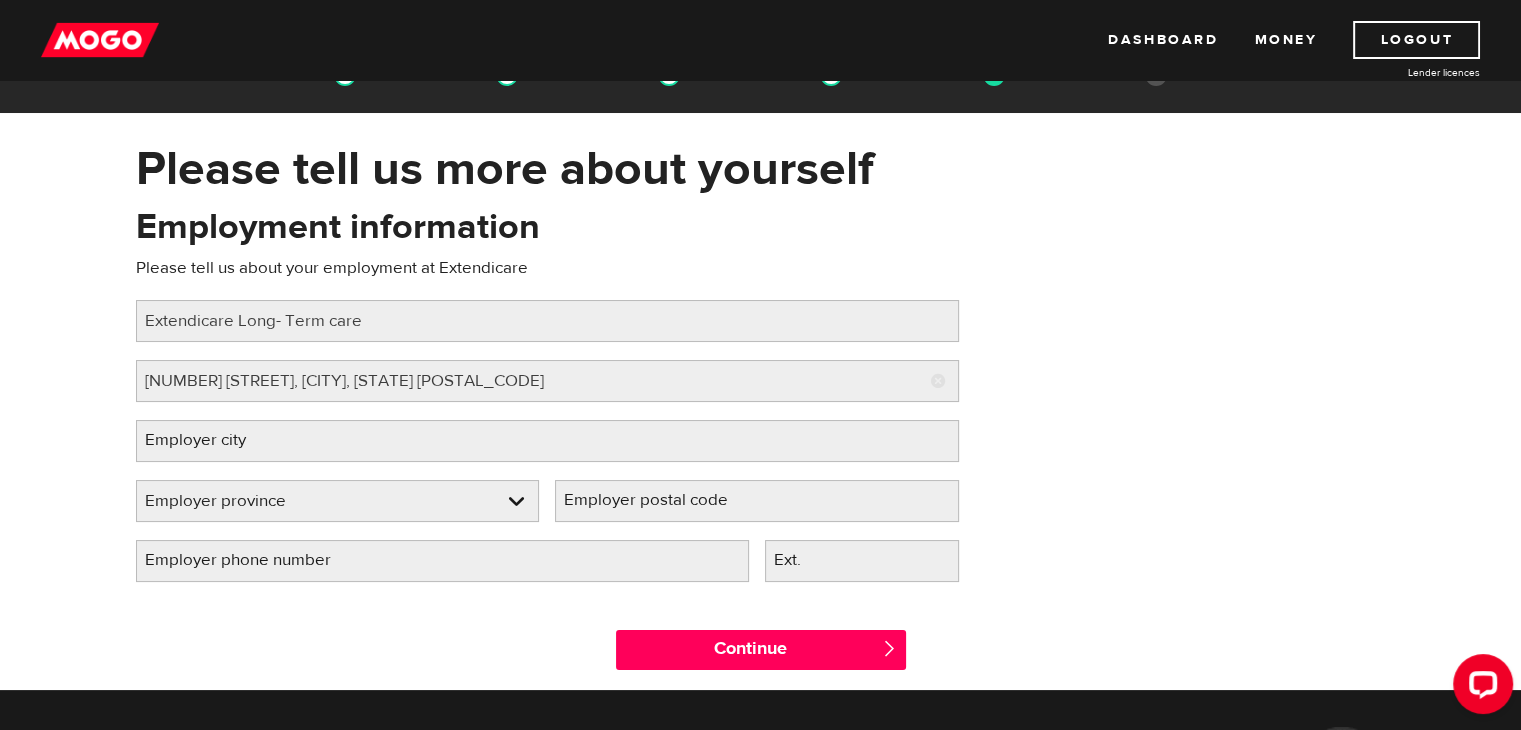 click on "Employer city" at bounding box center (211, 440) 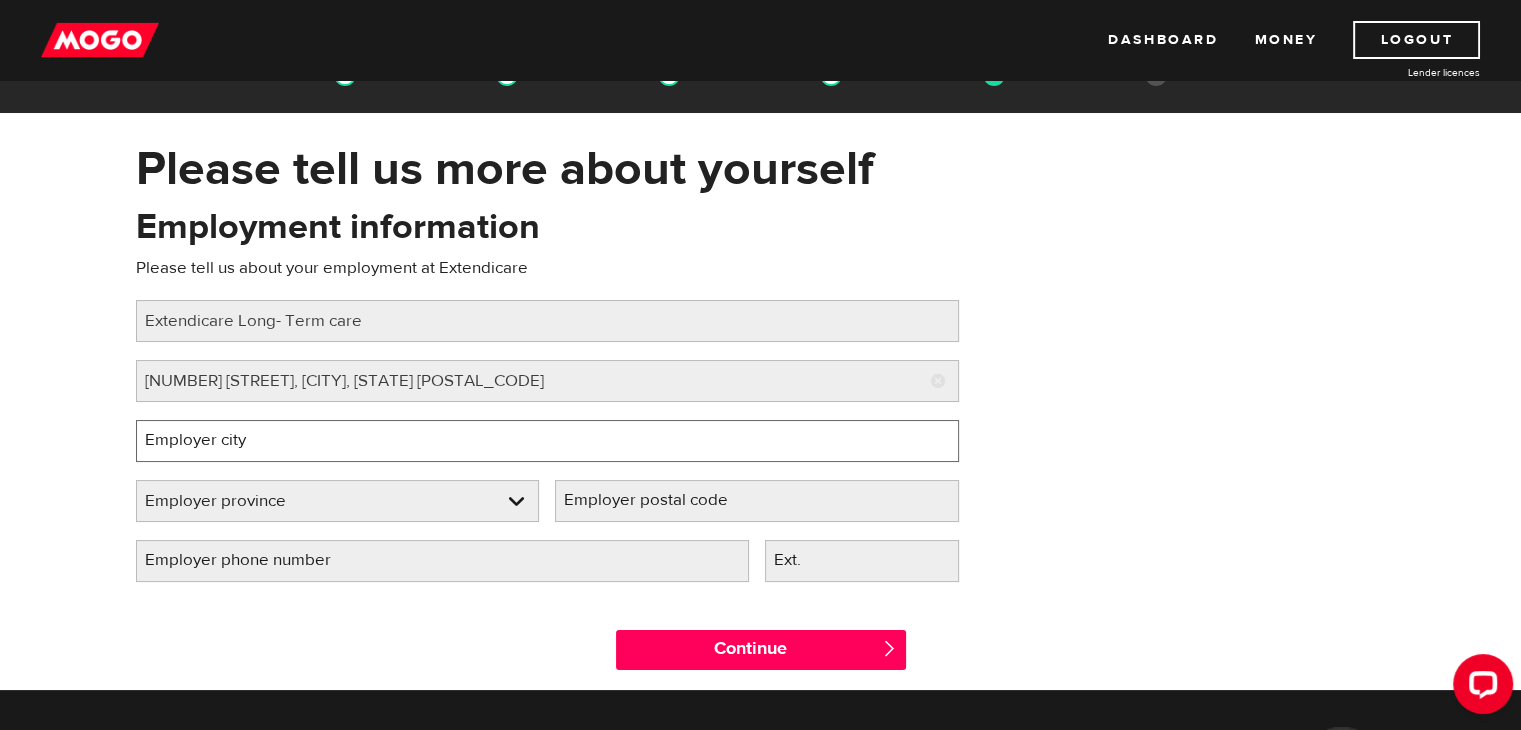 click on "Employer city" at bounding box center [547, 441] 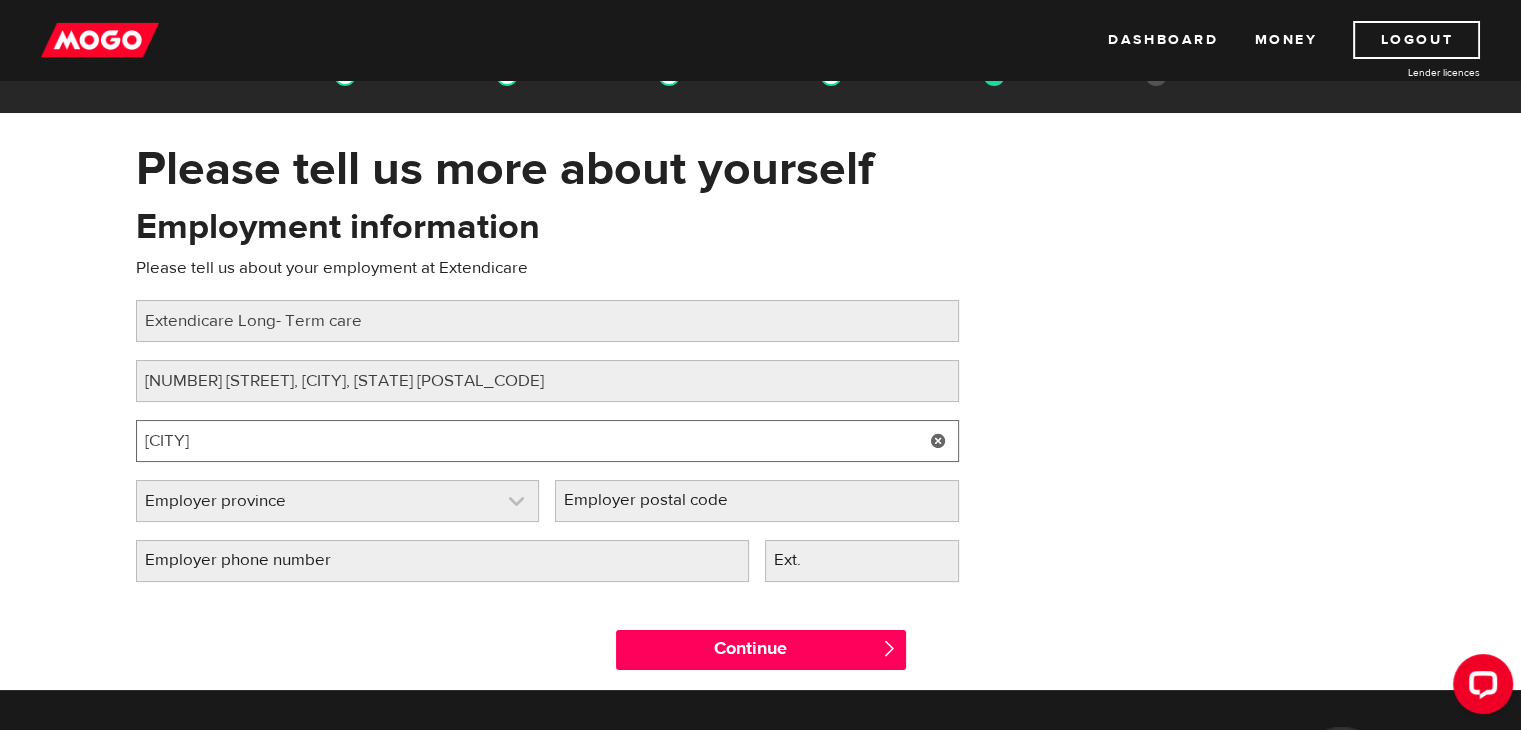 type on "[CITY]" 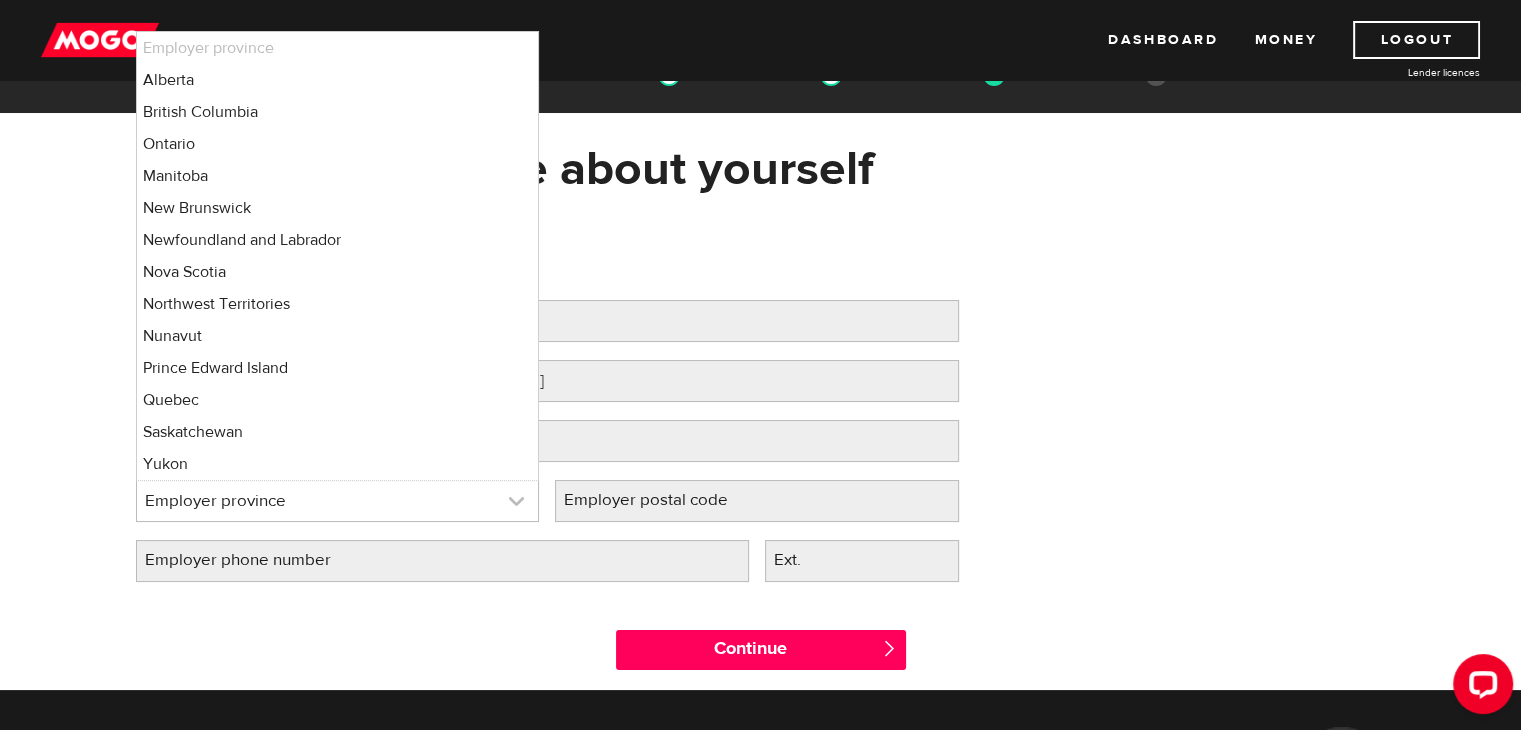 click at bounding box center [338, 501] 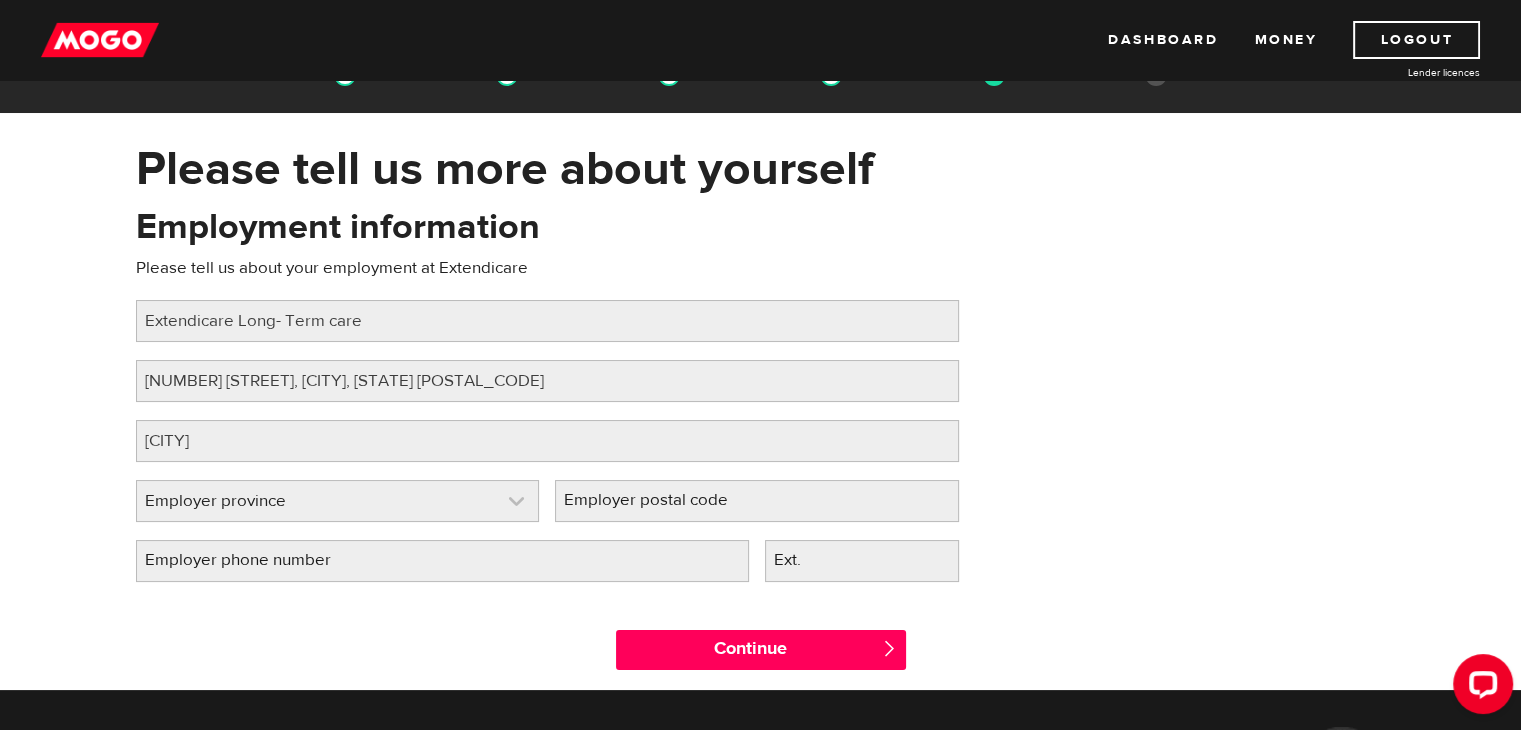 click at bounding box center [338, 501] 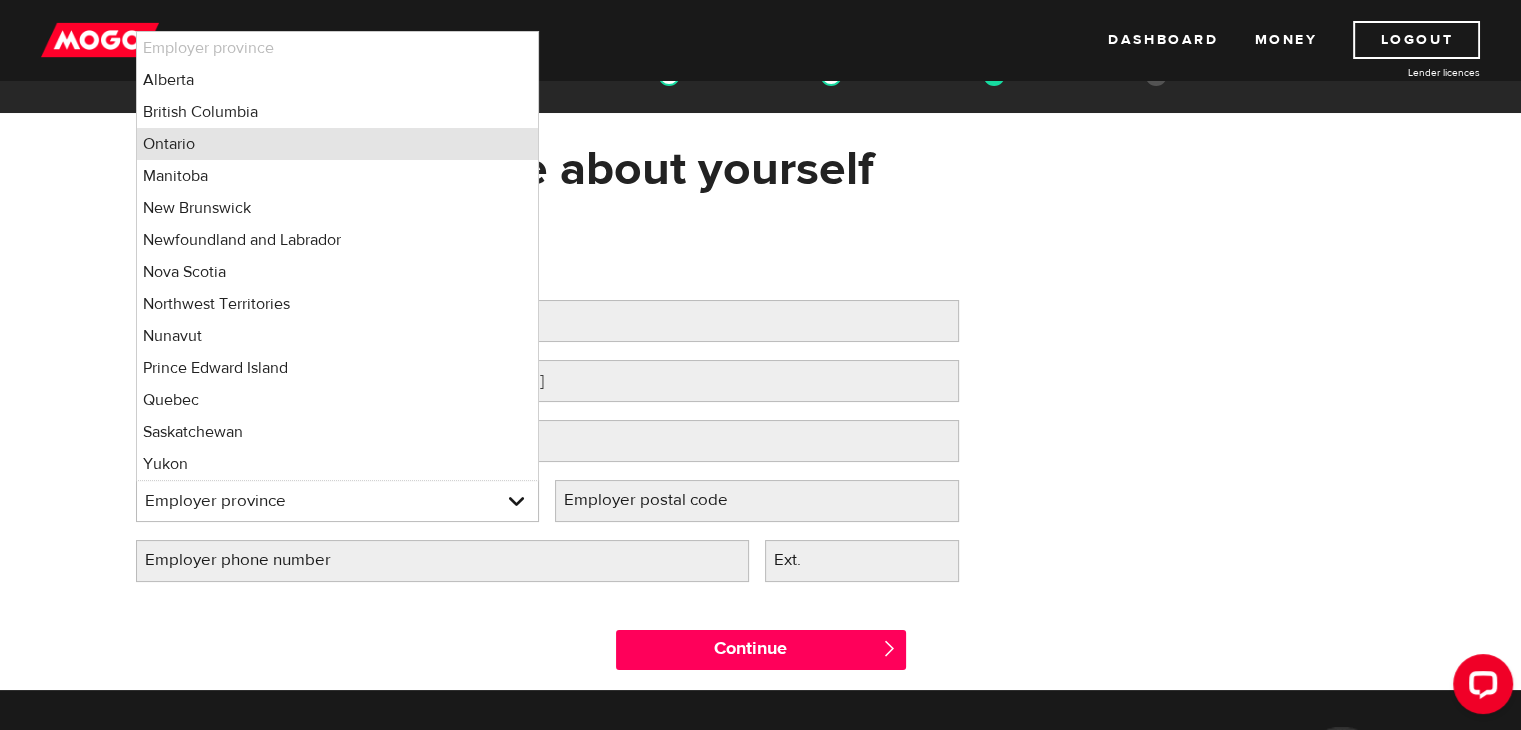 click on "Ontario" at bounding box center (338, 144) 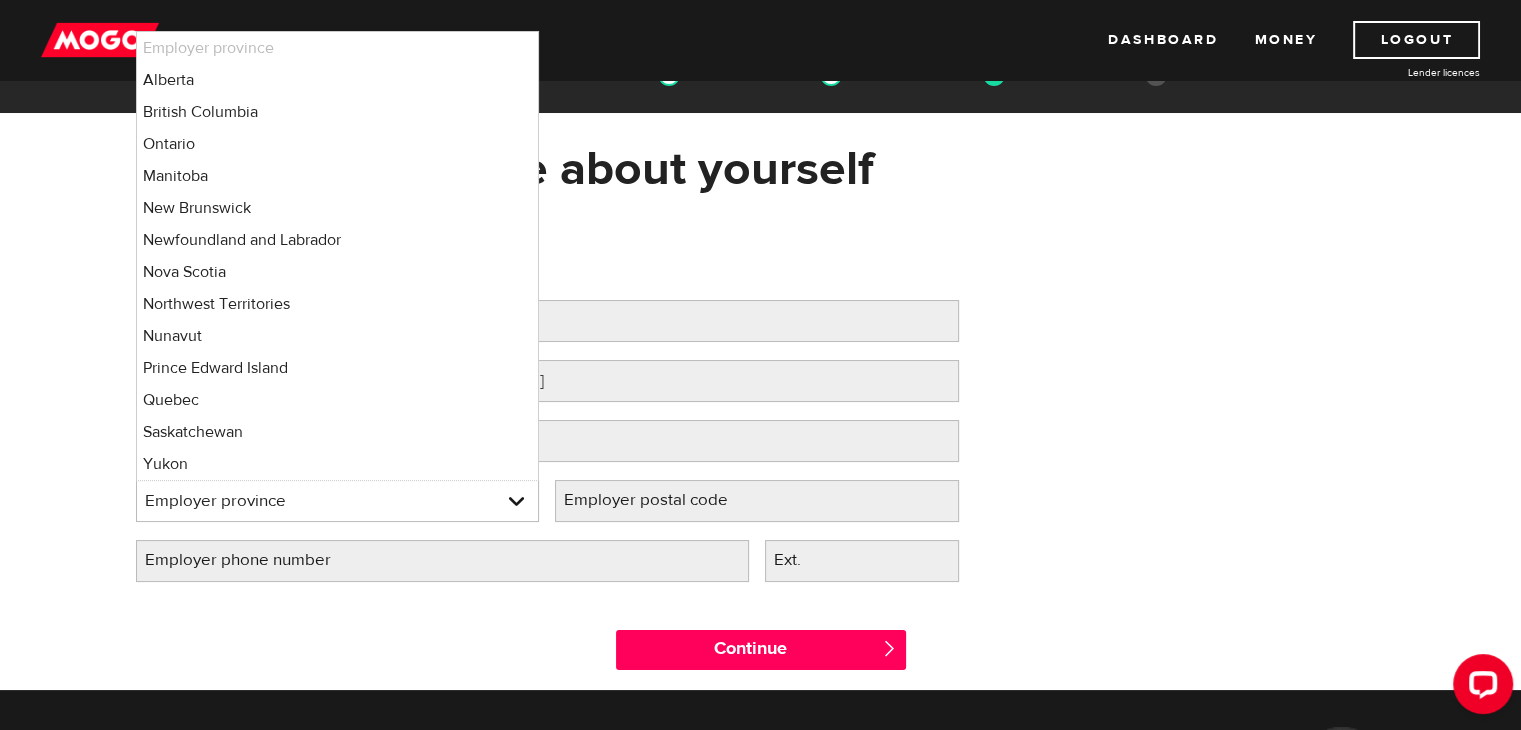 select on "ON" 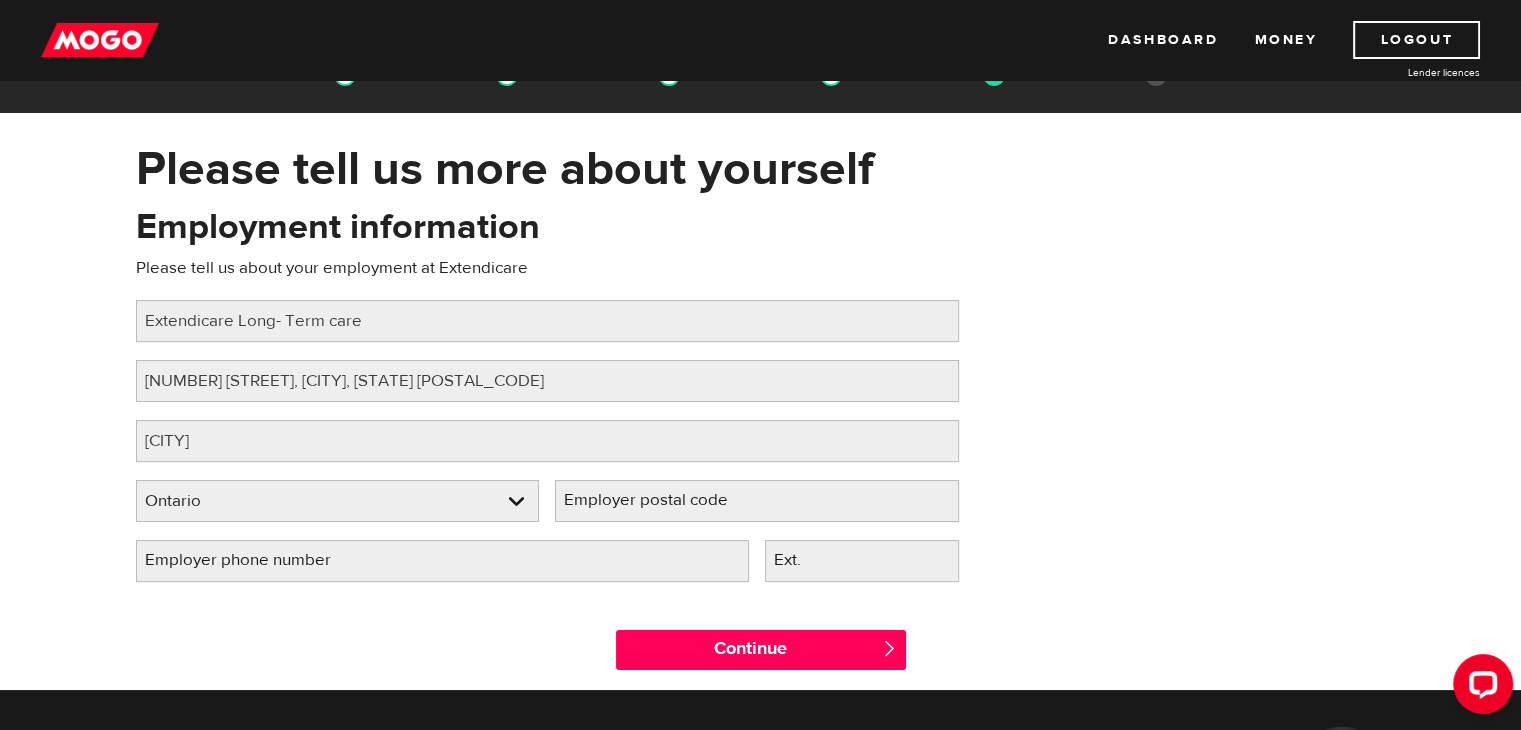 click on "Employer postal code" at bounding box center (662, 500) 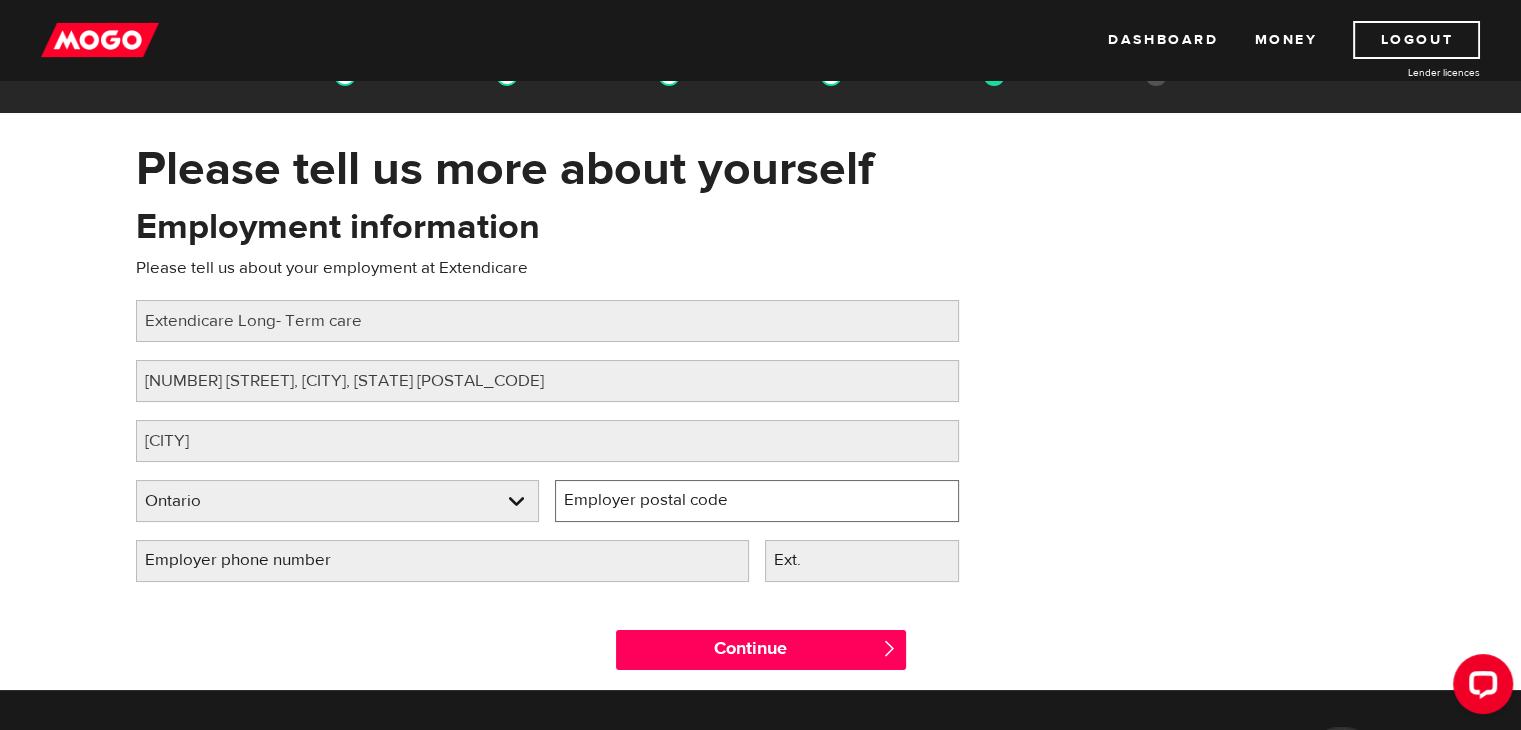 click on "Employer postal code" at bounding box center (757, 501) 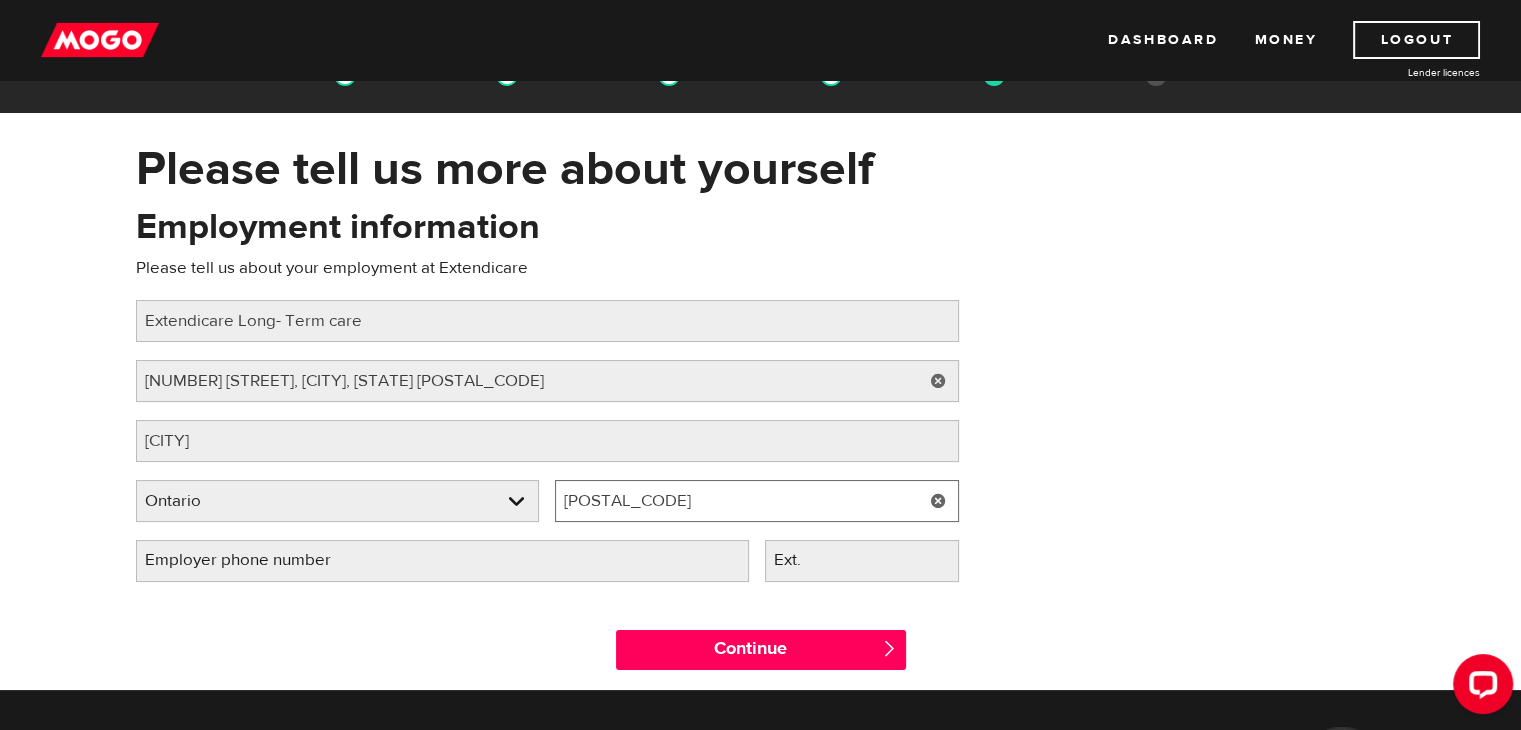type on "L7L 6W5" 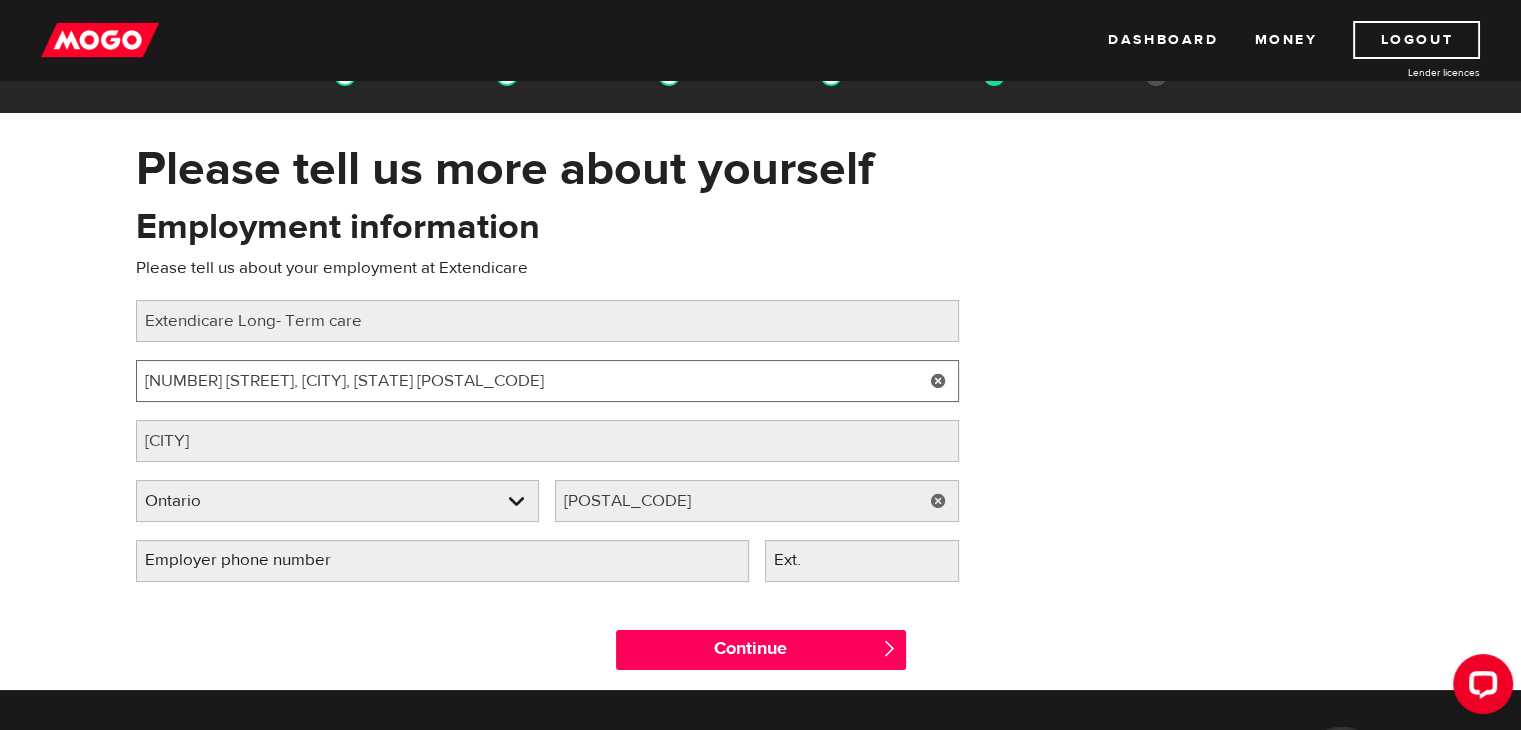 click on "5959 New St, Burlington, ON L7L 6W5" at bounding box center [547, 381] 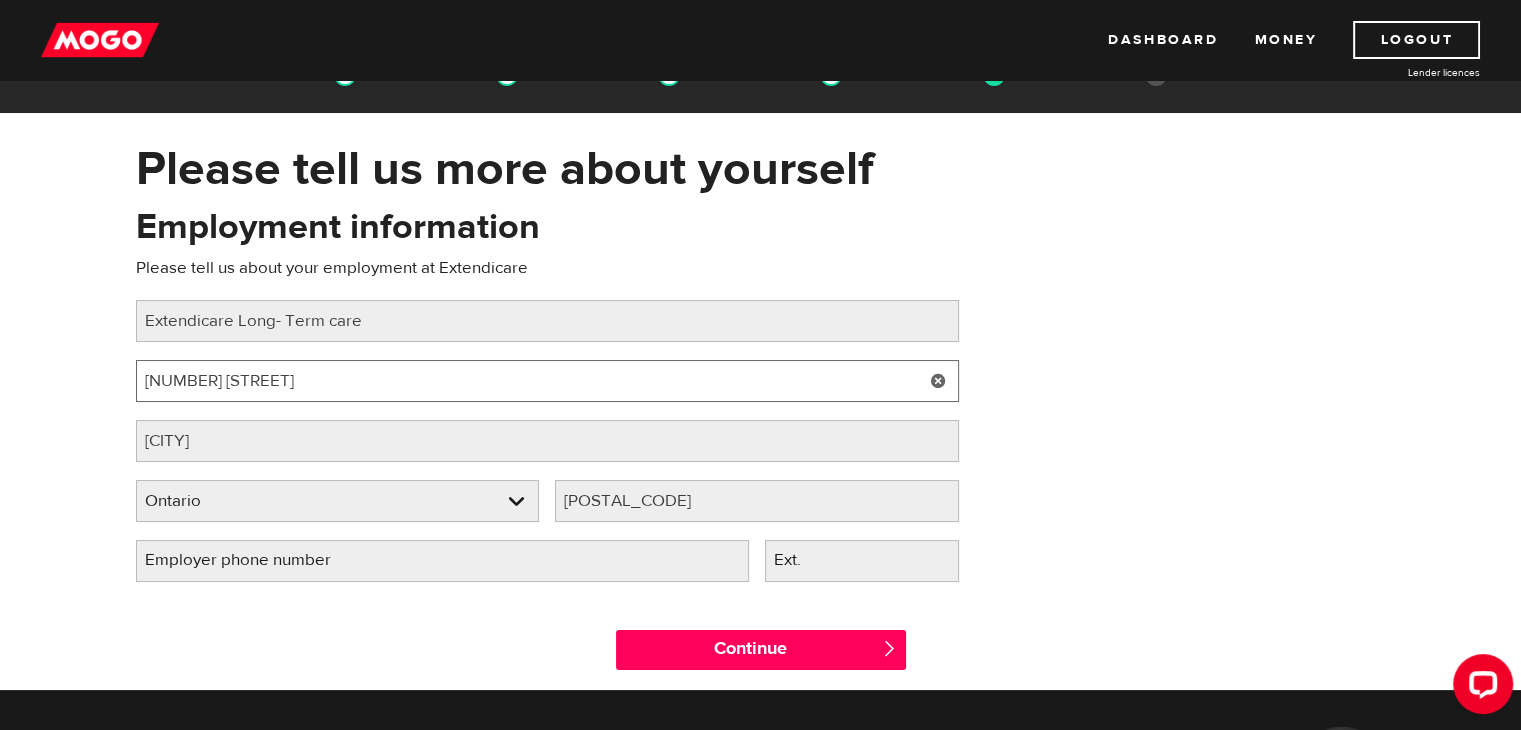 type on "5959 New St" 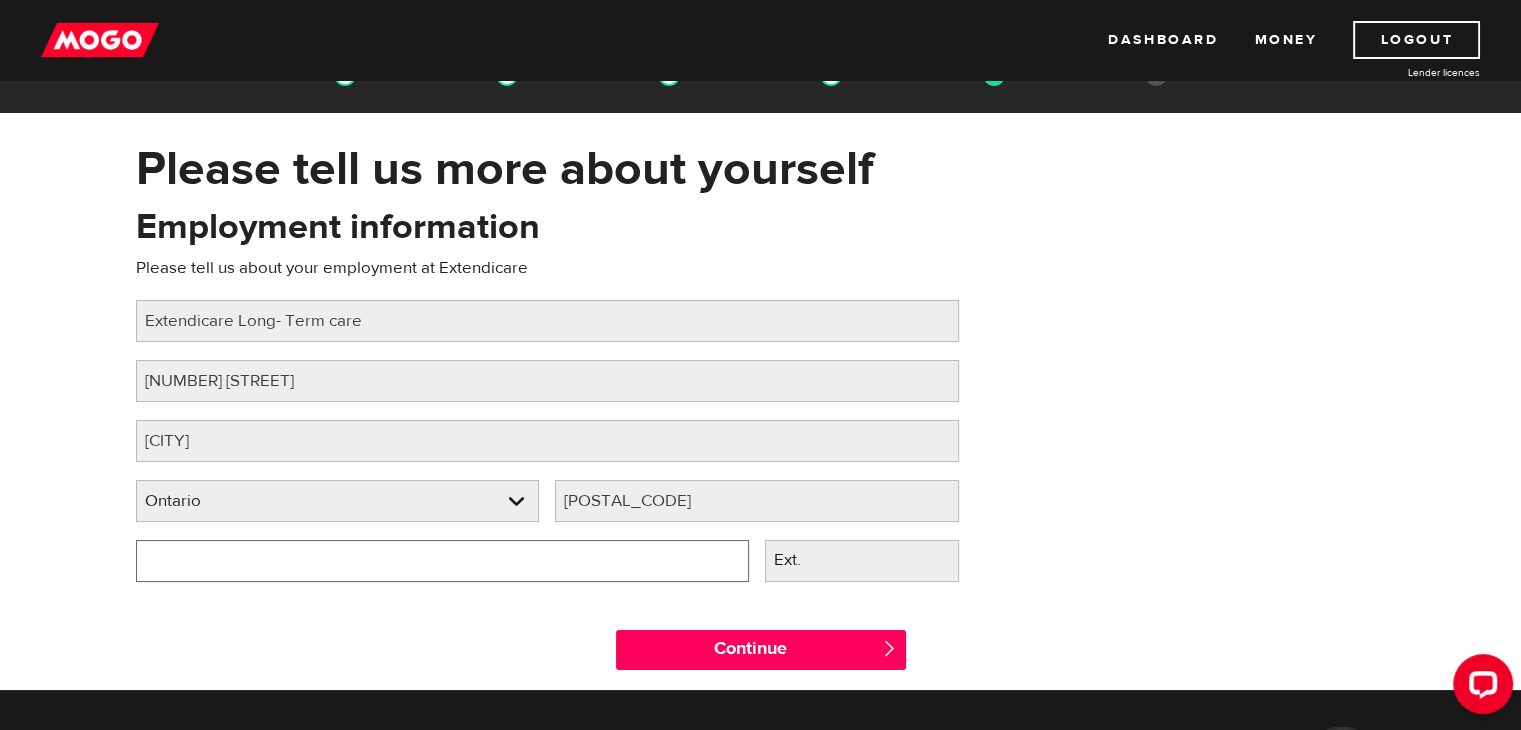 click on "Employer phone number" at bounding box center [442, 561] 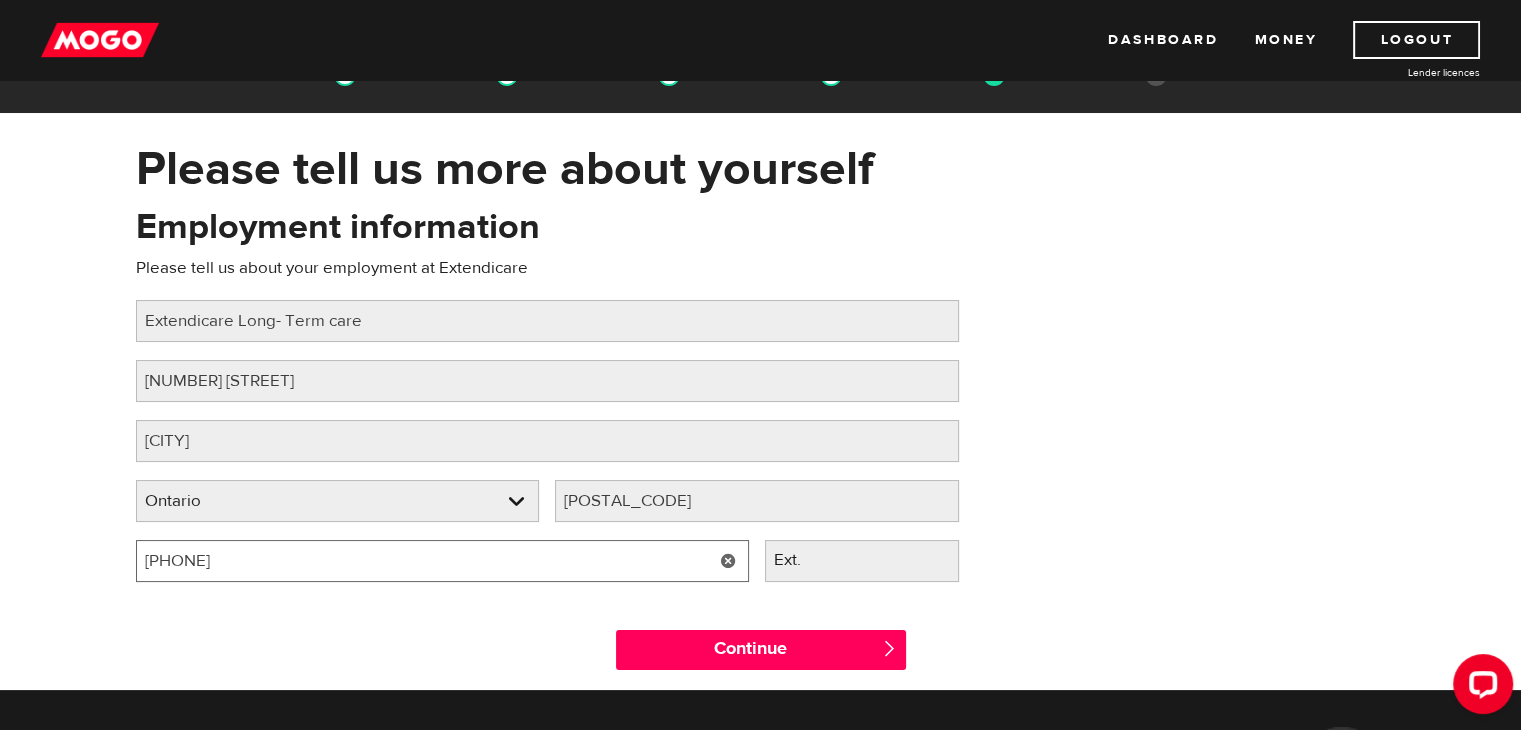 type on "(905) 639-6389" 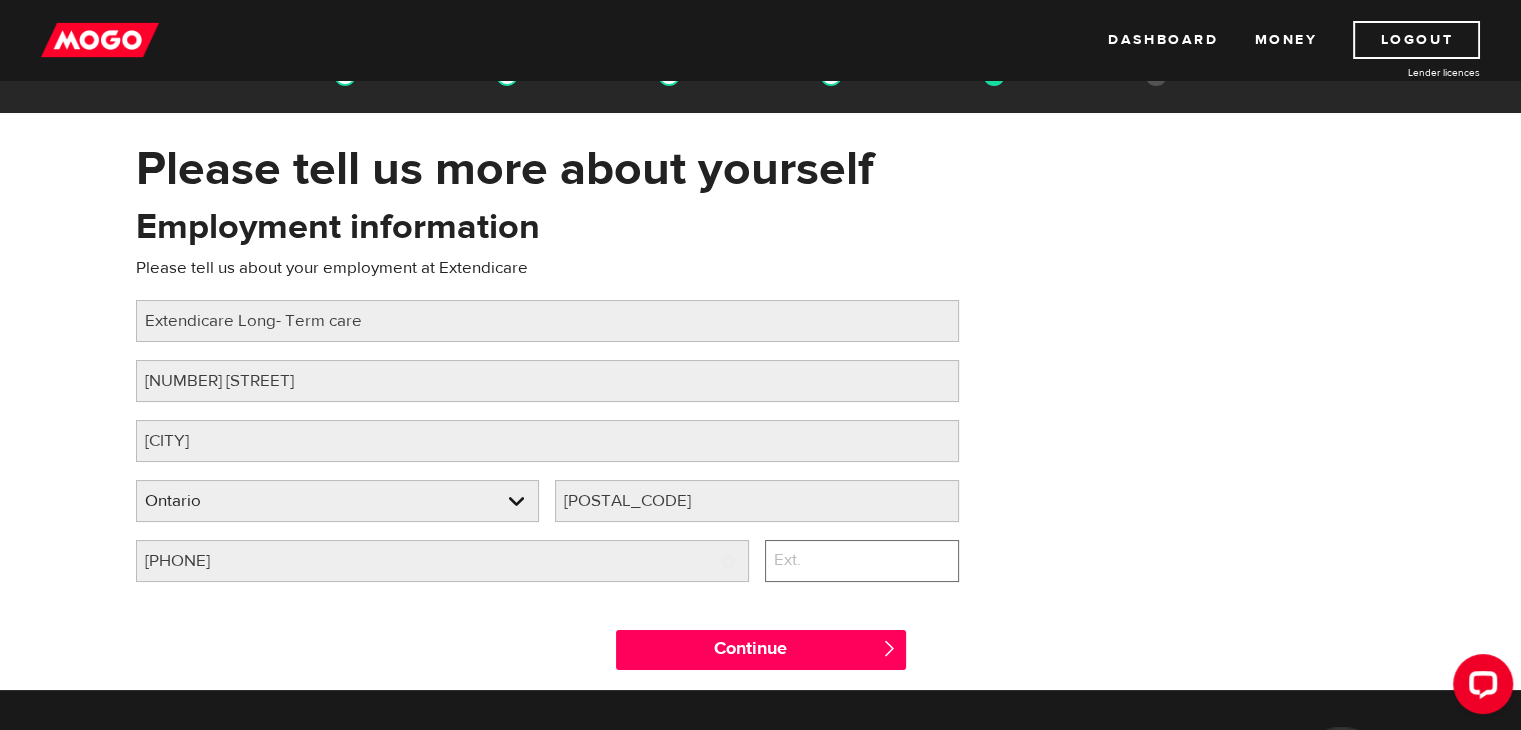 click on "Ext." at bounding box center [862, 561] 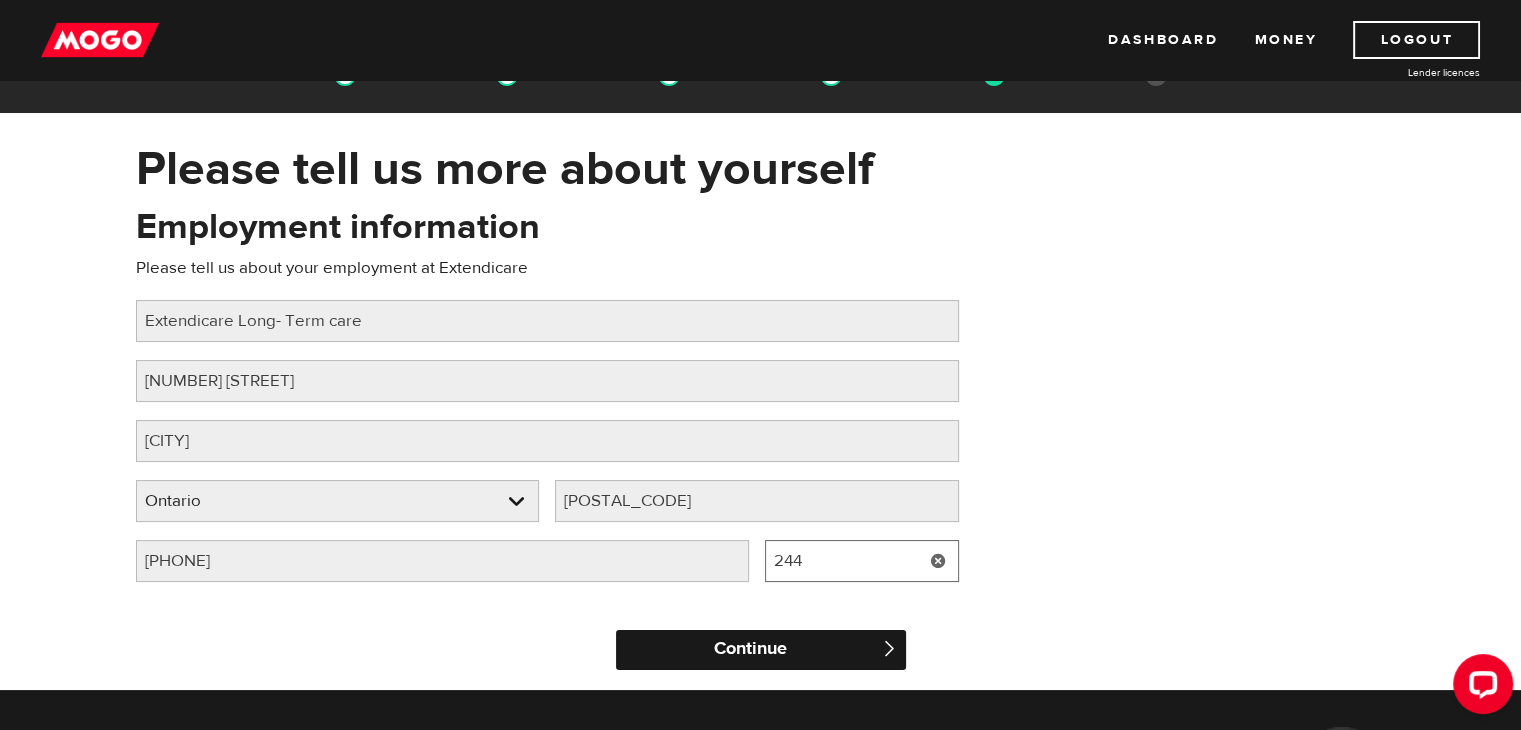 type on "244" 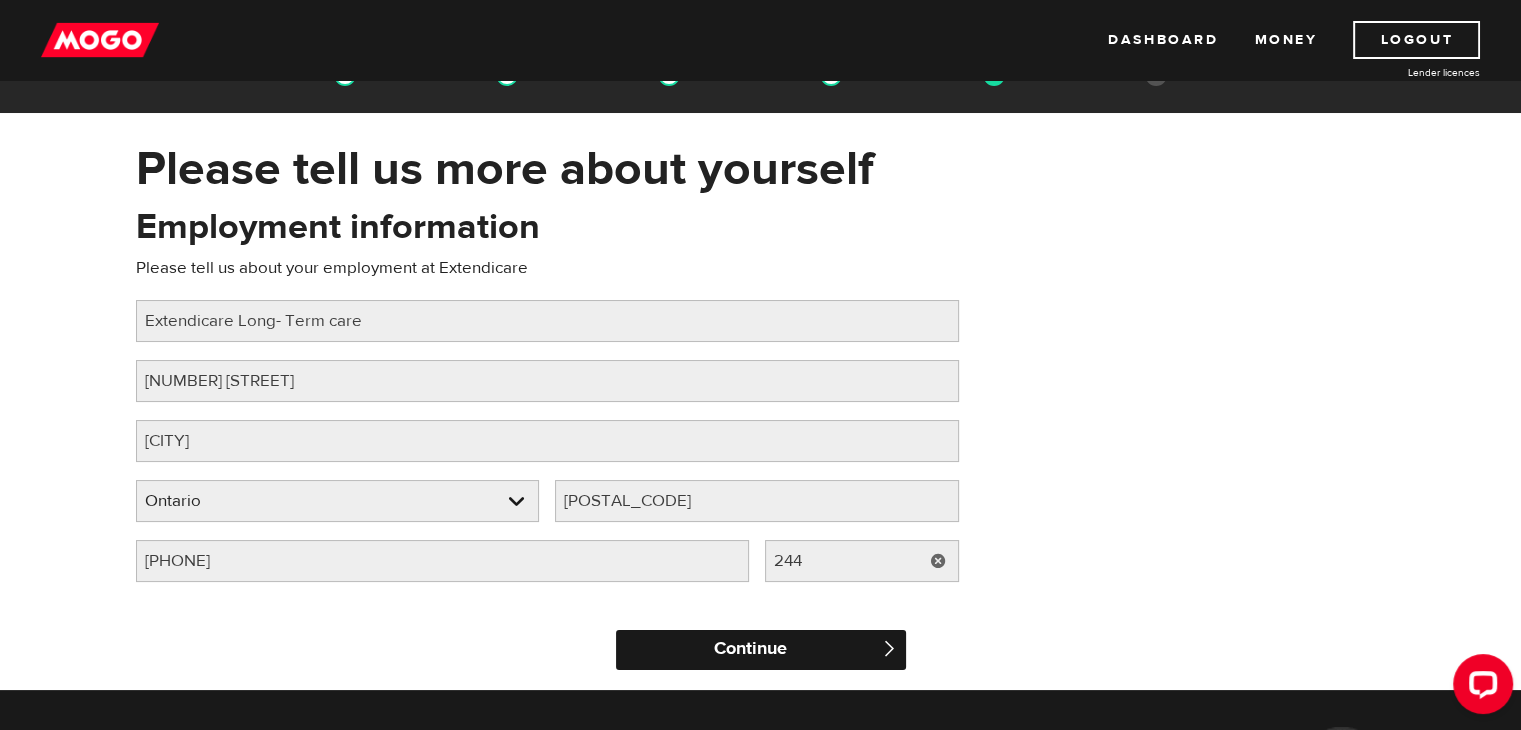 click on "Continue" at bounding box center (761, 650) 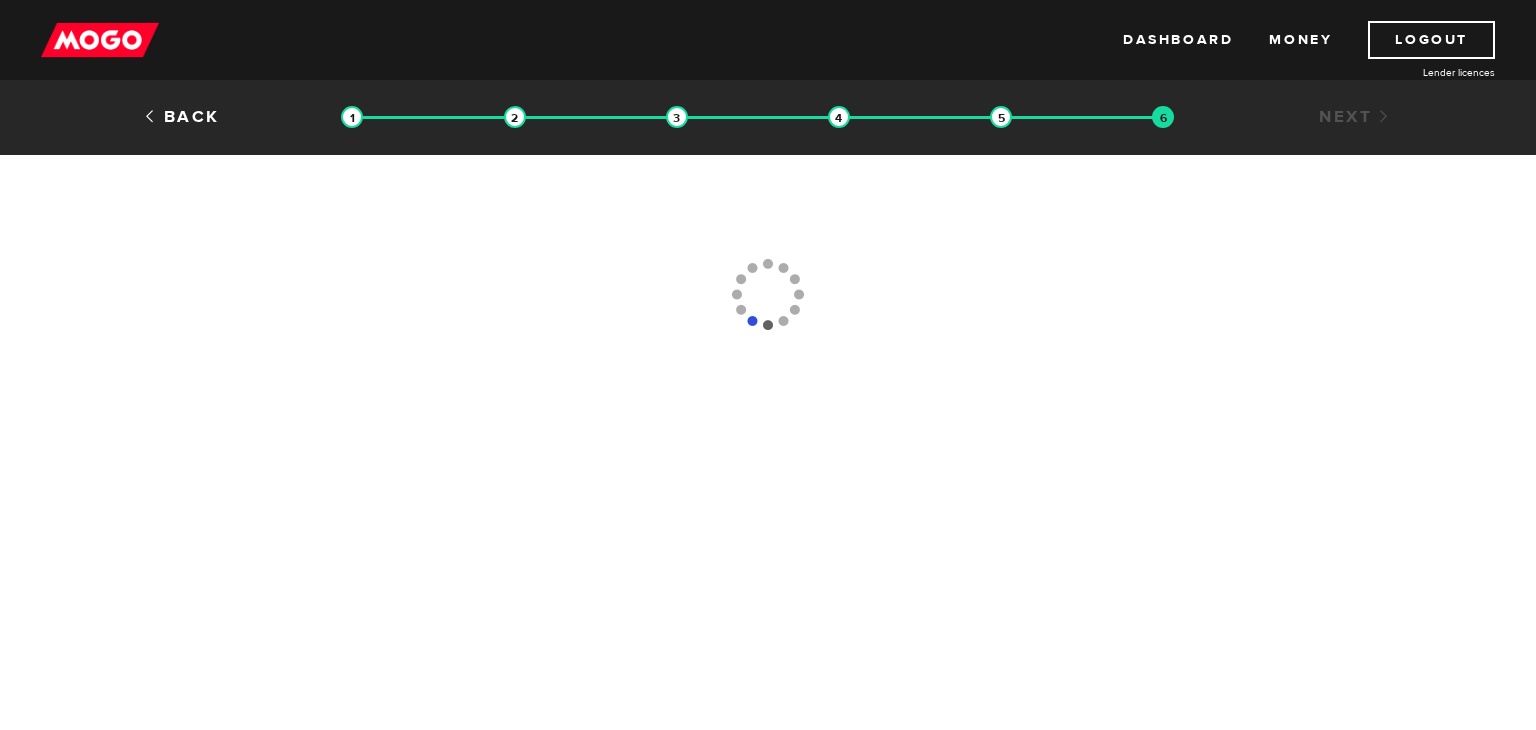 scroll, scrollTop: 0, scrollLeft: 0, axis: both 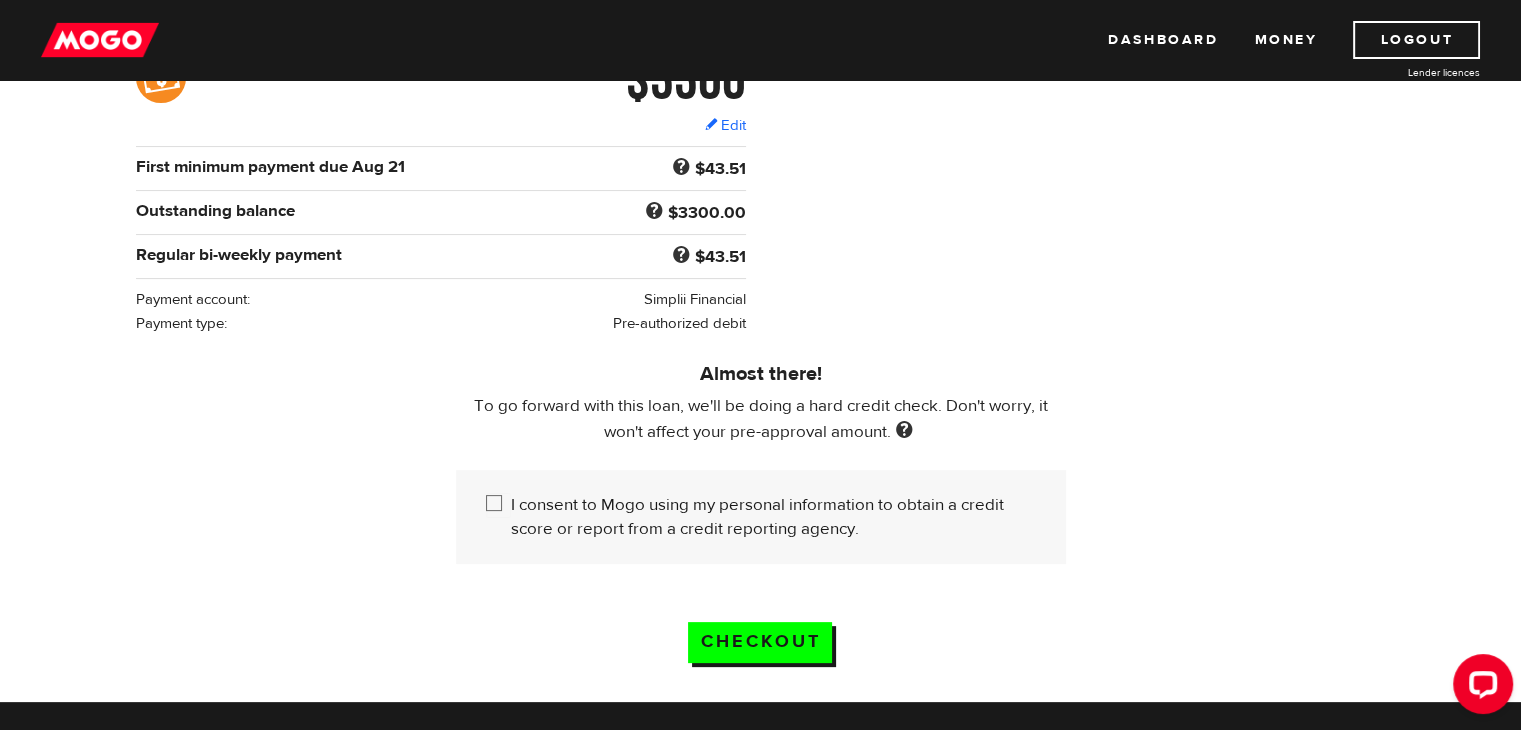 click on "I consent to Mogo using my personal information to obtain a credit score or report from a credit reporting agency." at bounding box center (498, 505) 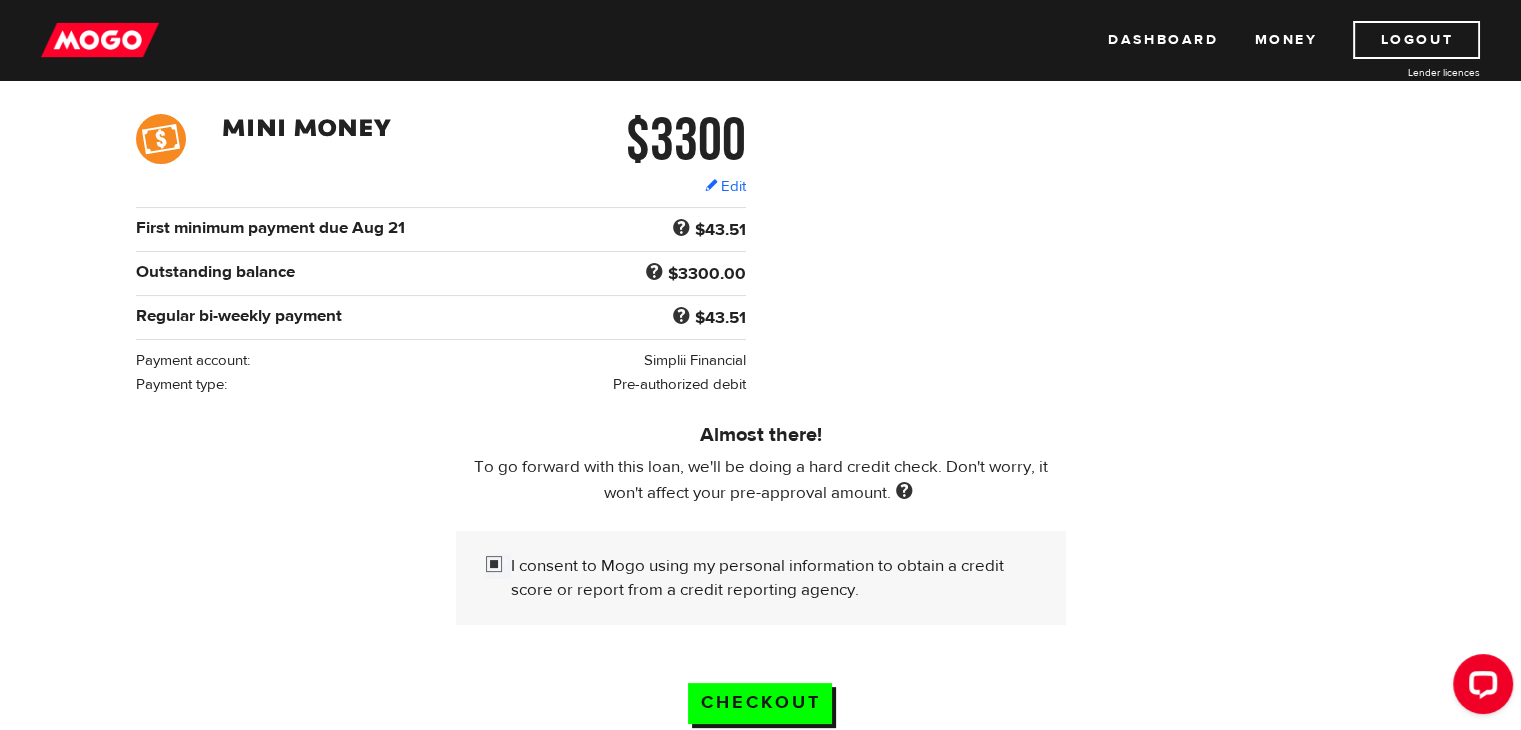 scroll, scrollTop: 283, scrollLeft: 0, axis: vertical 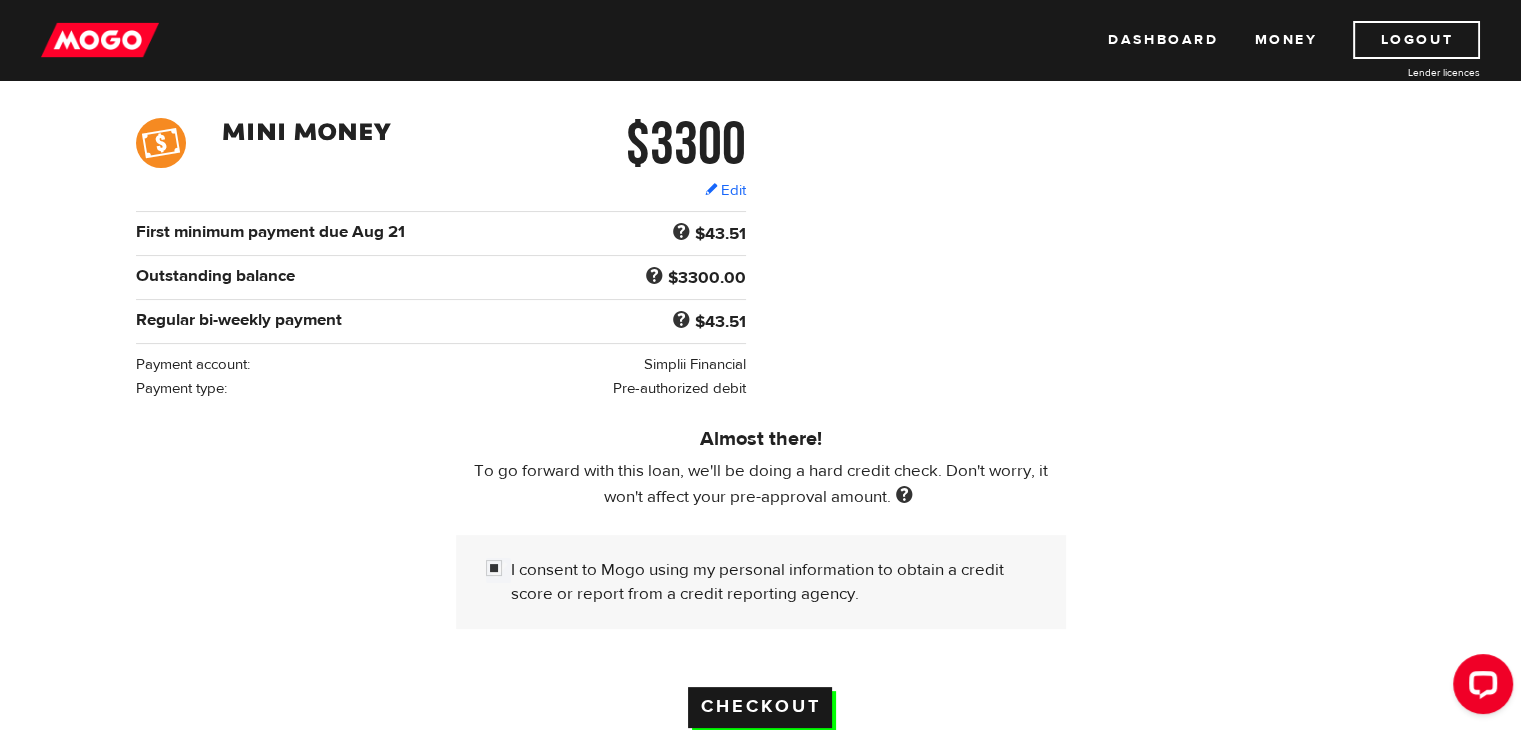 click on "Checkout" at bounding box center (760, 707) 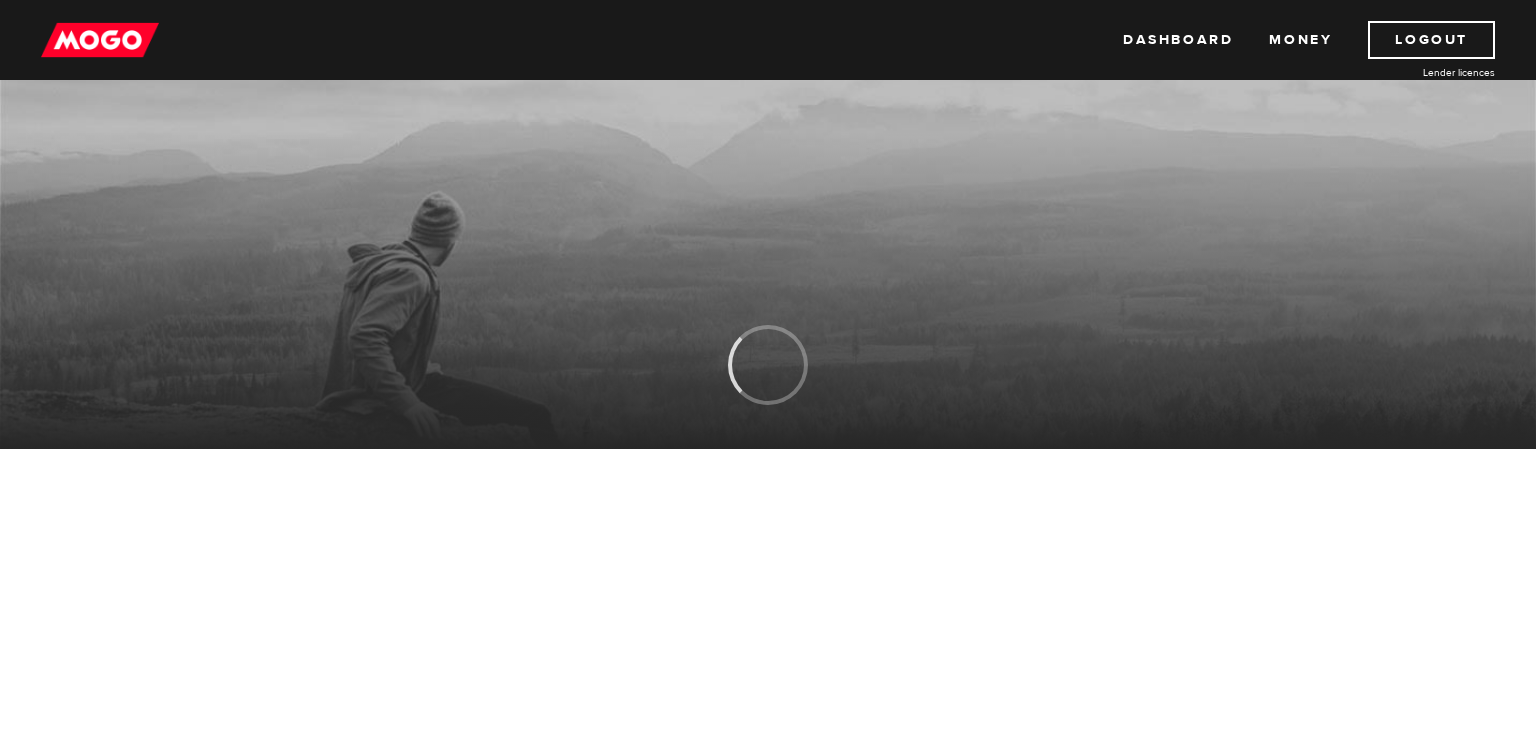 scroll, scrollTop: 0, scrollLeft: 0, axis: both 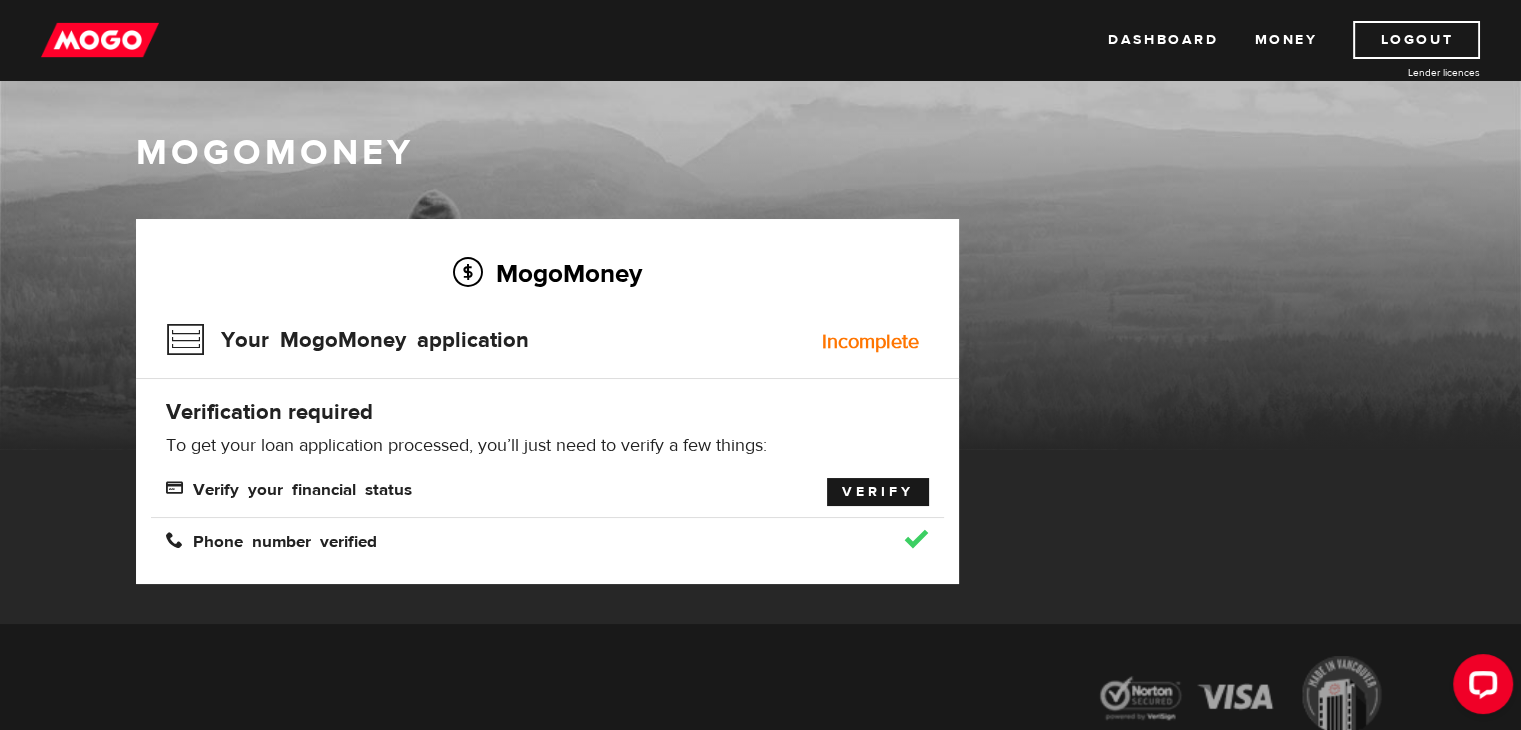 click on "Verify" at bounding box center [878, 492] 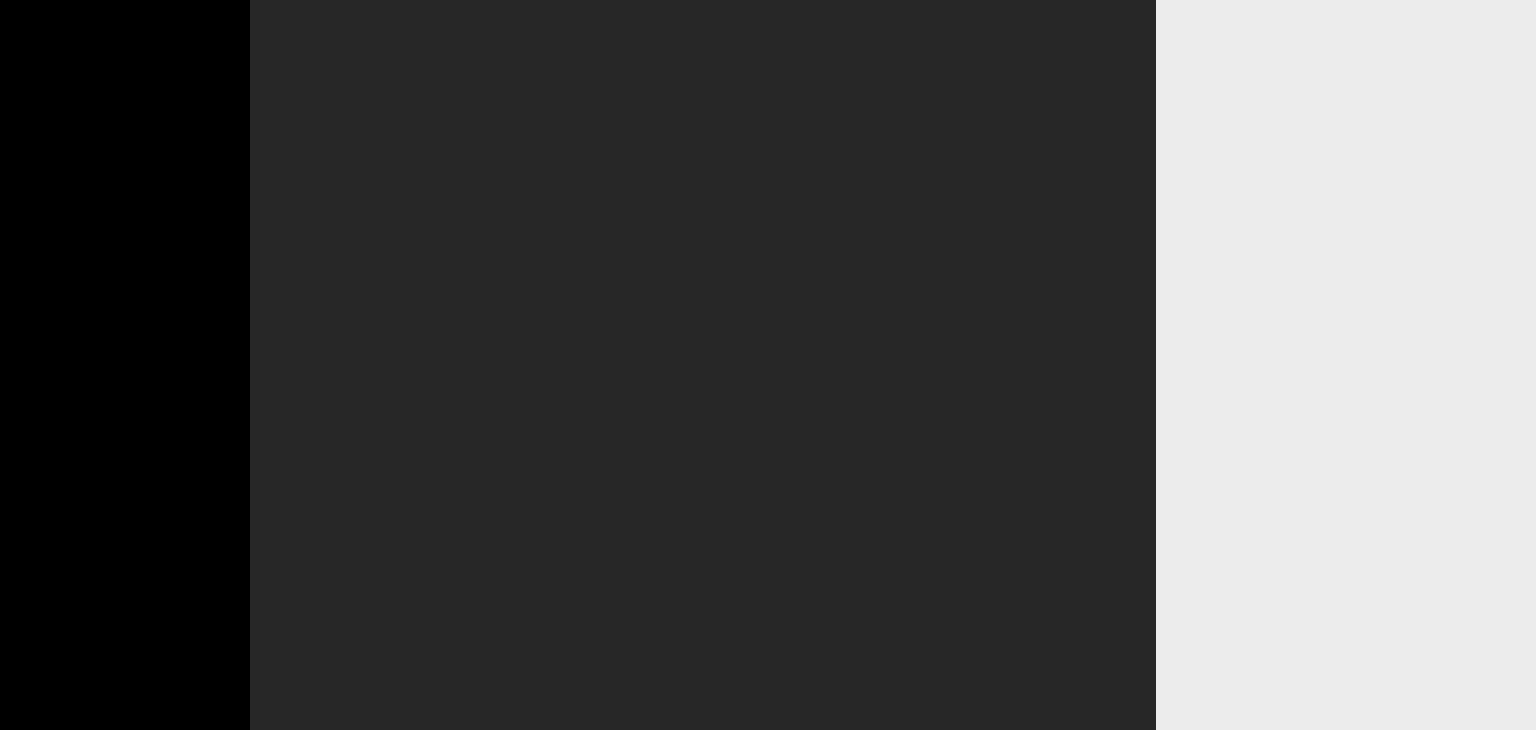 scroll, scrollTop: 0, scrollLeft: 0, axis: both 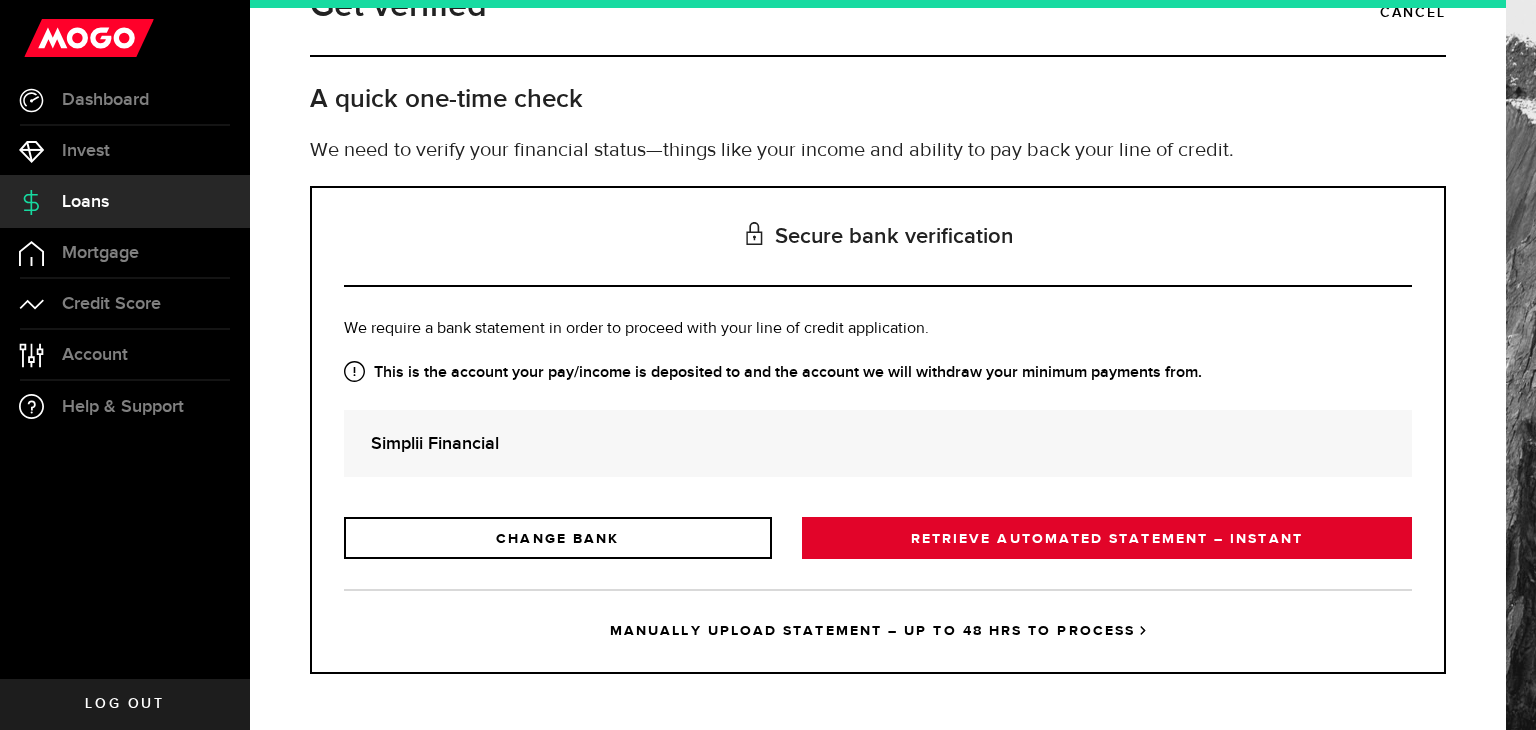 click on "RETRIEVE AUTOMATED STATEMENT – INSTANT" at bounding box center [1107, 538] 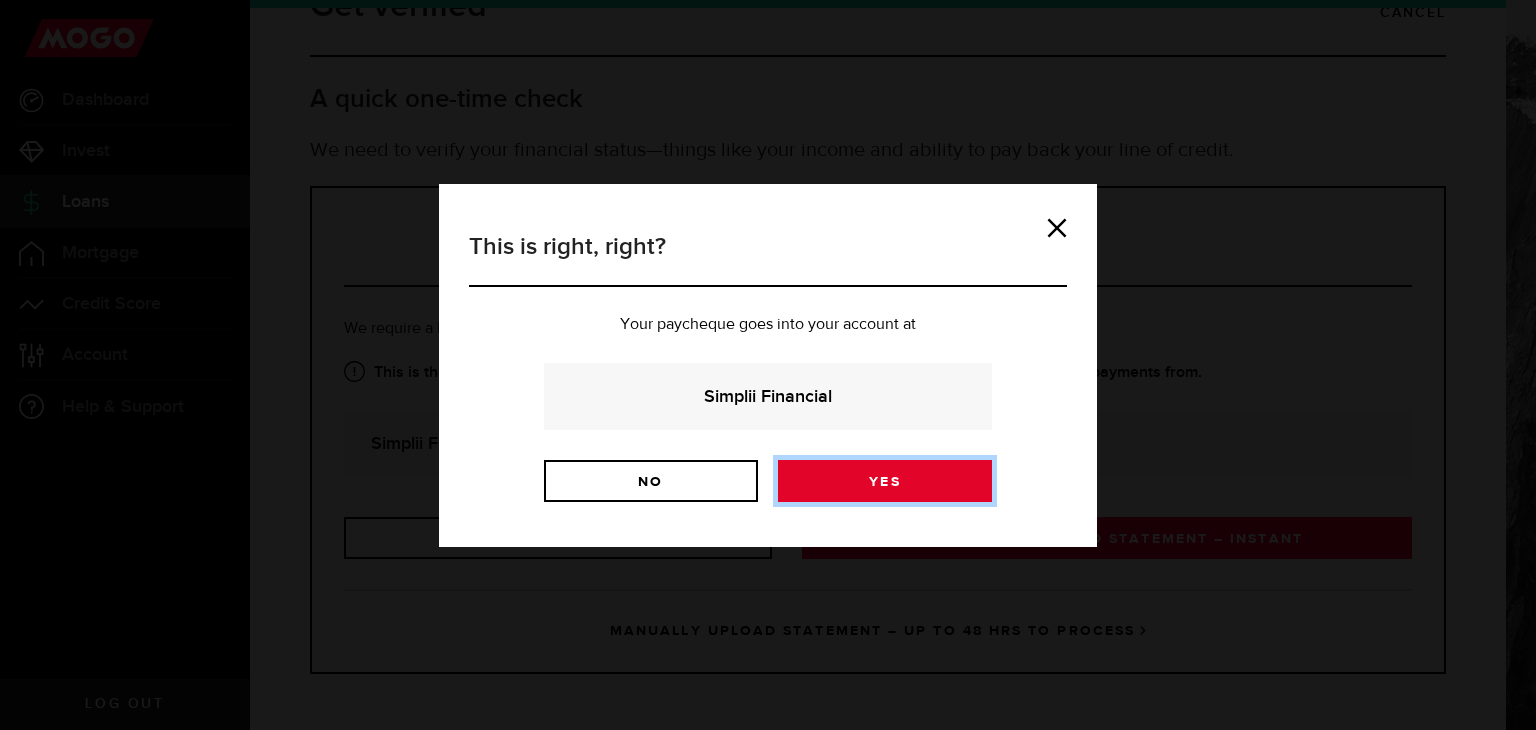 click on "Yes" at bounding box center (885, 481) 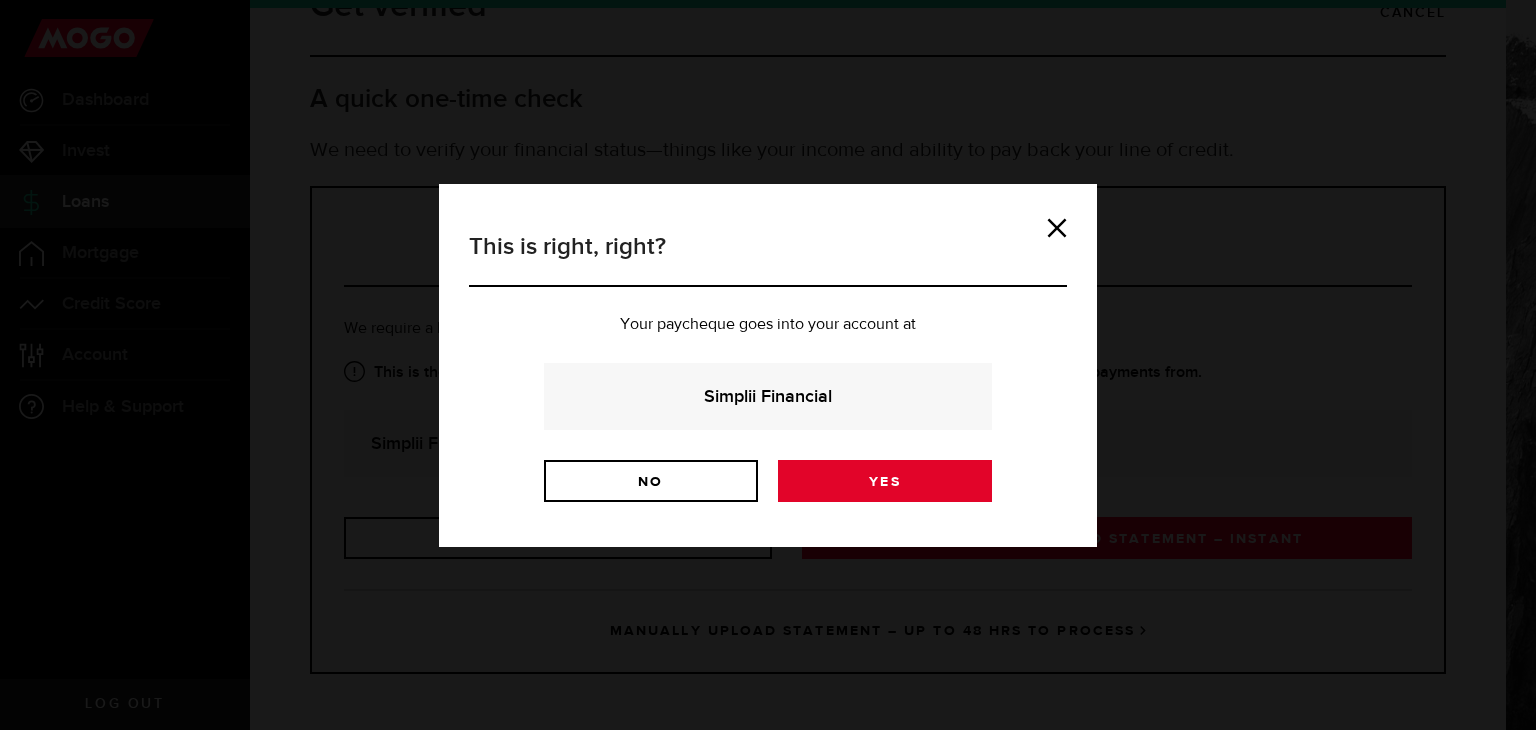 scroll, scrollTop: 0, scrollLeft: 0, axis: both 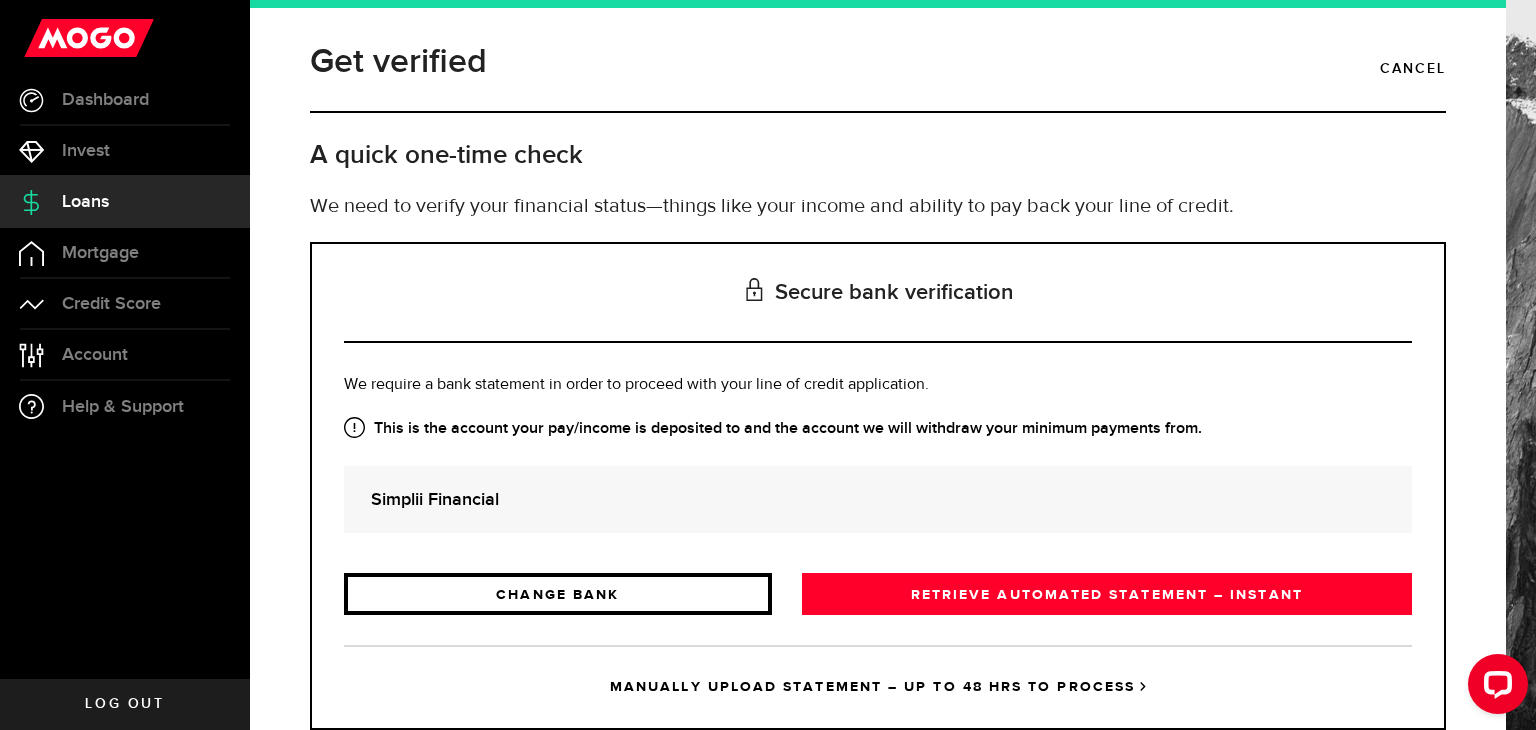 click on "CHANGE BANK" at bounding box center [558, 594] 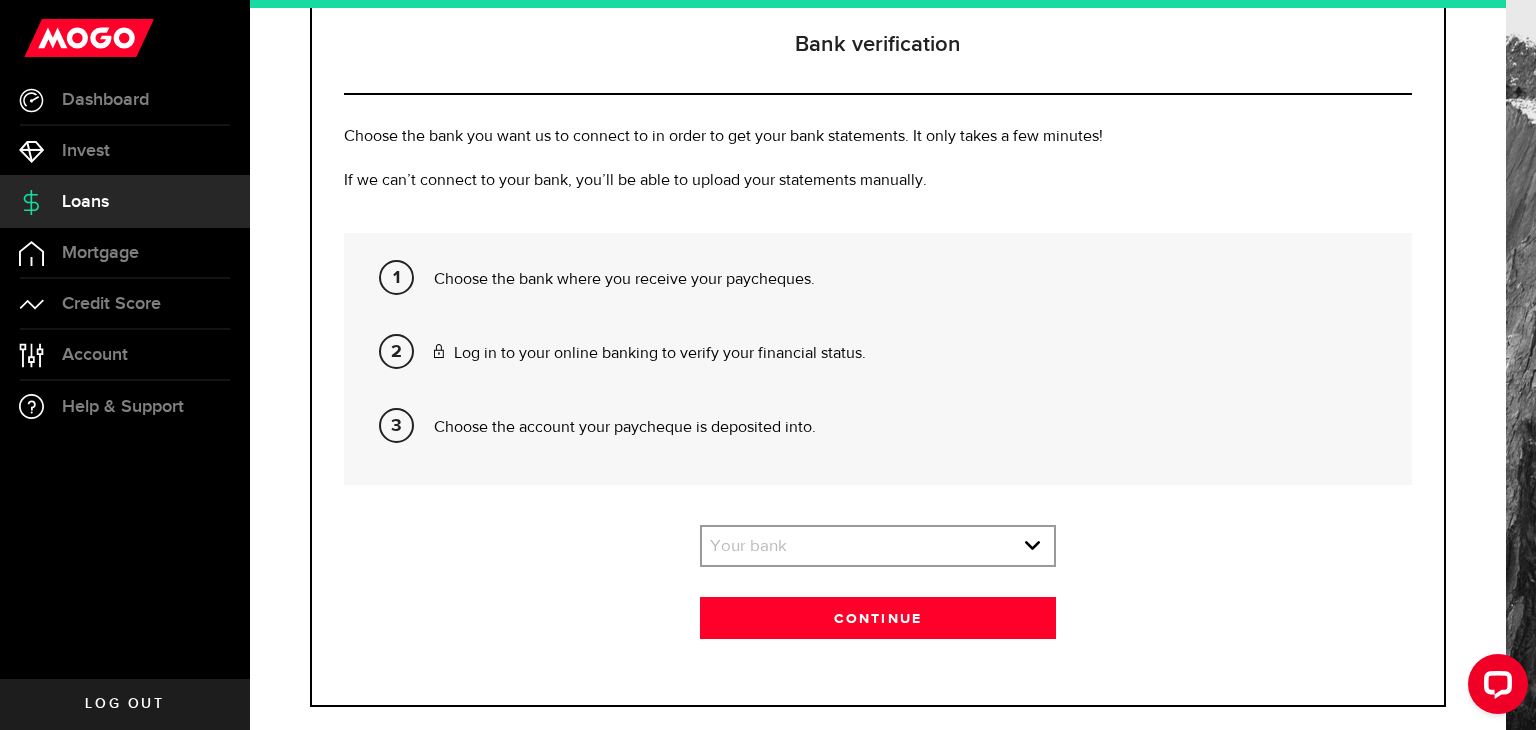 scroll, scrollTop: 252, scrollLeft: 0, axis: vertical 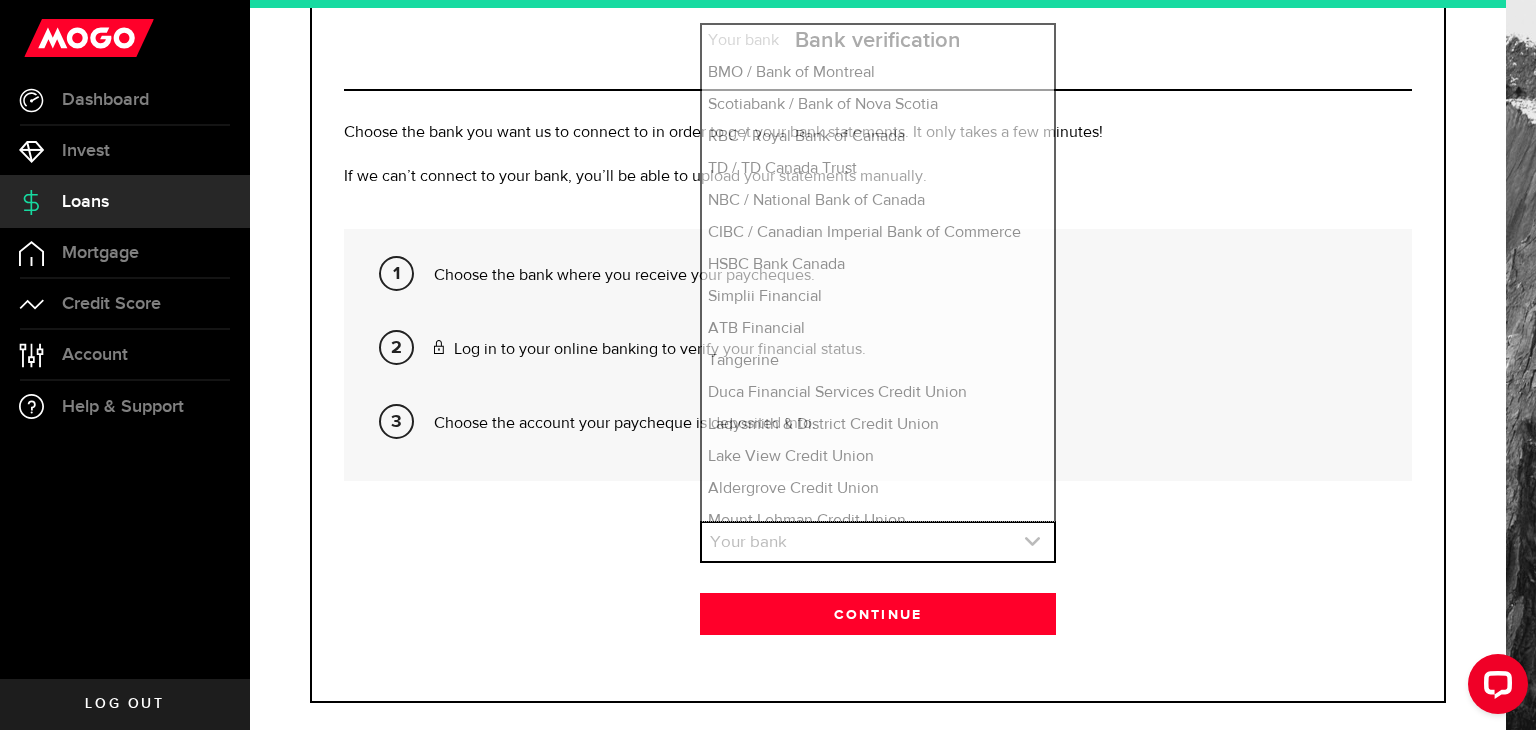 click at bounding box center [878, 542] 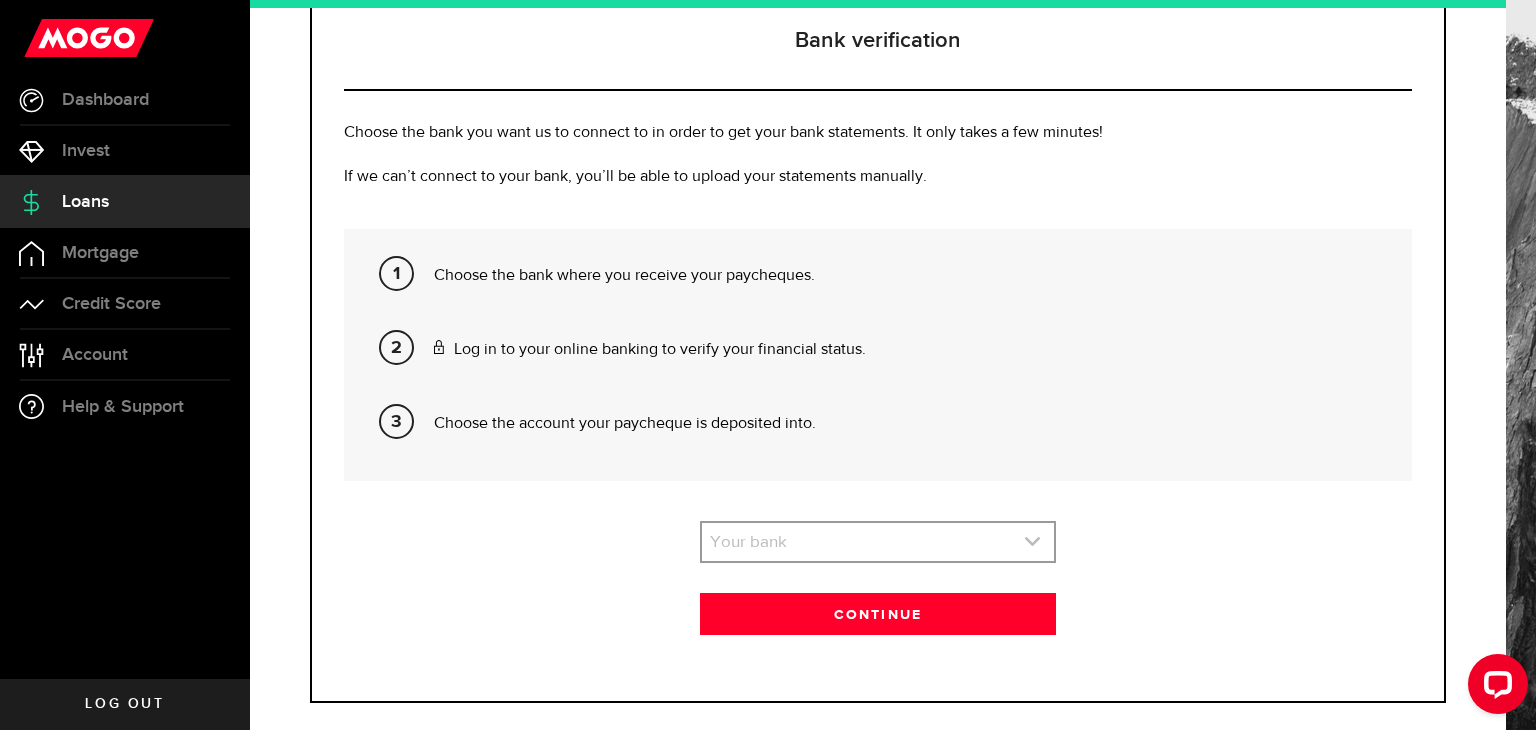 click at bounding box center [878, 542] 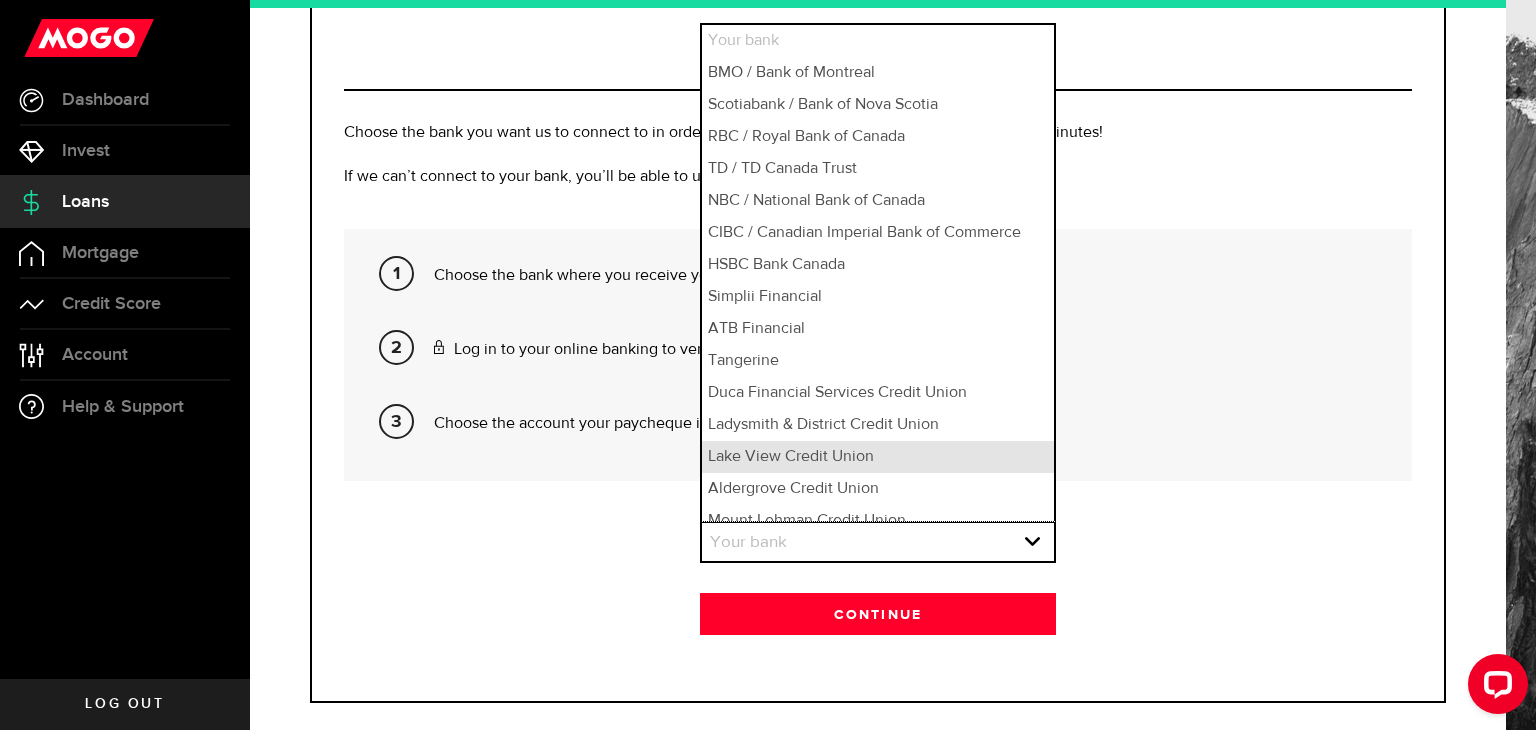 scroll, scrollTop: 15, scrollLeft: 0, axis: vertical 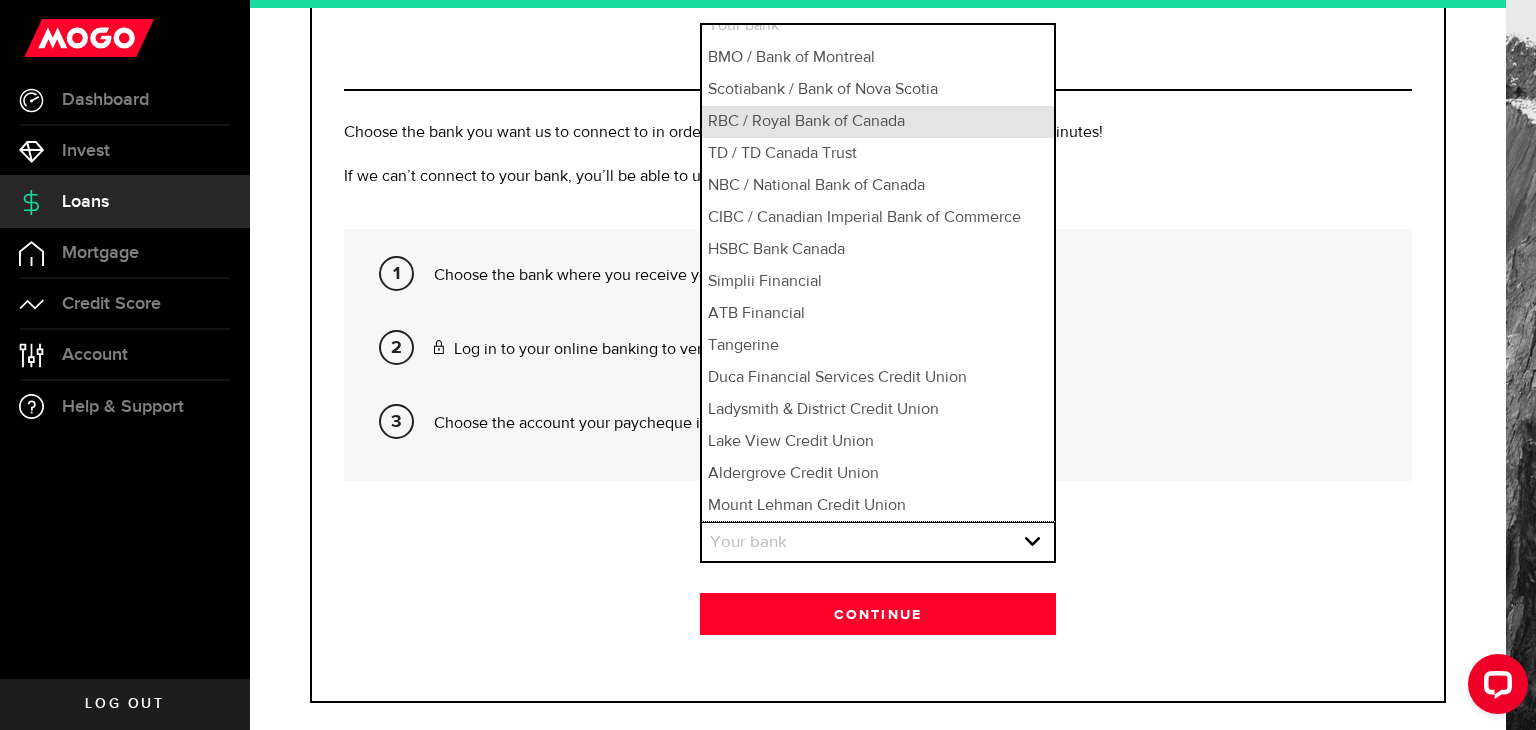 click on "RBC / Royal Bank of Canada" at bounding box center [878, 122] 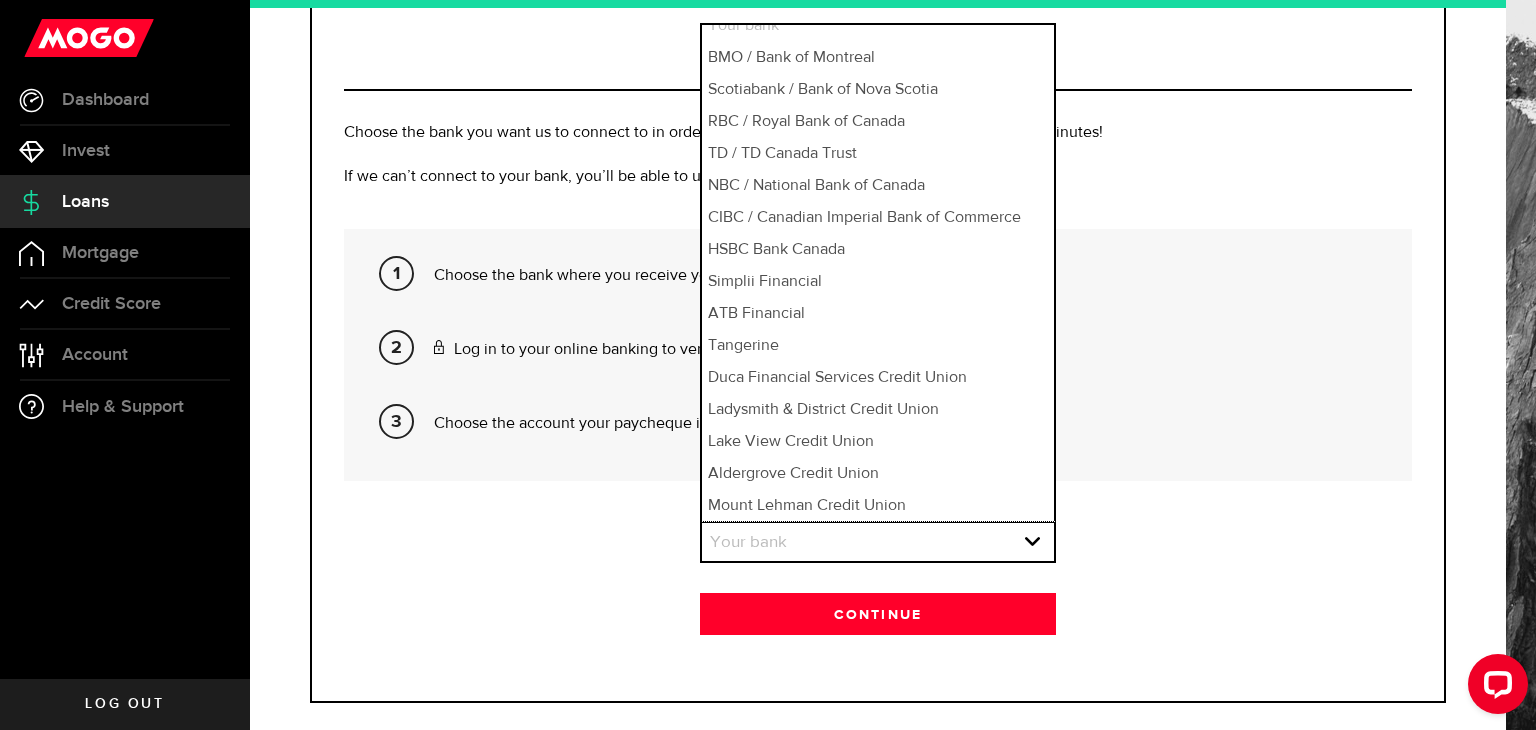 select on "3" 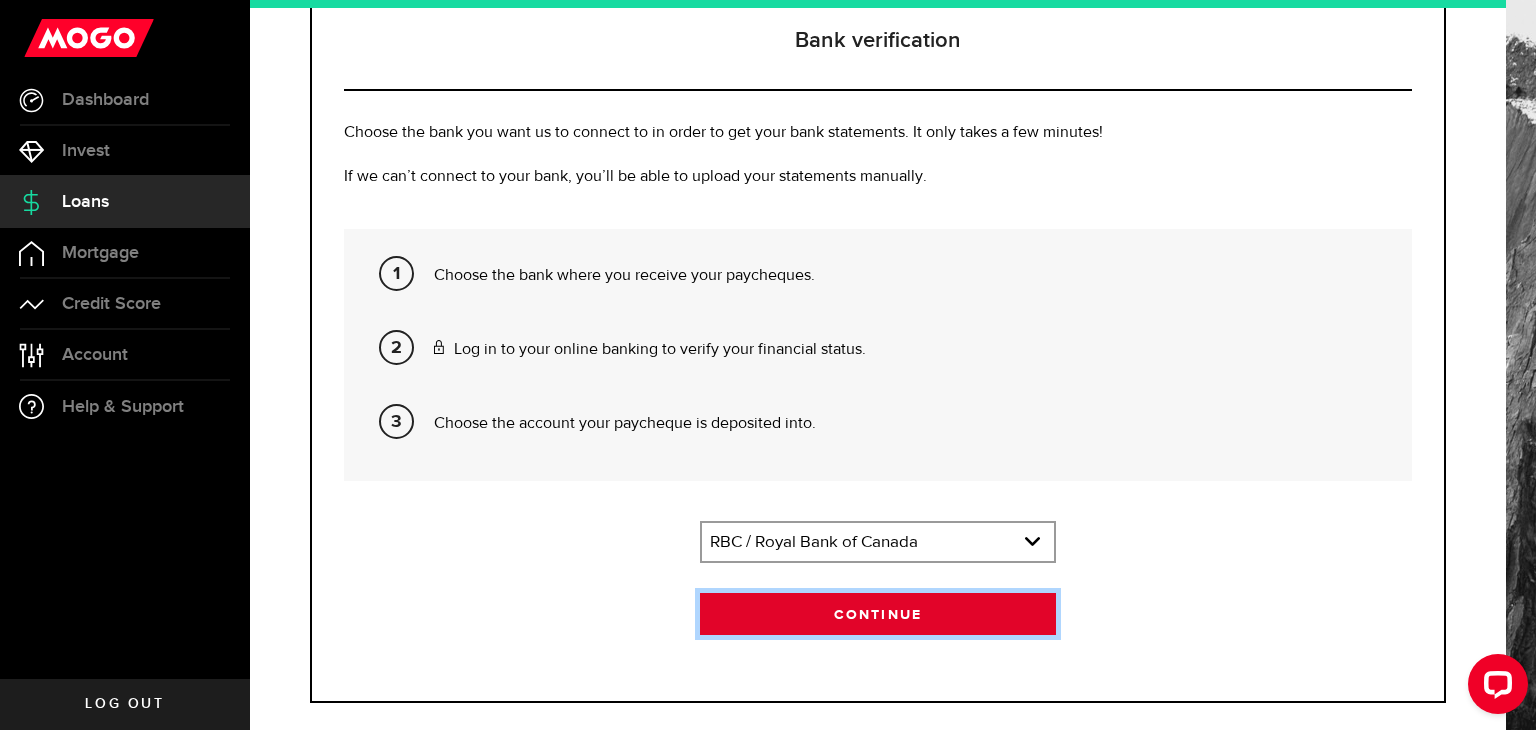 click on "Continue" at bounding box center (878, 614) 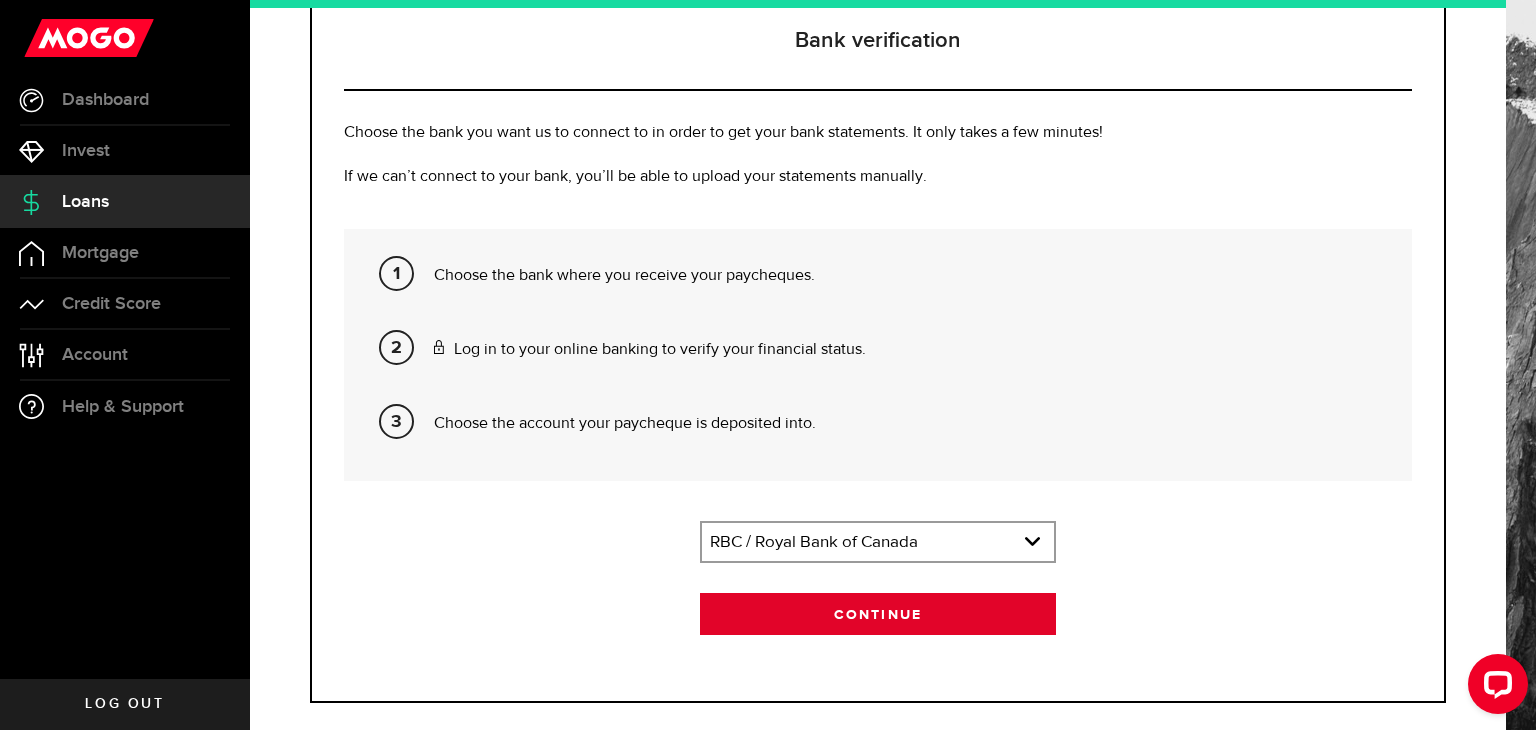 scroll, scrollTop: 0, scrollLeft: 0, axis: both 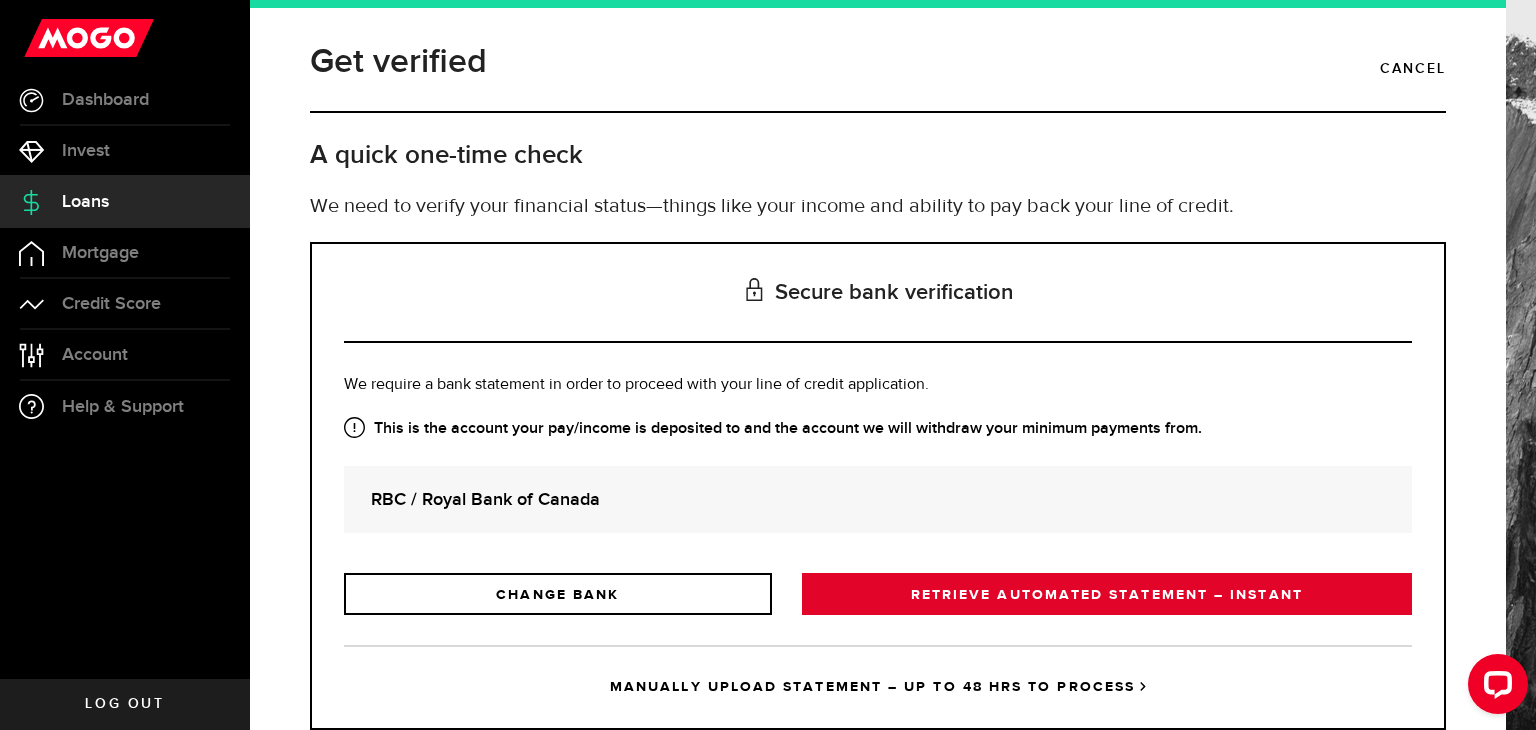 click on "RETRIEVE AUTOMATED STATEMENT – INSTANT" at bounding box center (1107, 594) 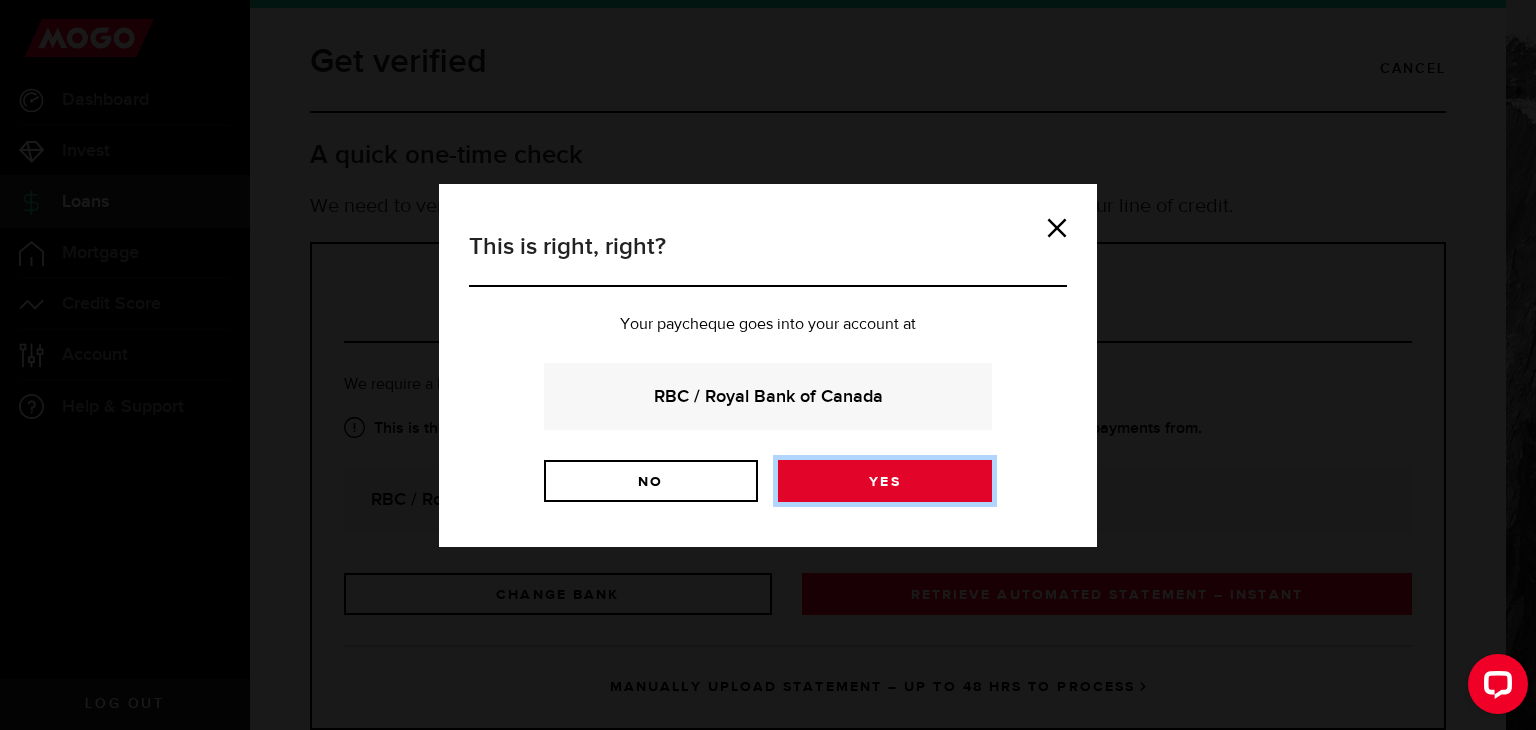 click on "Yes" at bounding box center [885, 481] 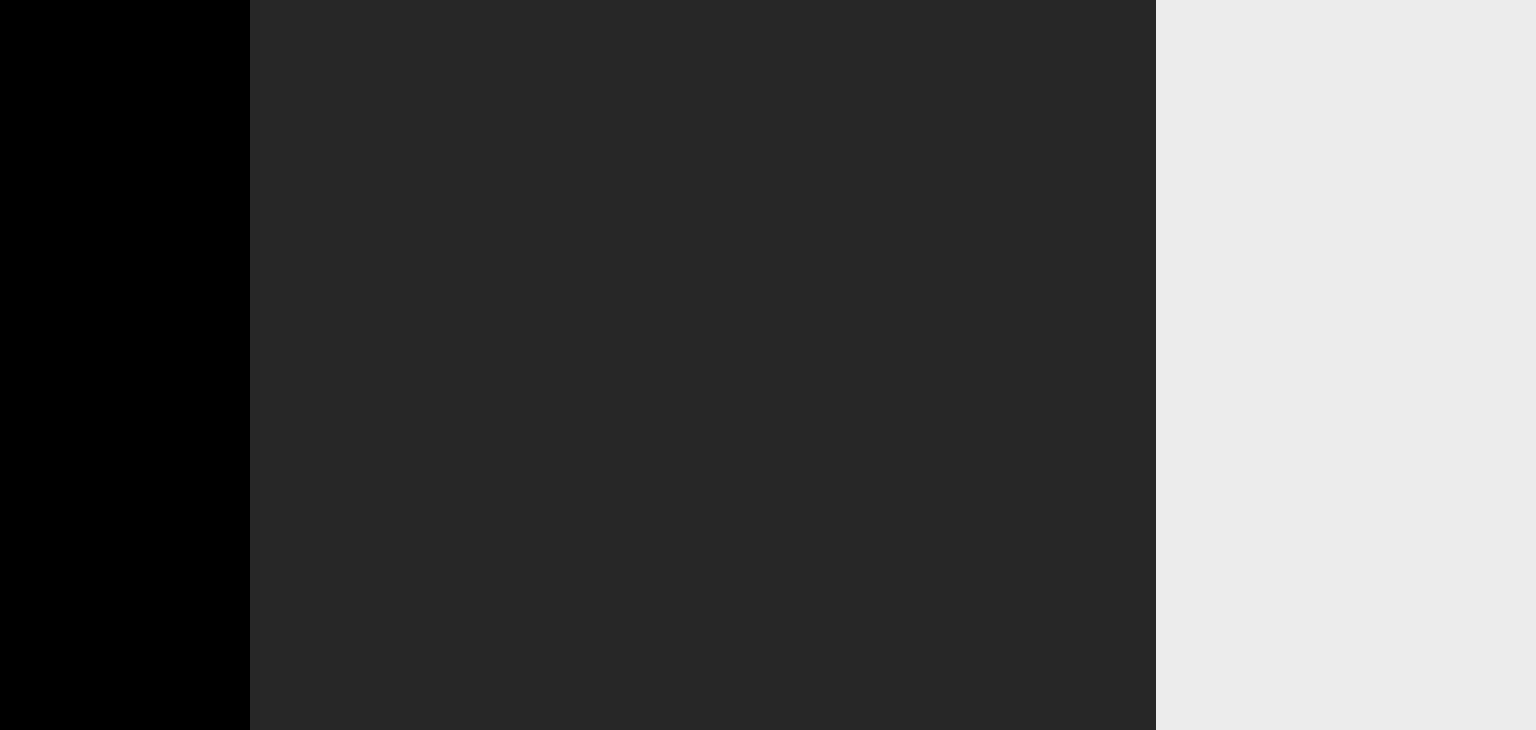 scroll, scrollTop: 0, scrollLeft: 0, axis: both 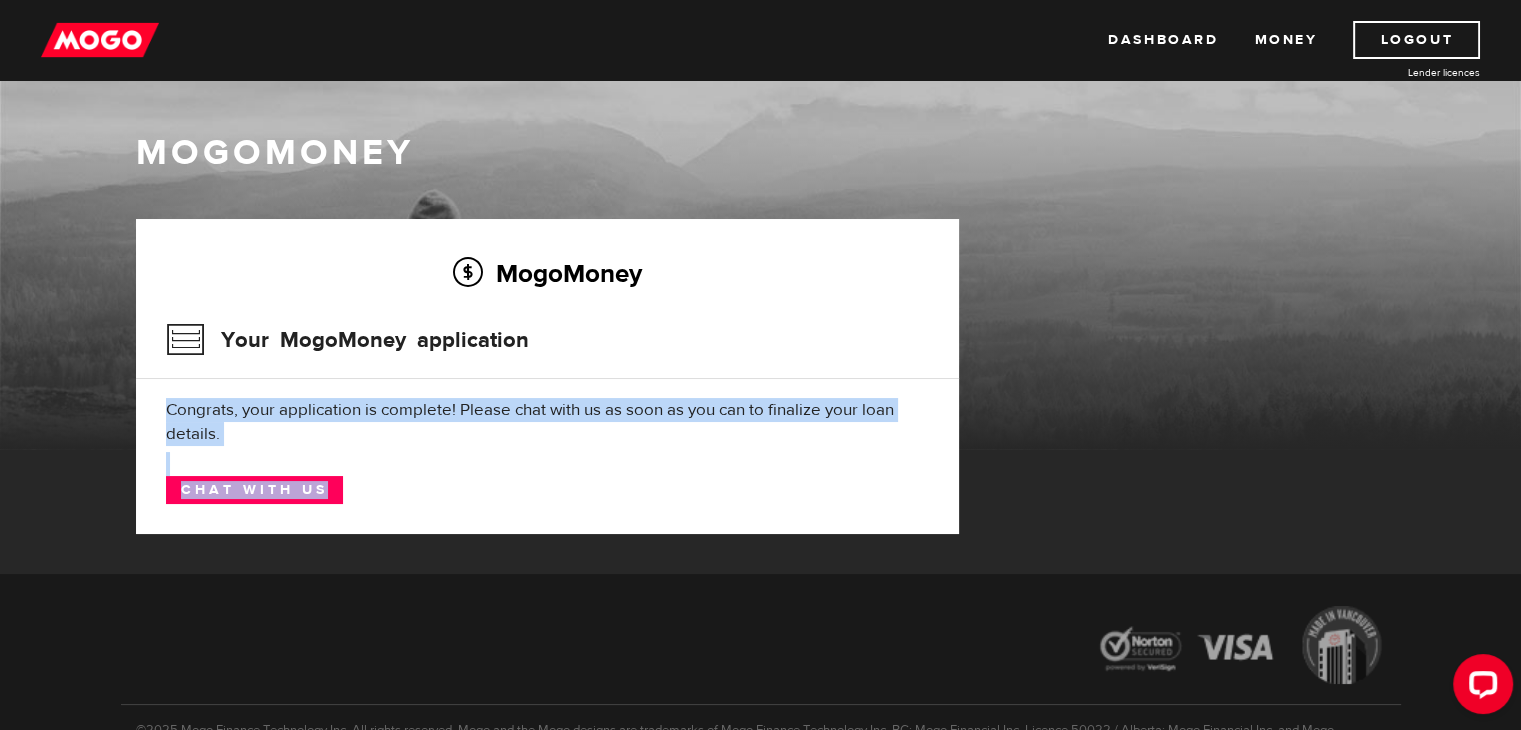 drag, startPoint x: 0, startPoint y: 0, endPoint x: 352, endPoint y: 461, distance: 580.02155 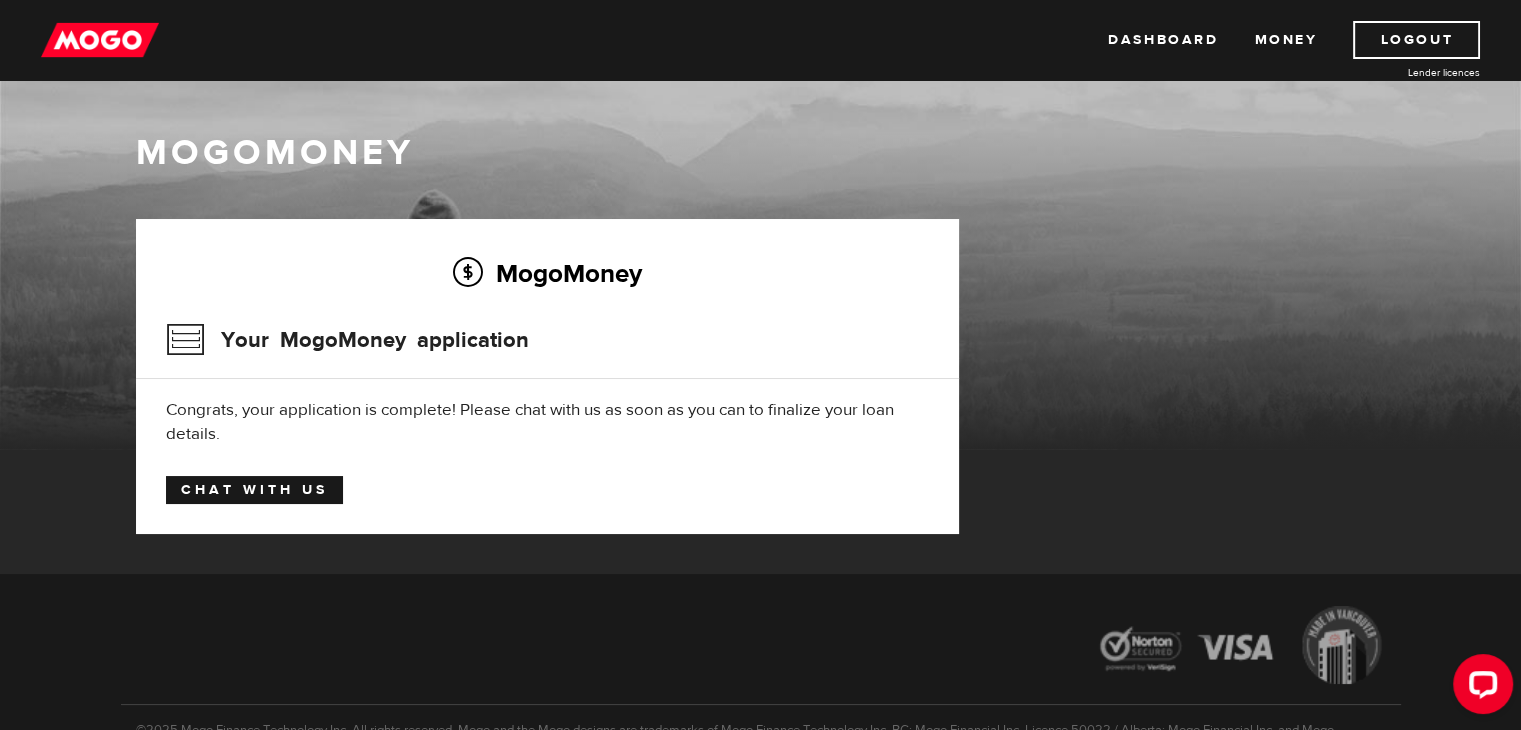 click on "Chat with us" at bounding box center [254, 490] 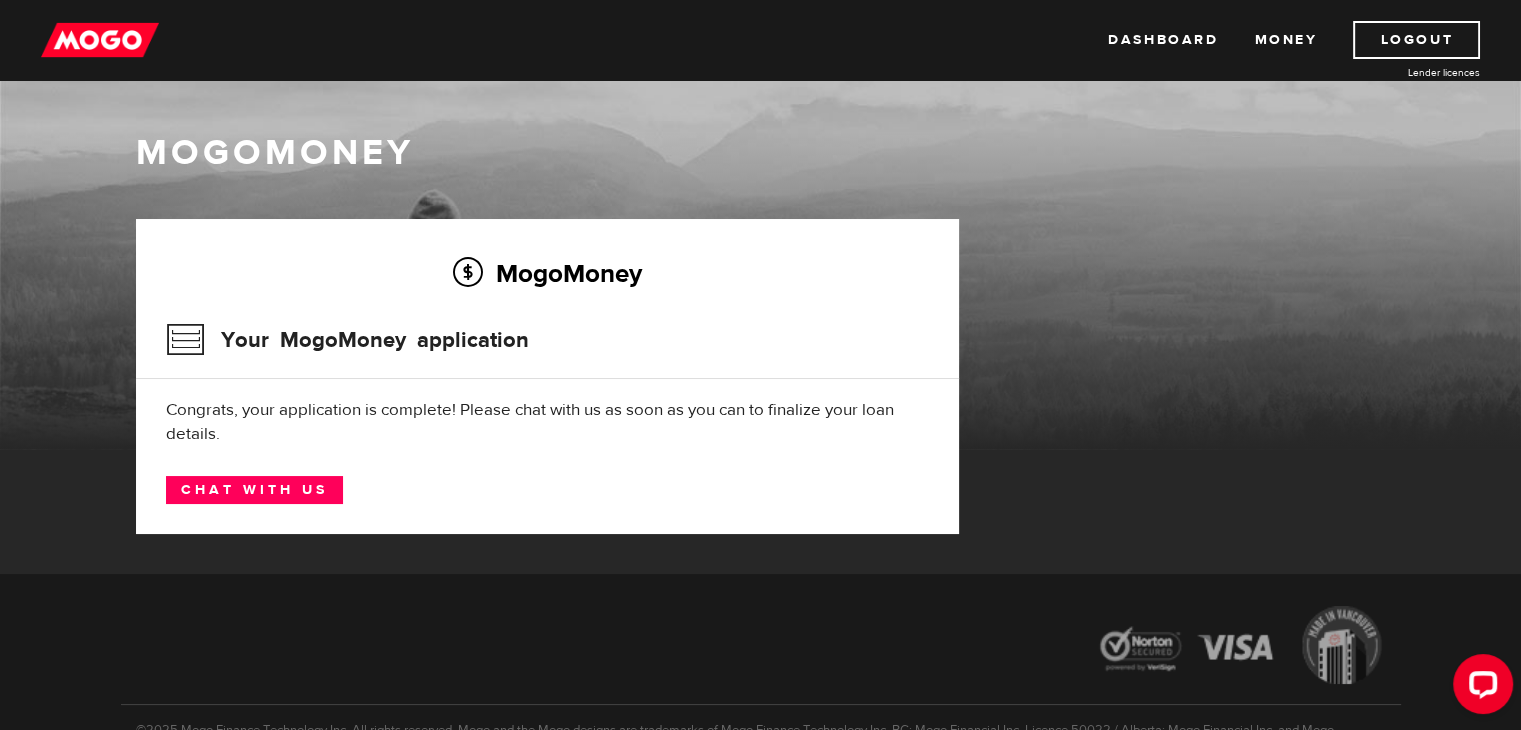 click on "MogoMoney Your MogoMoney application Congrats, your application is complete! Please chat with us as soon as you can to finalize your loan details. Chat with us" at bounding box center (547, 376) 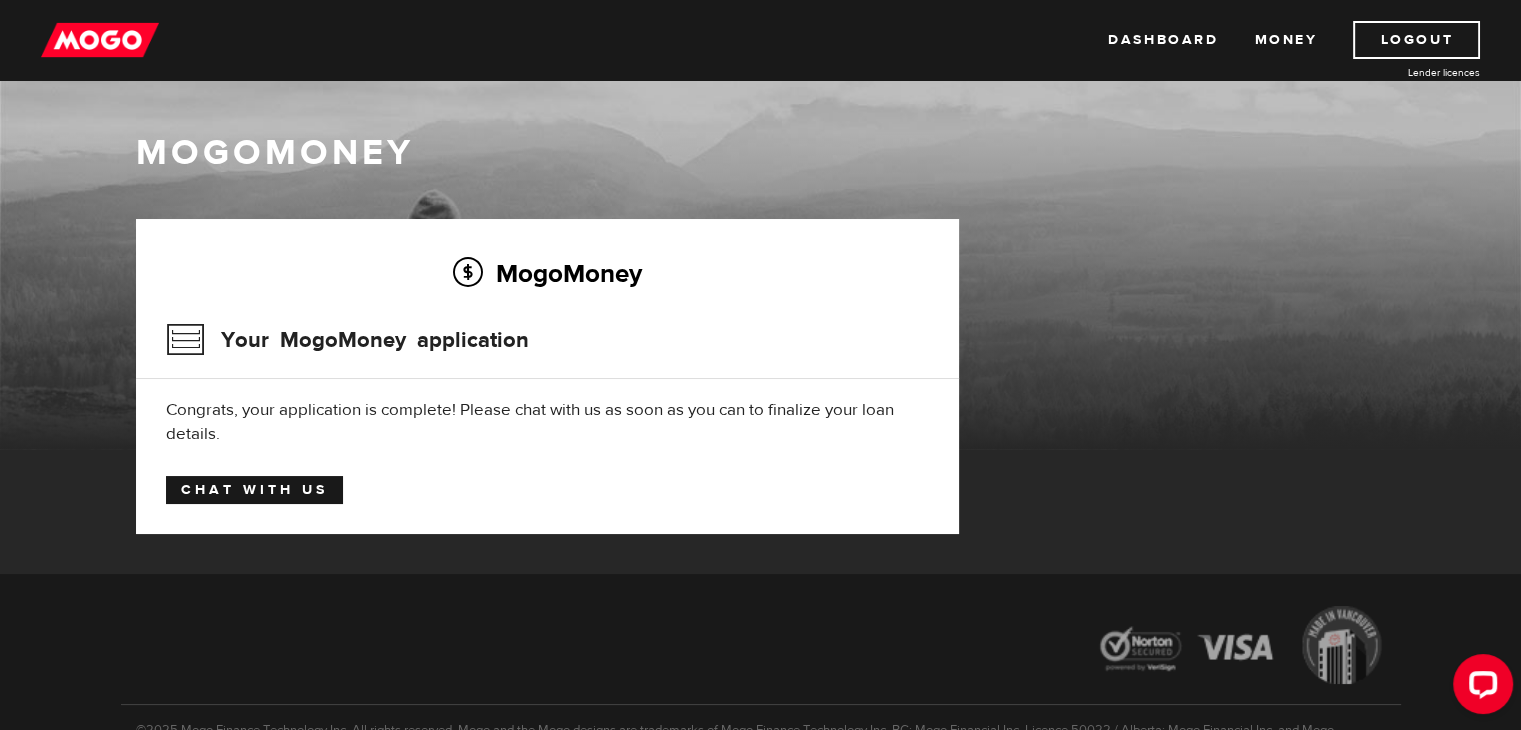 click on "Chat with us" at bounding box center (254, 490) 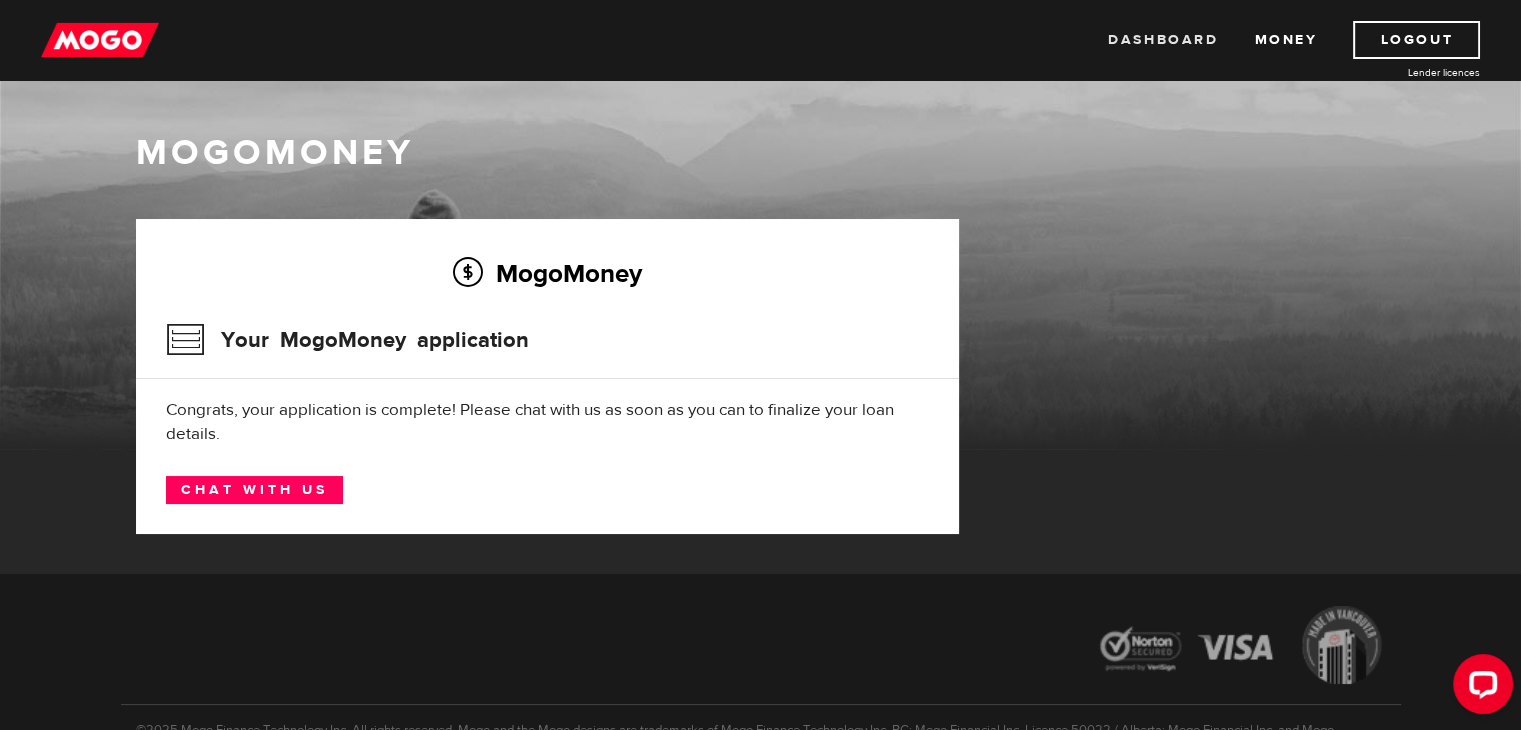 click on "Dashboard" at bounding box center (1163, 40) 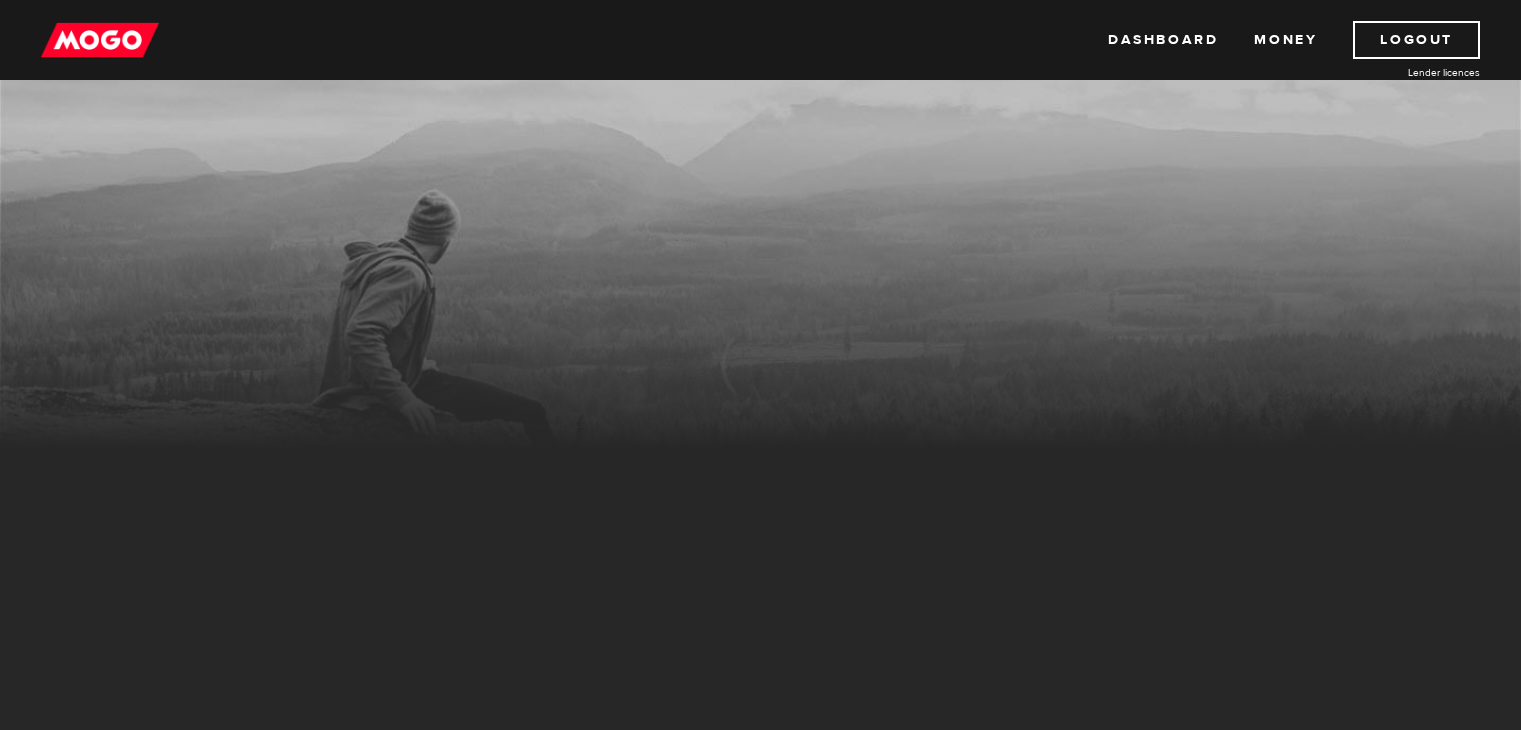 scroll, scrollTop: 0, scrollLeft: 0, axis: both 